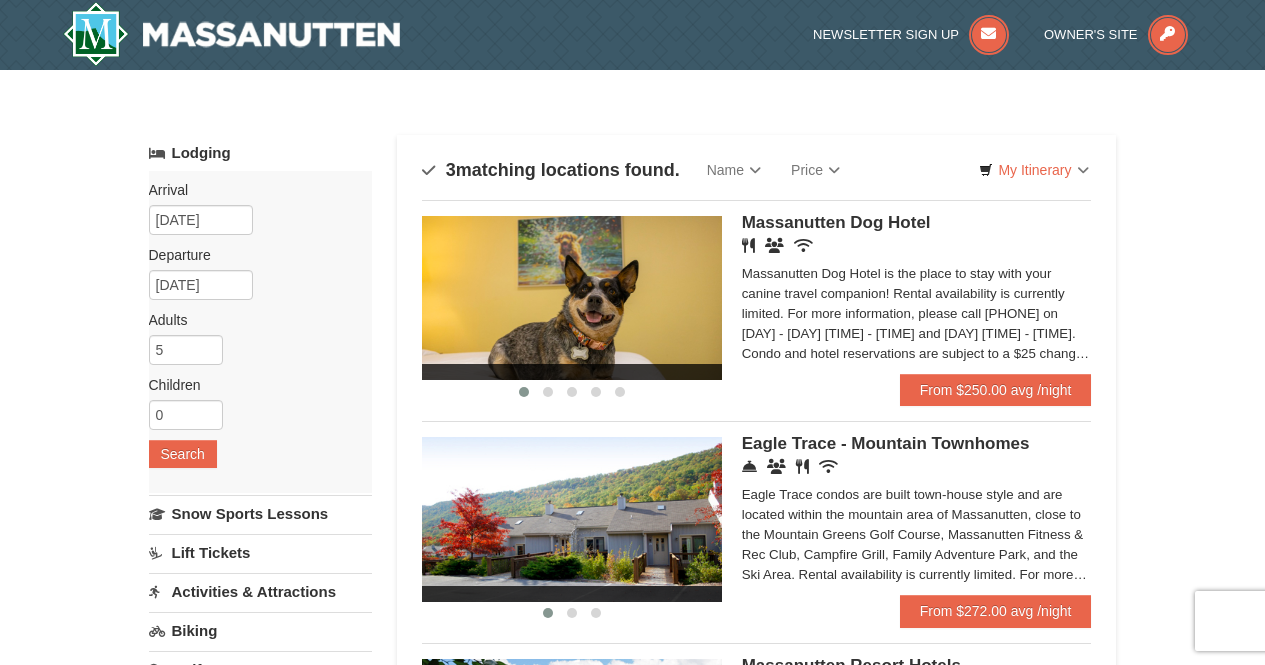 scroll, scrollTop: 0, scrollLeft: 0, axis: both 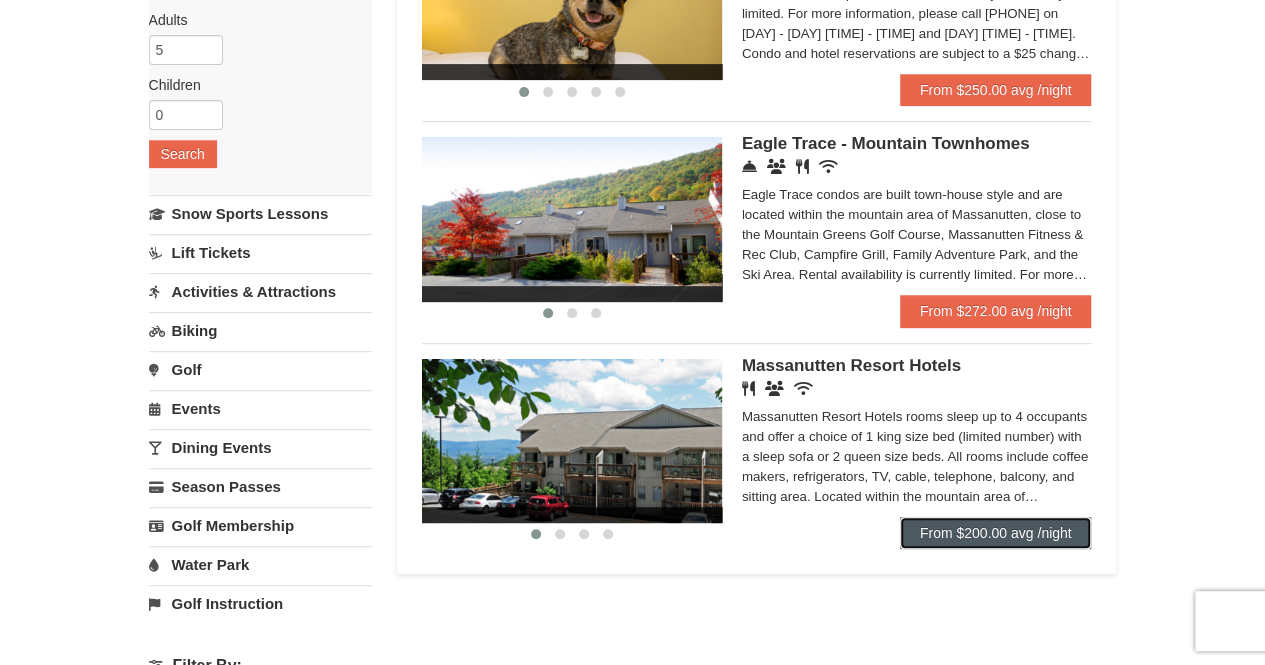 click on "From $200.00 avg /night" at bounding box center (996, 533) 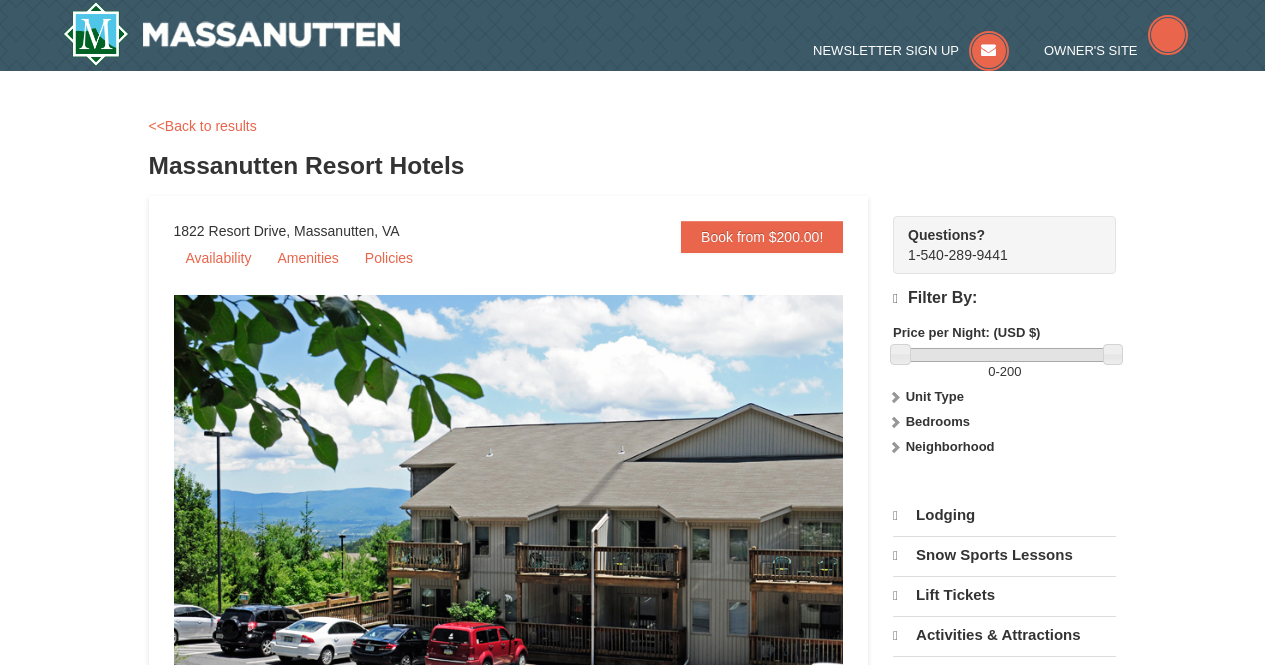scroll, scrollTop: 0, scrollLeft: 0, axis: both 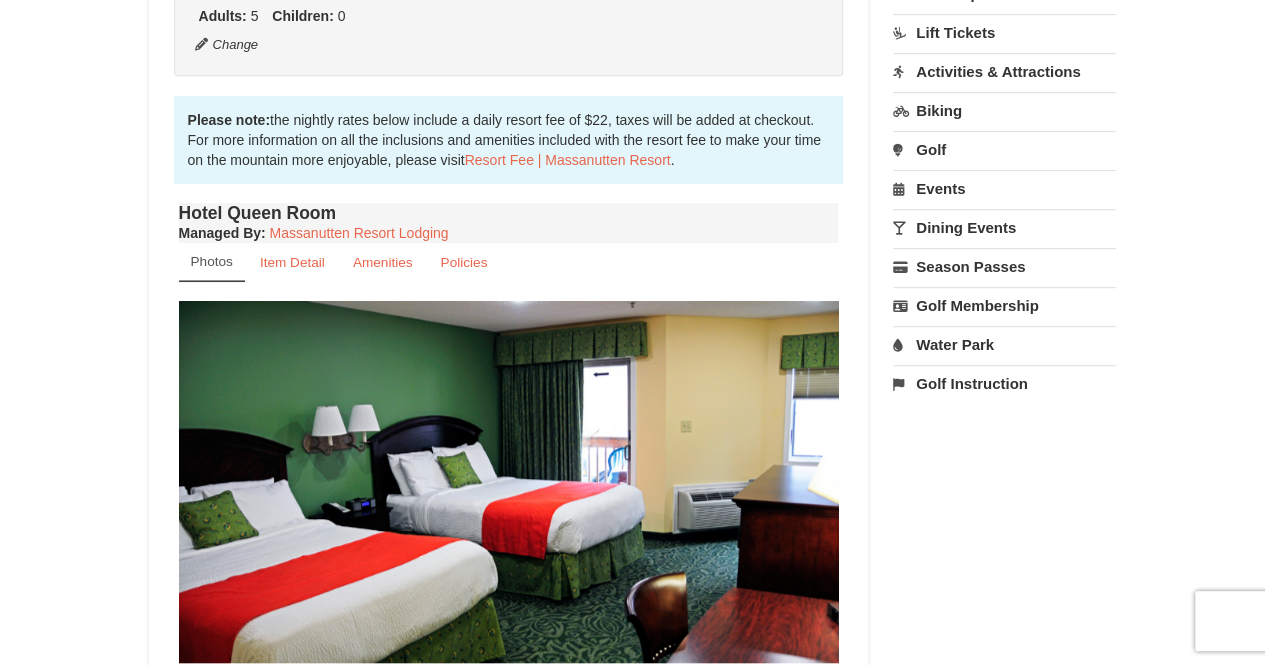 click on "×
<<Back to results
Massanutten Resort Hotels
Book from $200.00!
1822 Resort Drive,
Massanutten,
VA
Availability
Amenities
Policies
‹ ›
Check In:" at bounding box center [632, 391] 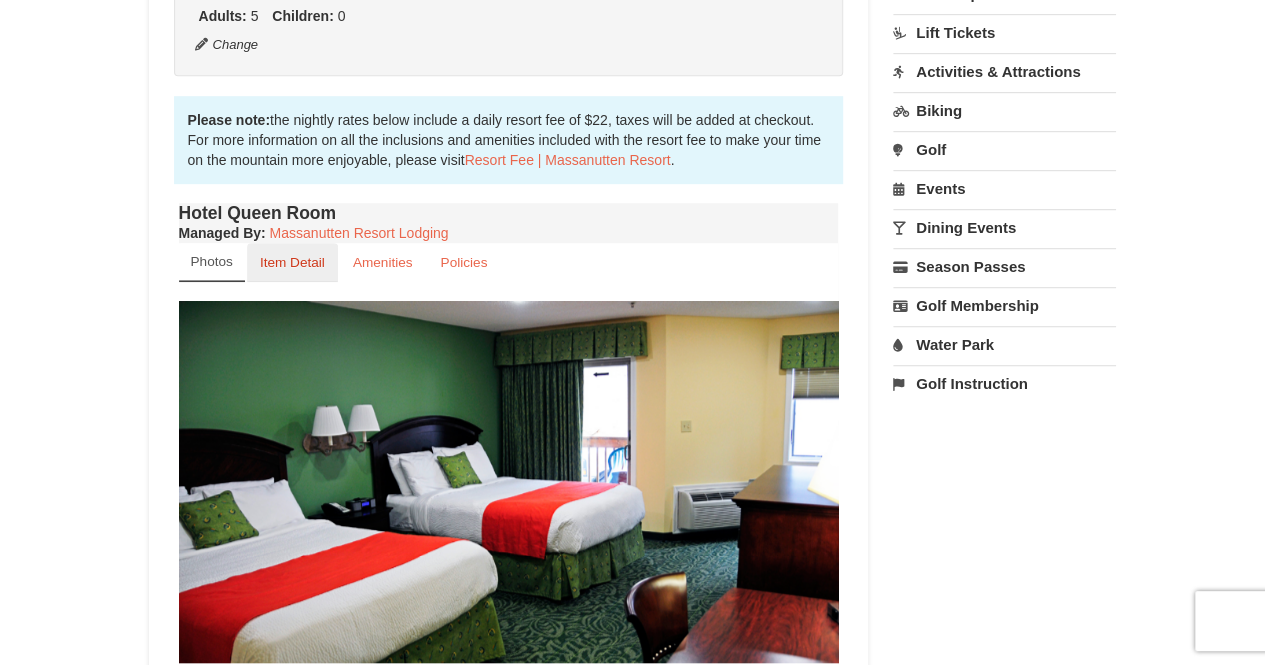 click on "Item Detail" at bounding box center (292, 262) 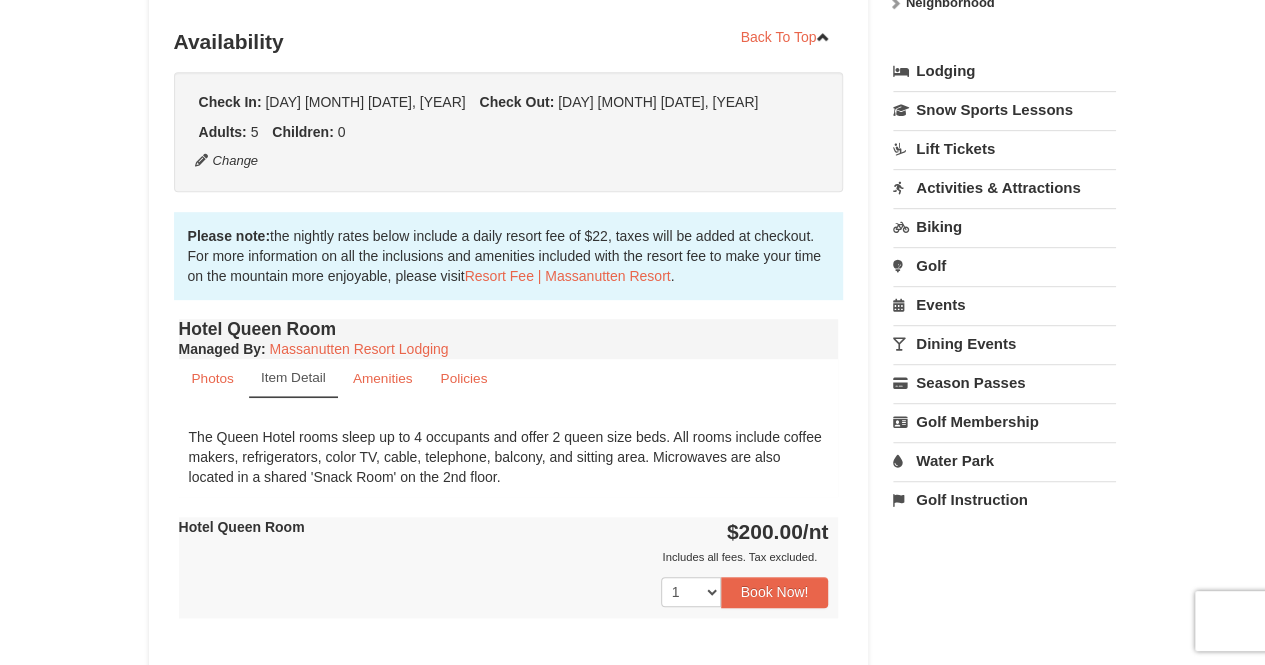 scroll, scrollTop: 0, scrollLeft: 0, axis: both 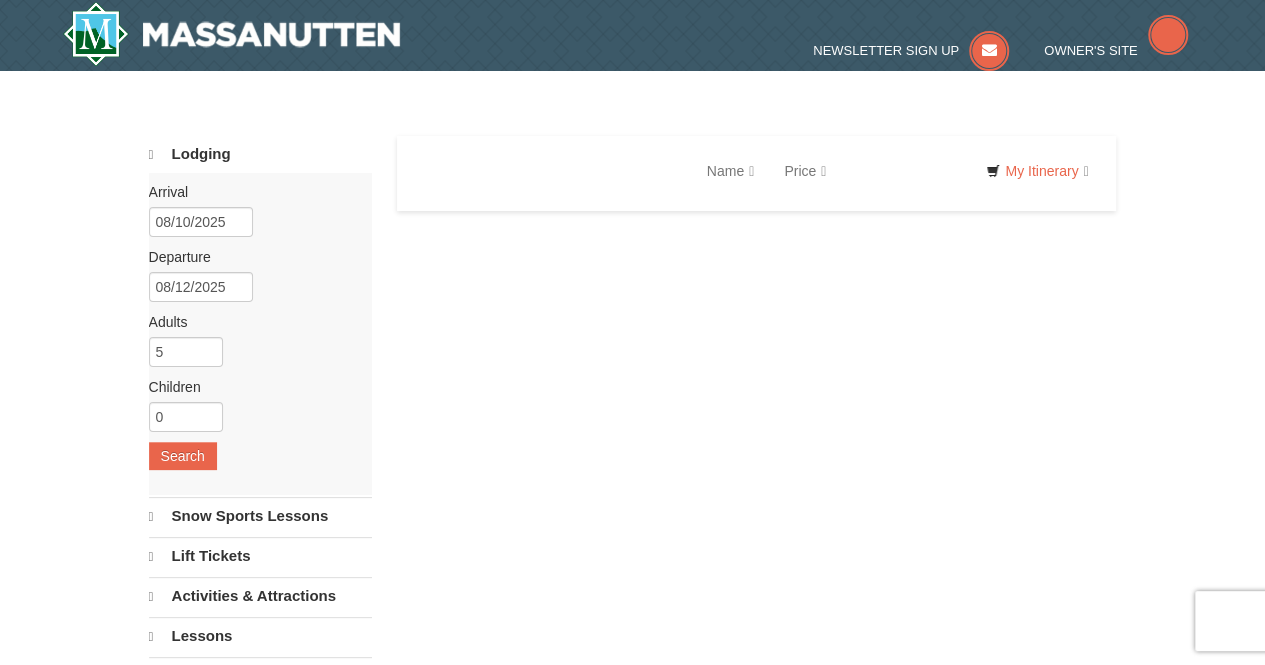 select on "8" 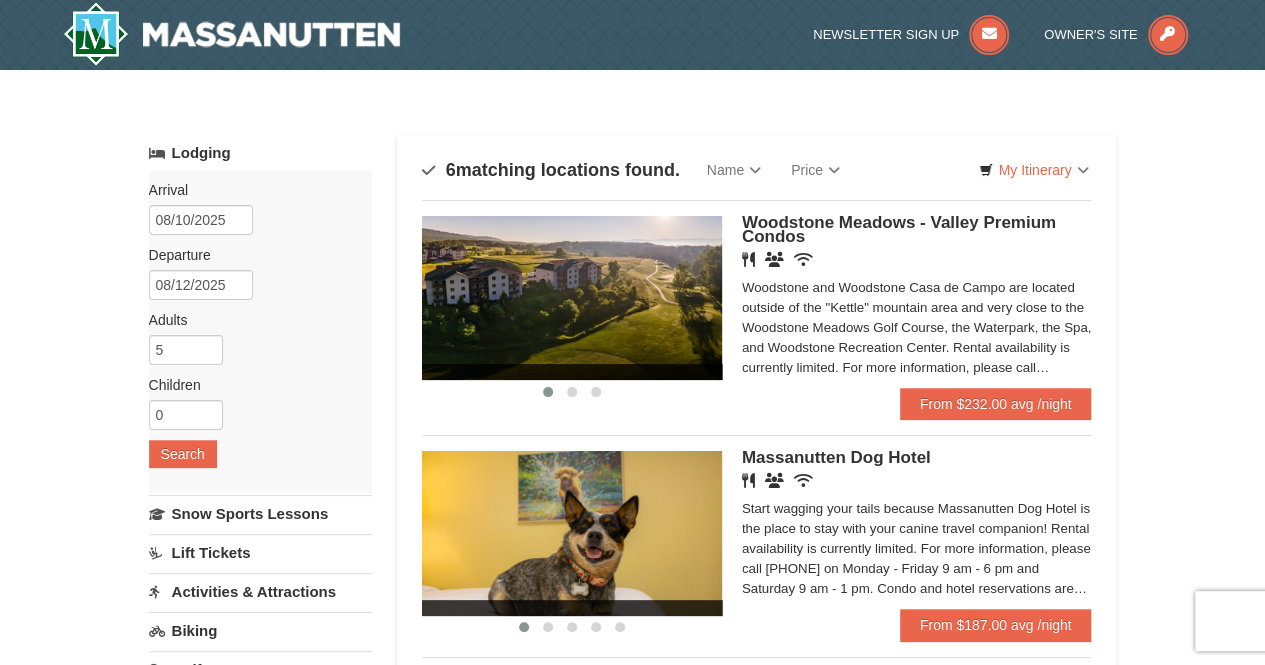 click on "‹ ›
Woodstone Meadows - Valley Premium Condos
Restaurant Banquet Facilities Wireless Internet (free)
Woodstone and Woodstone Casa de Campo are located outside of the "Kettle" mountain area and very close to the Woodstone Meadows Golf Course, the Waterpark, the Spa, and Woodstone Recreation Center.
Rental availability is currently limited. For more information, please call 540.289.4952 on Monday - Friday 9 am - 6 pm and Saturday 9 am - 1 pm. Condo and hotel reservations are subject to a $25 change fee.
We look forward to welcoming you!" at bounding box center (757, 301) 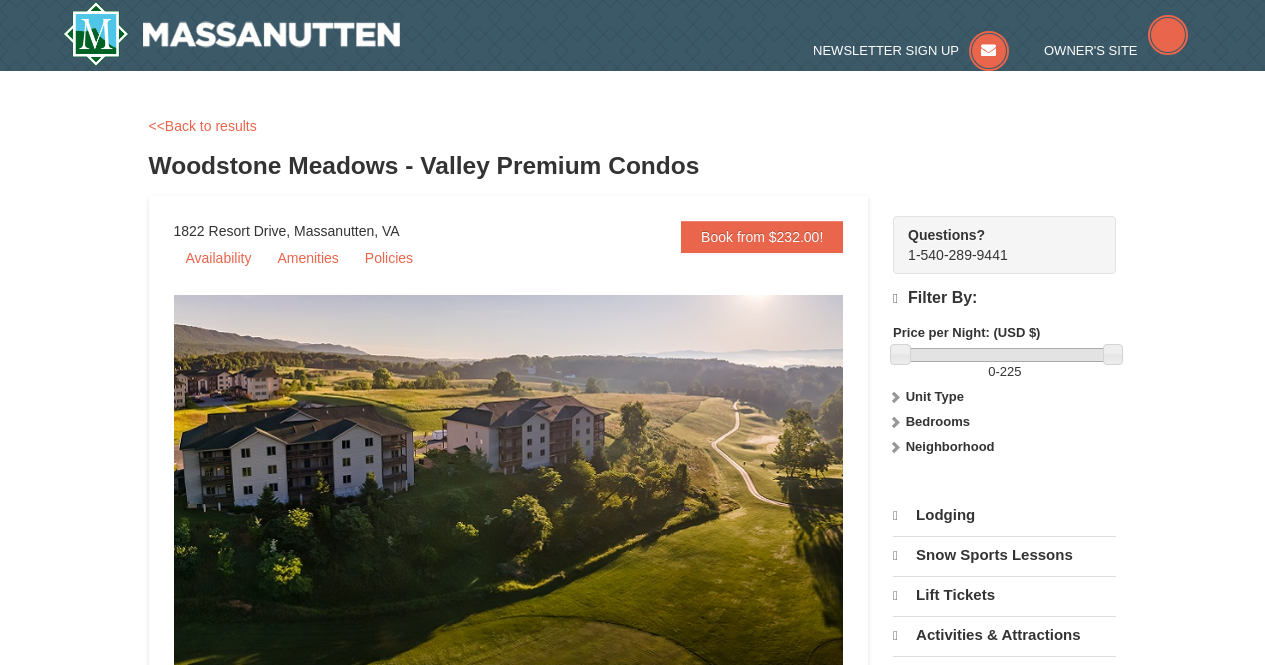 scroll, scrollTop: 0, scrollLeft: 0, axis: both 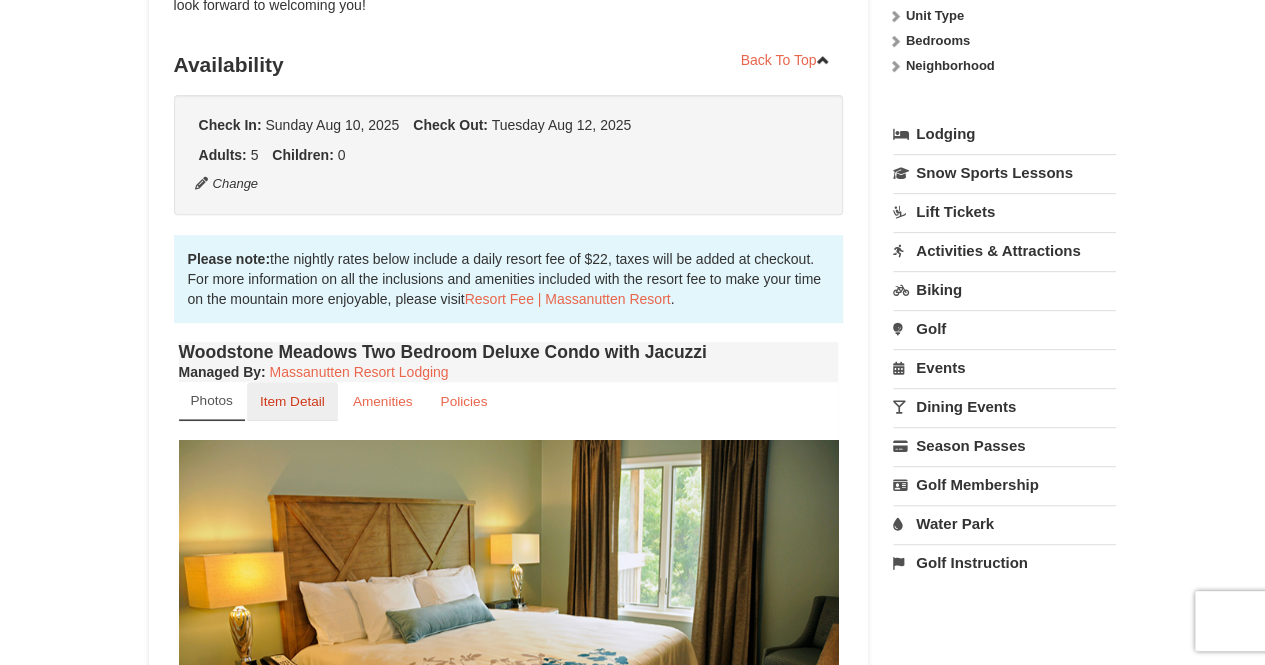 click on "Item Detail" at bounding box center [292, 401] 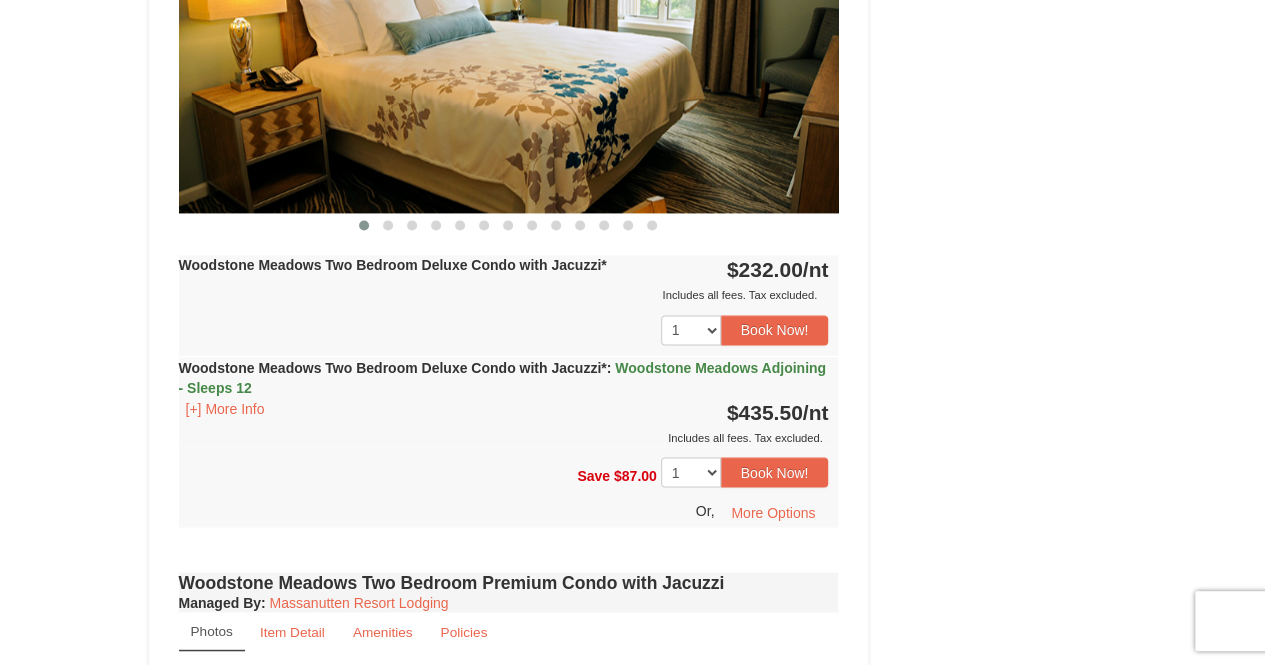 scroll, scrollTop: 1545, scrollLeft: 0, axis: vertical 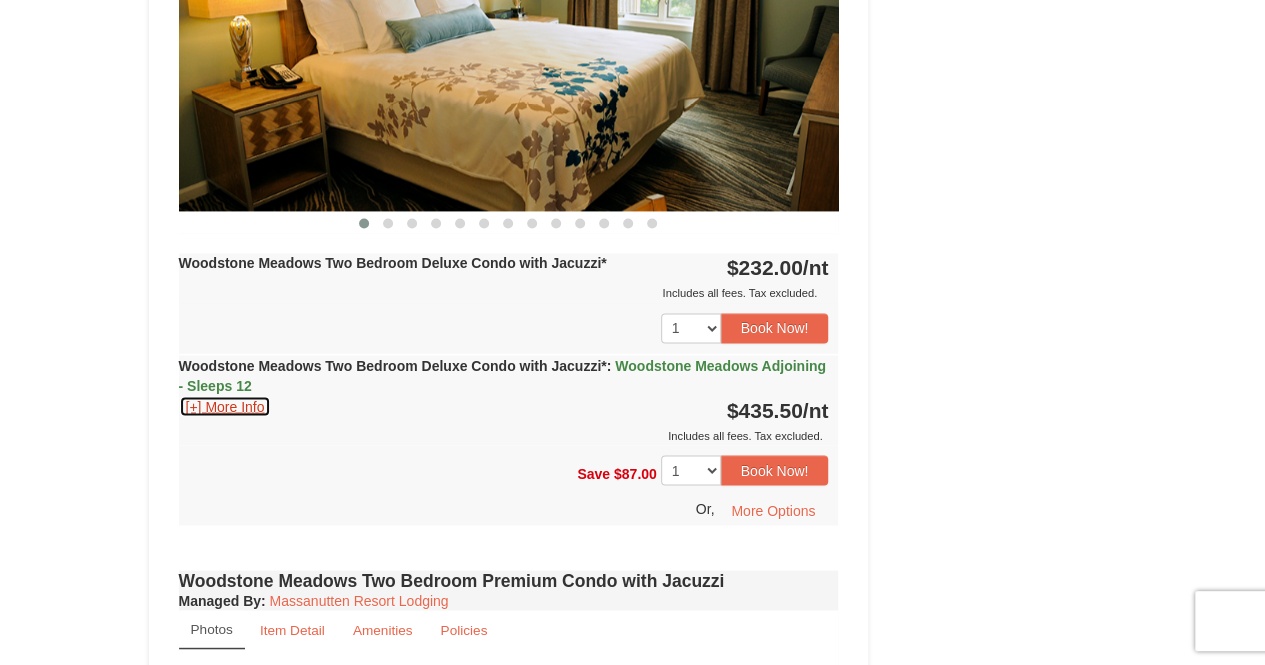 click on "[+] More Info" at bounding box center [225, 406] 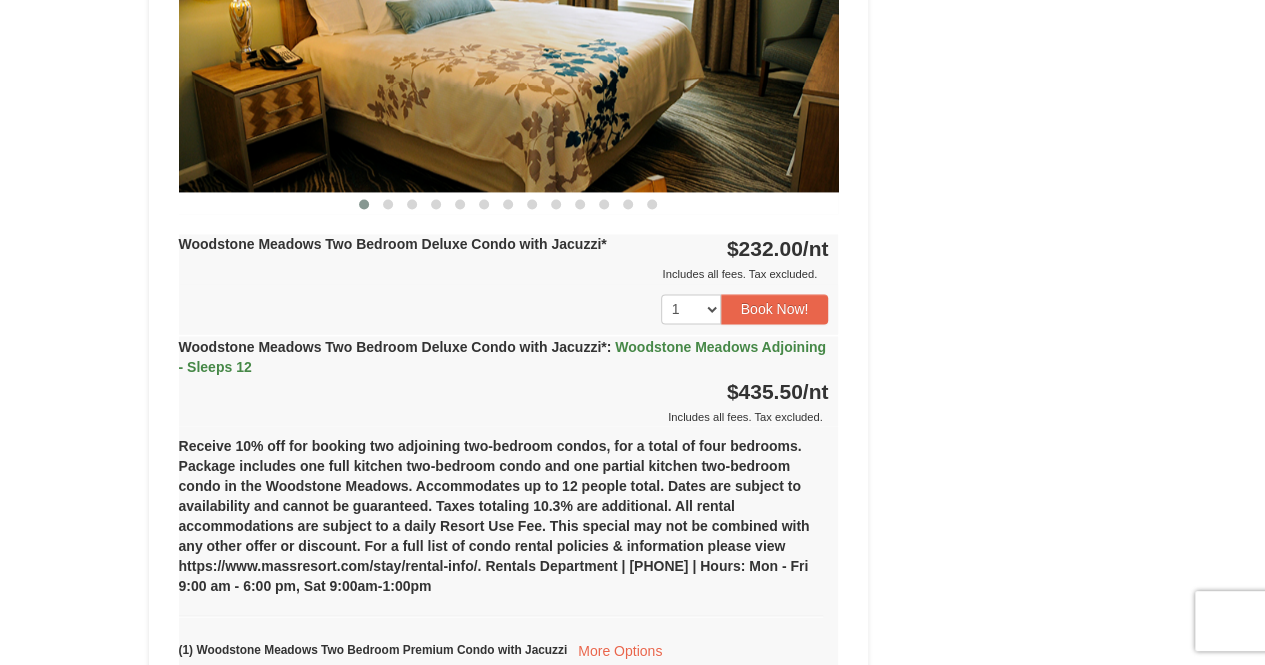 scroll, scrollTop: 1563, scrollLeft: 0, axis: vertical 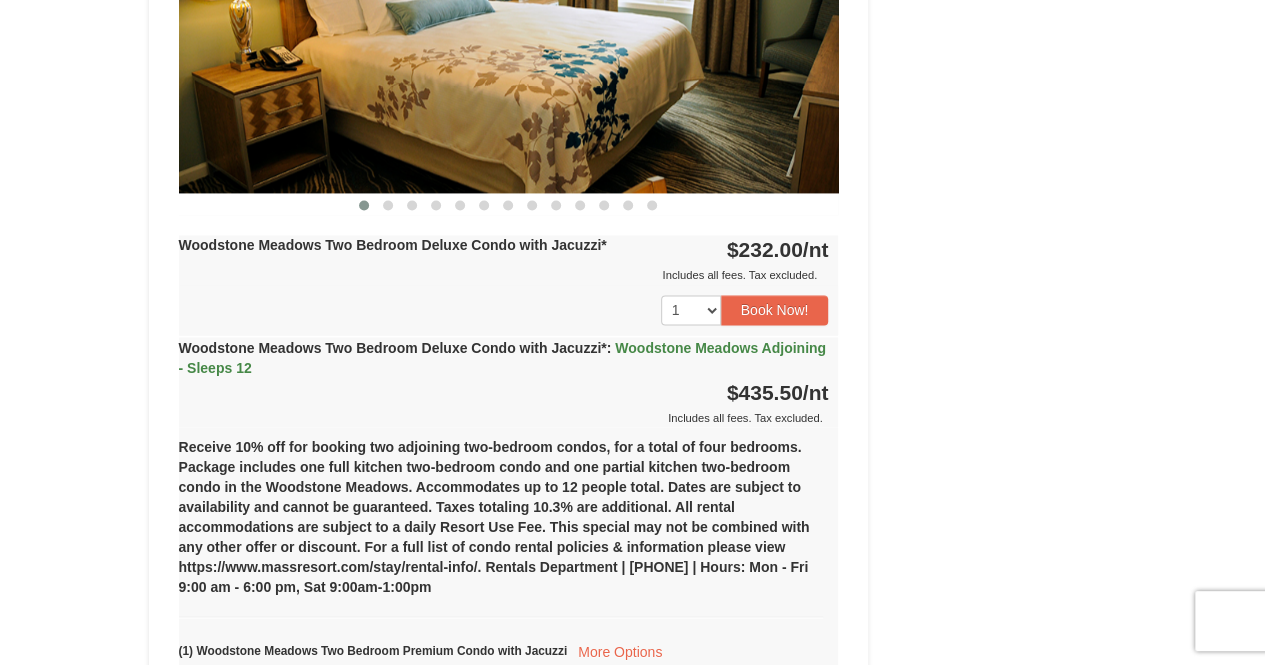click on "Woodstone Meadows Adjoining - Sleeps 12" at bounding box center (502, 357) 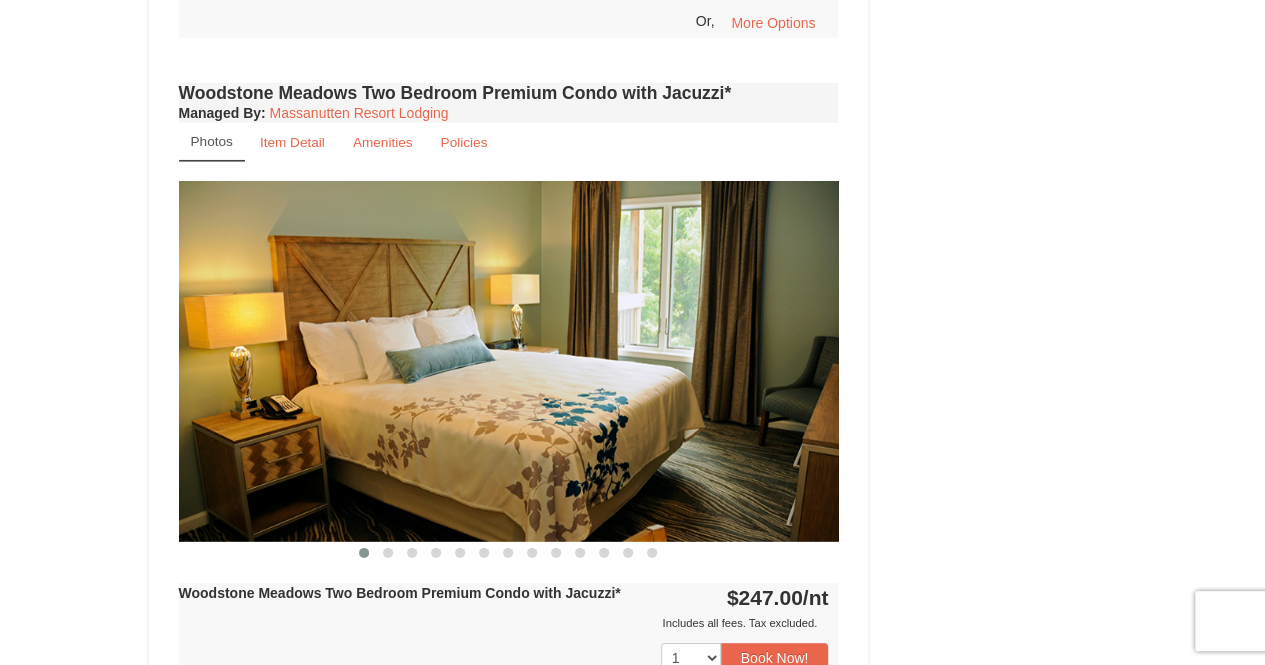 scroll, scrollTop: 2848, scrollLeft: 0, axis: vertical 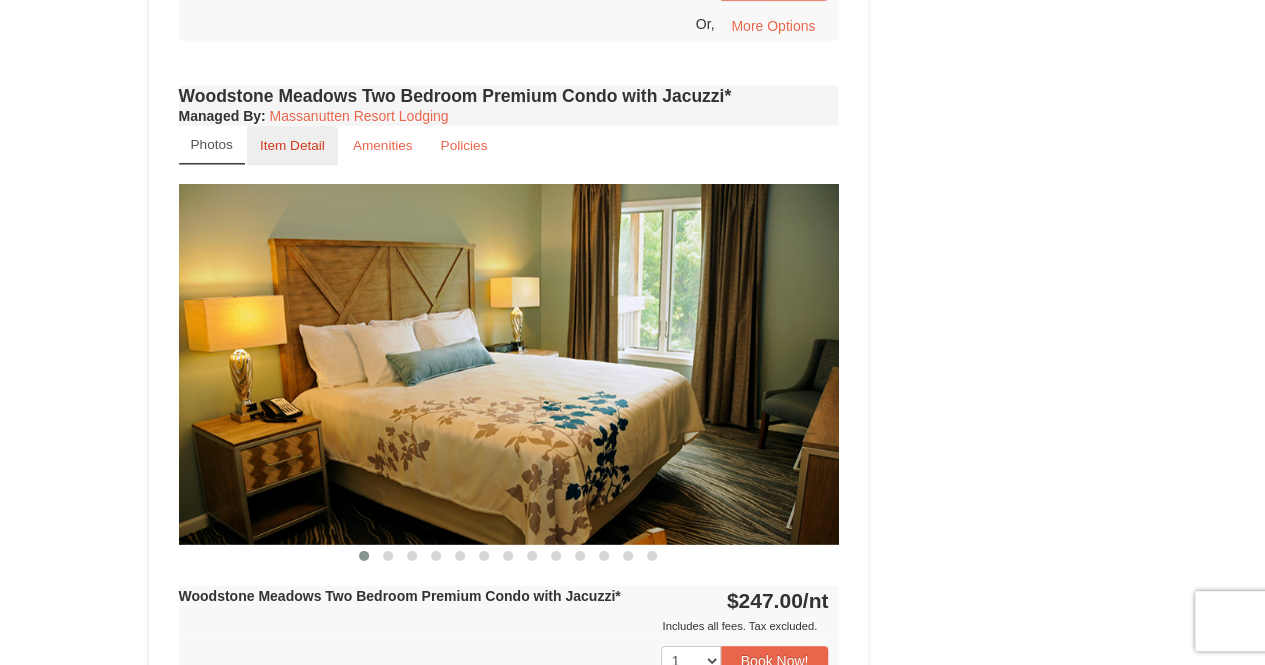 click on "Item Detail" at bounding box center [292, 145] 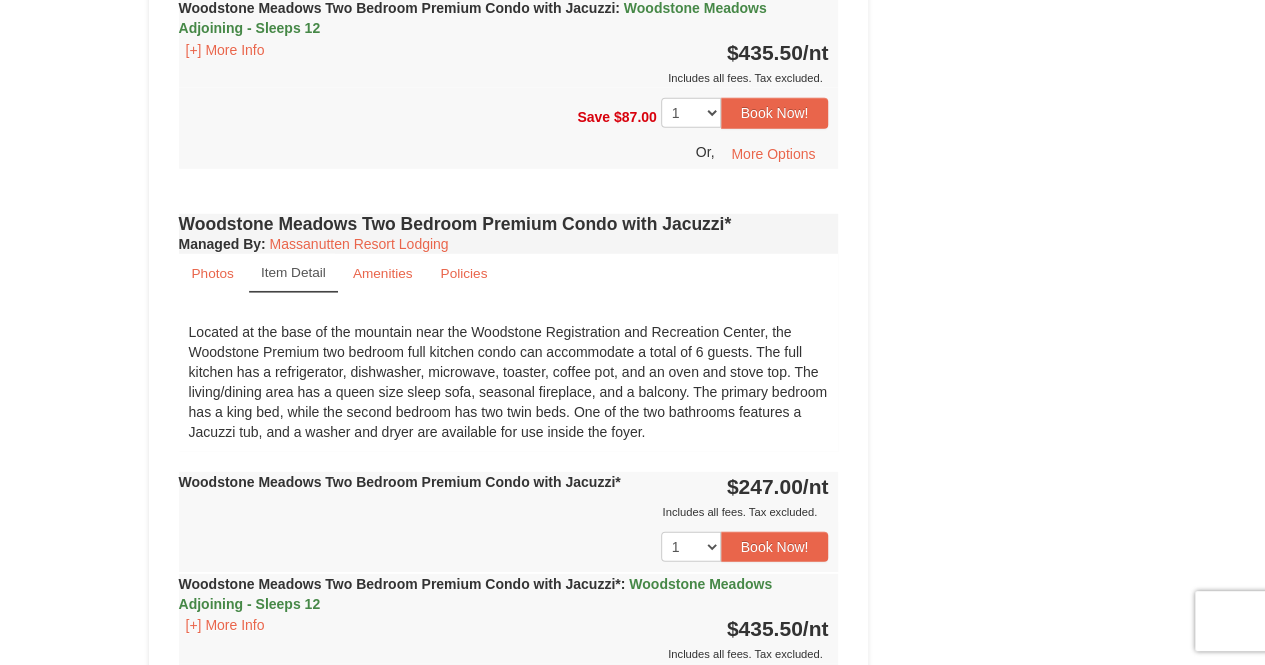 scroll, scrollTop: 2719, scrollLeft: 0, axis: vertical 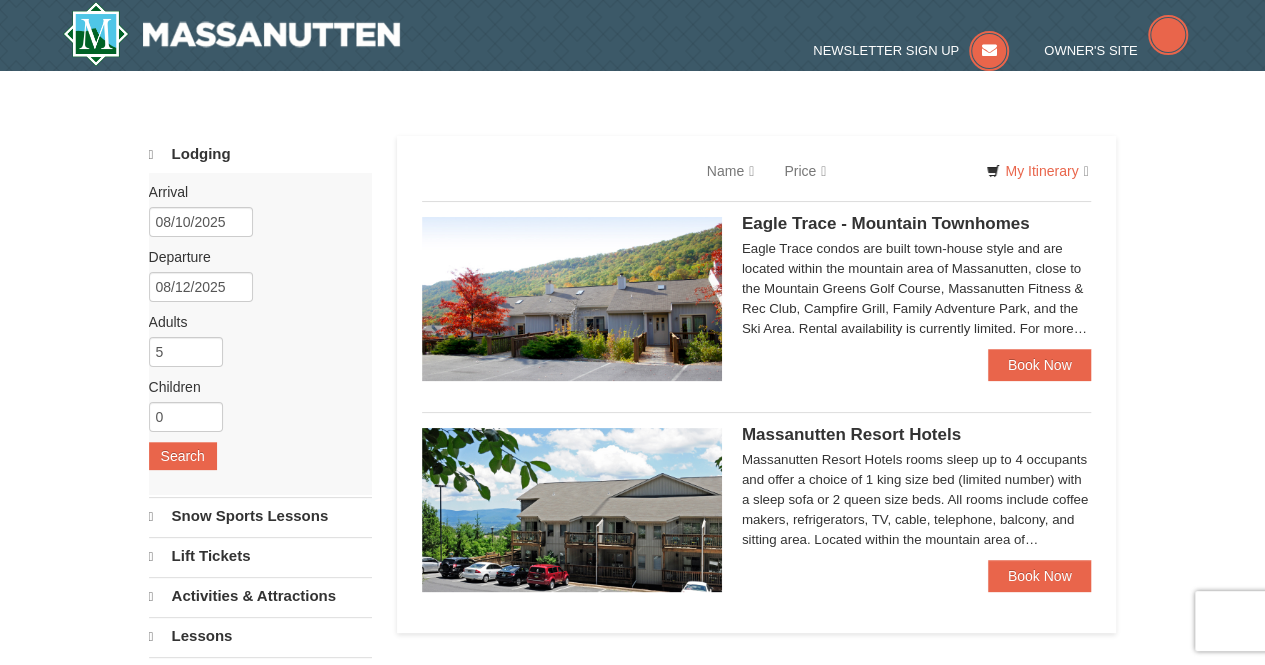 select on "8" 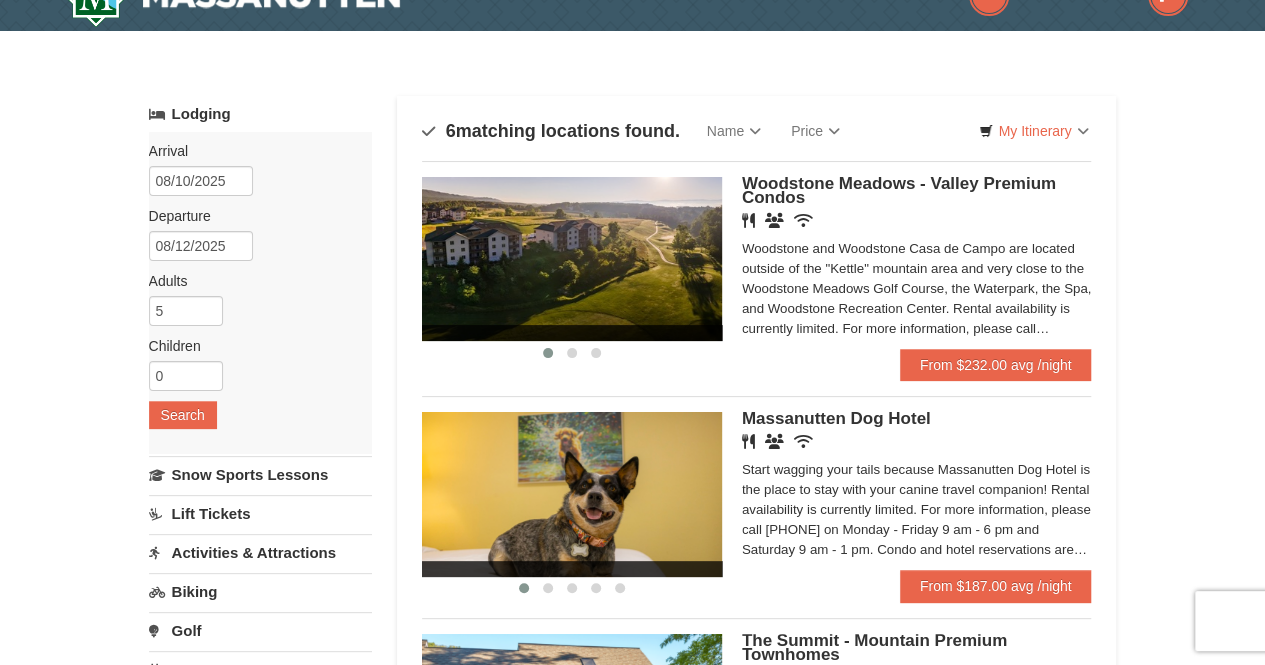 scroll, scrollTop: 0, scrollLeft: 0, axis: both 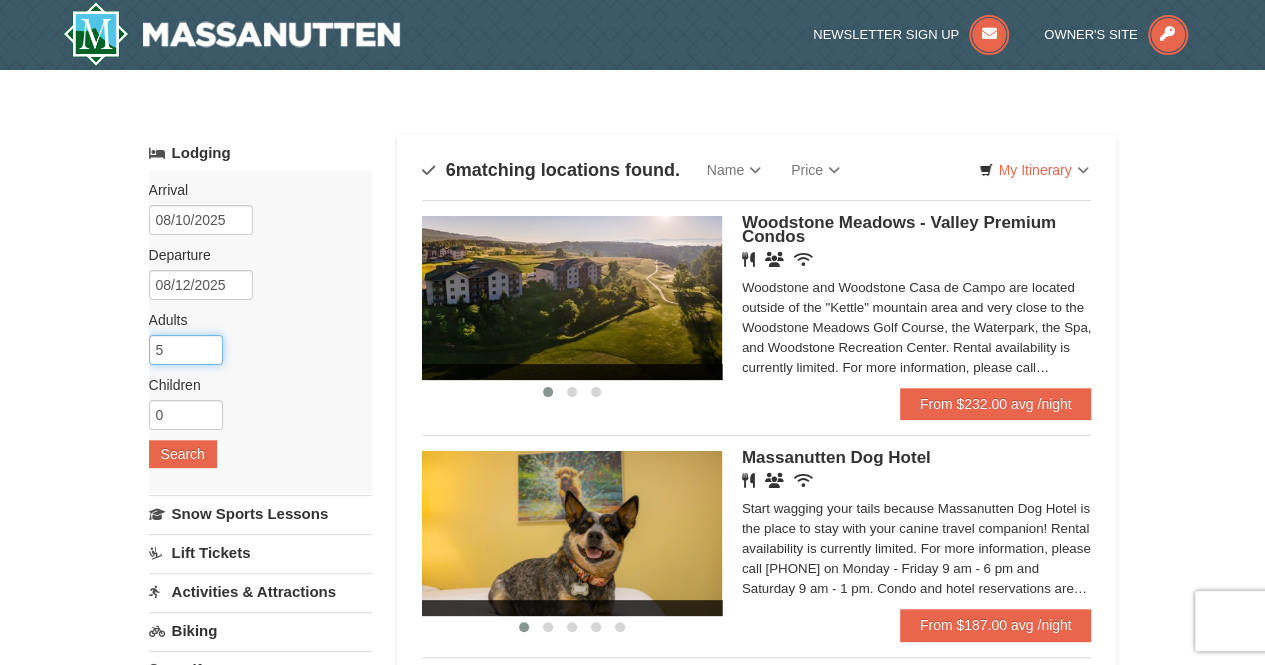 click on "5" at bounding box center [186, 350] 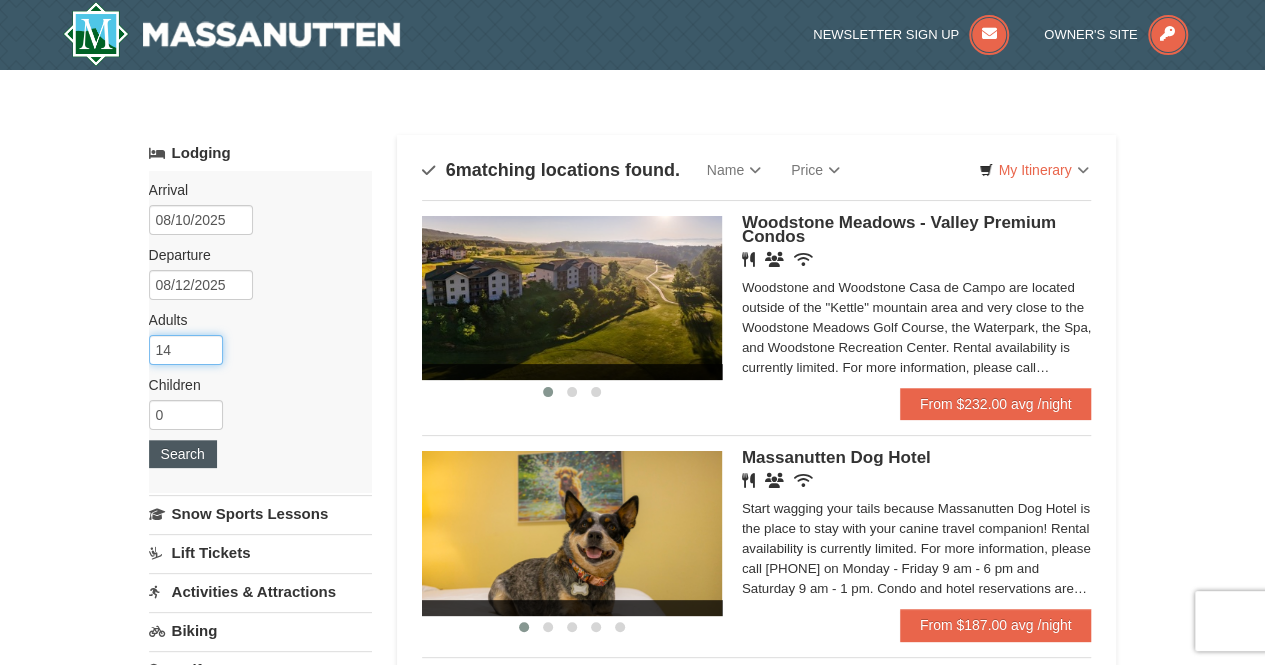 type on "14" 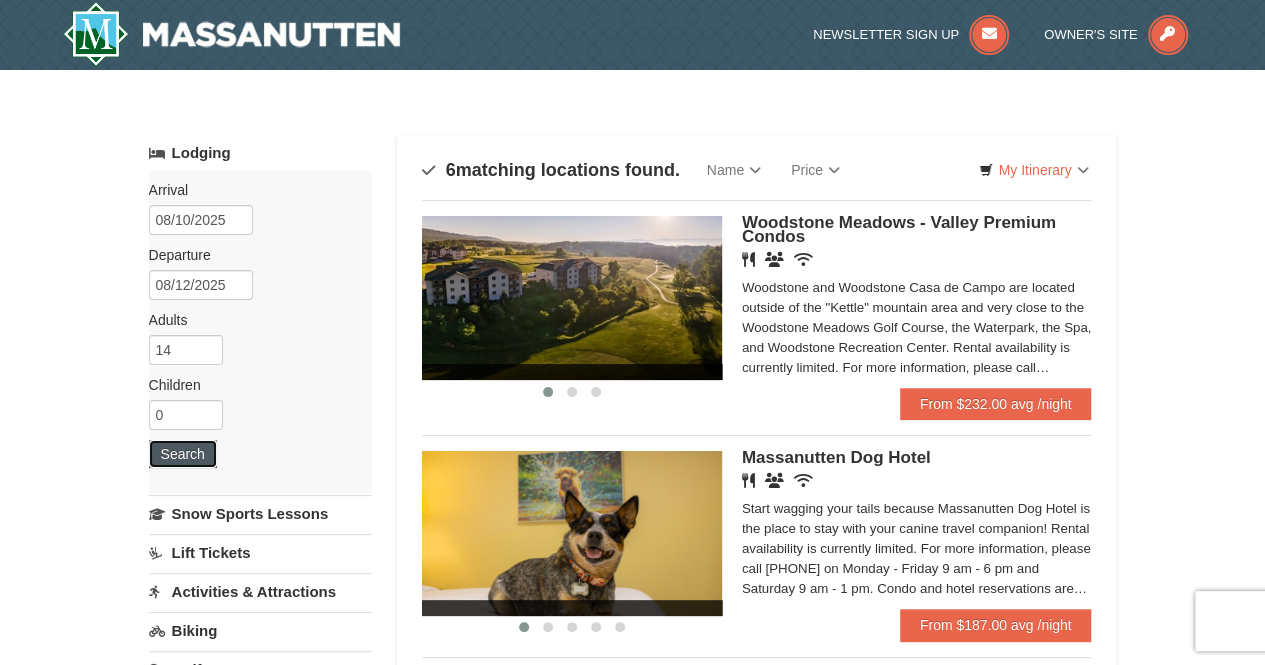 click on "Search" at bounding box center (183, 454) 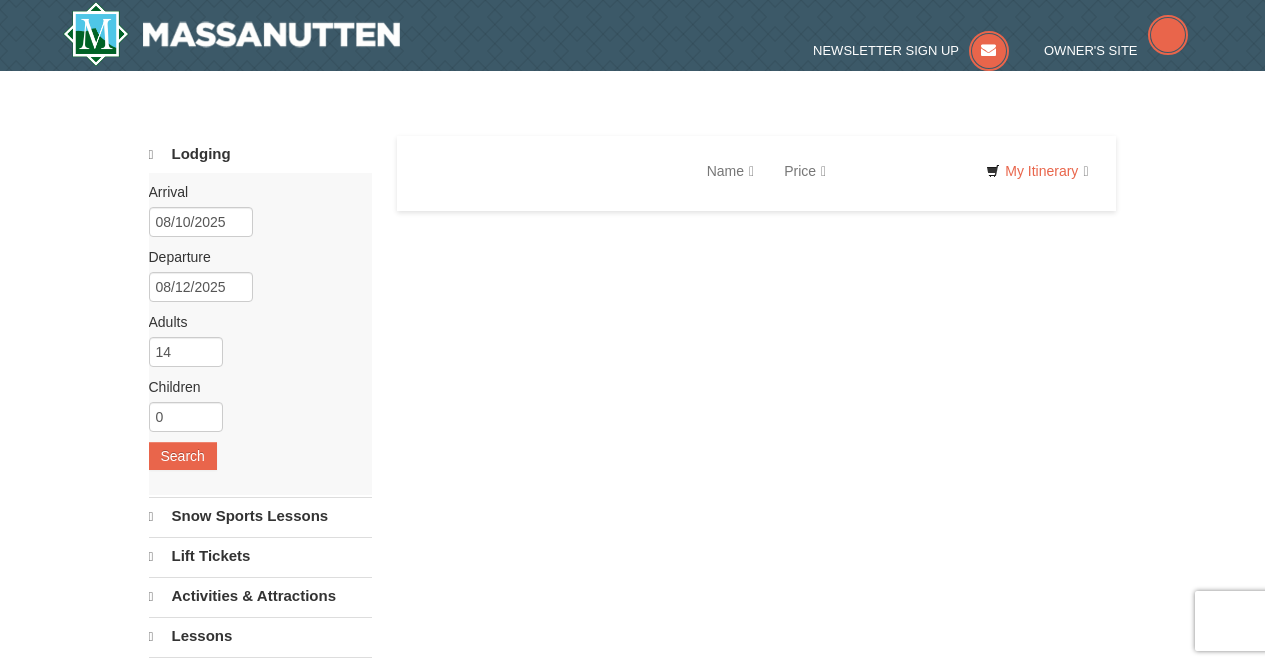 scroll, scrollTop: 0, scrollLeft: 0, axis: both 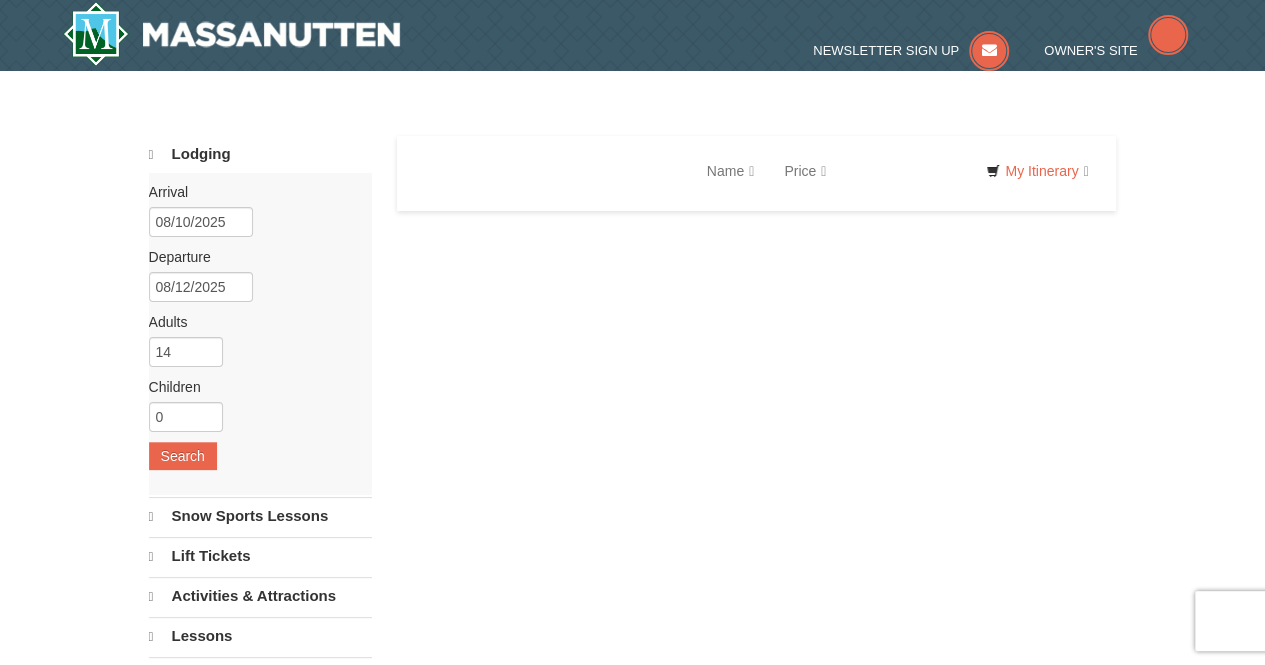 select on "8" 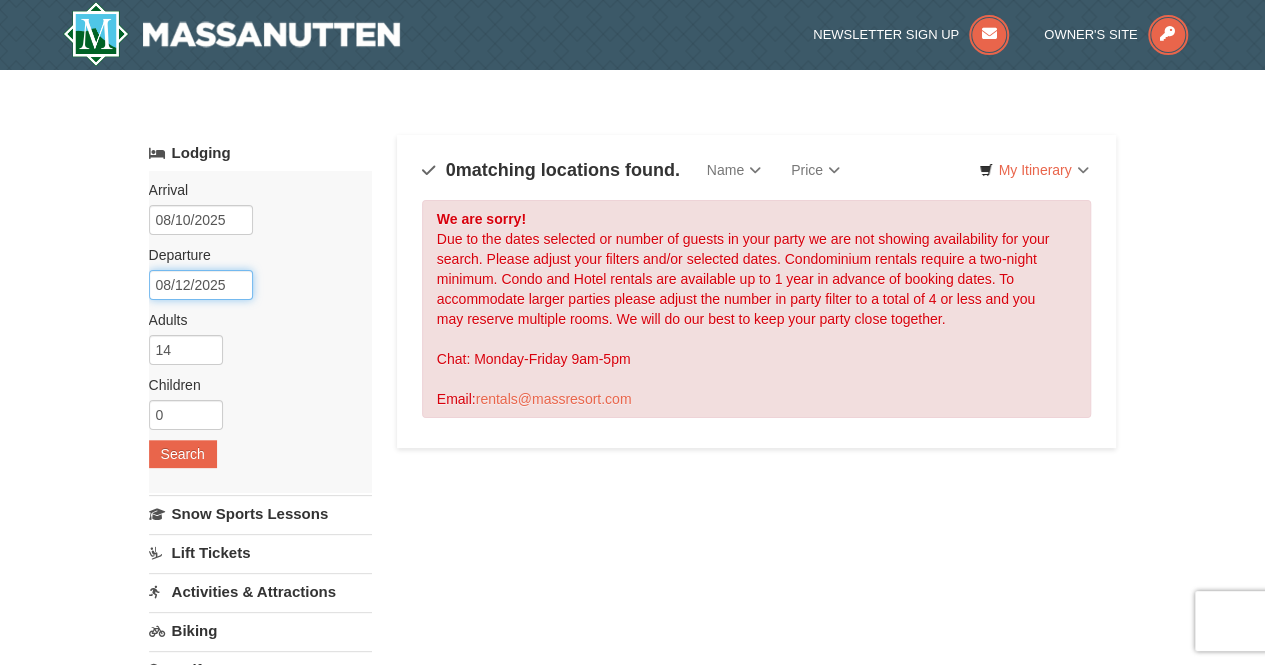 click on "08/12/2025" at bounding box center (201, 285) 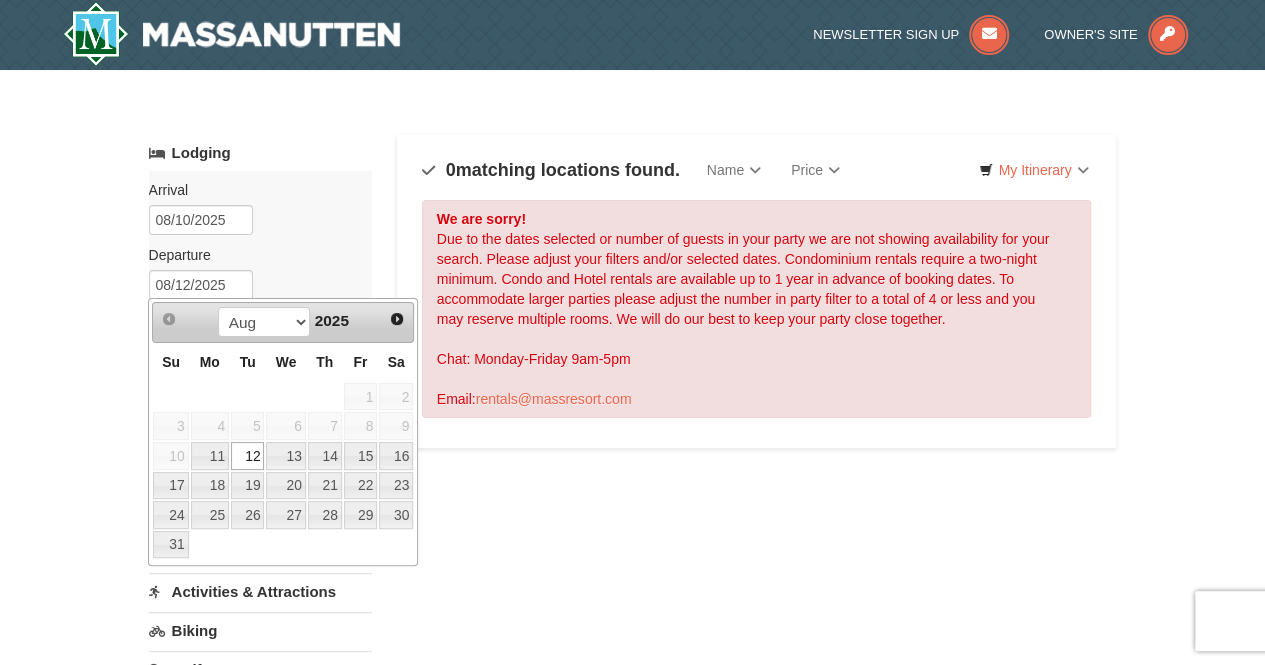 click on "Arrival Please format dates MM/DD/YYYY Please format dates MM/DD/YYYY
08/10/2025
Departure Please format dates MM/DD/YYYY Please format dates MM/DD/YYYY
08/12/2025
Adults Please format dates MM/DD/YYYY
14
Children Please format dates MM/DD/YYYY
0
Search" at bounding box center (260, 332) 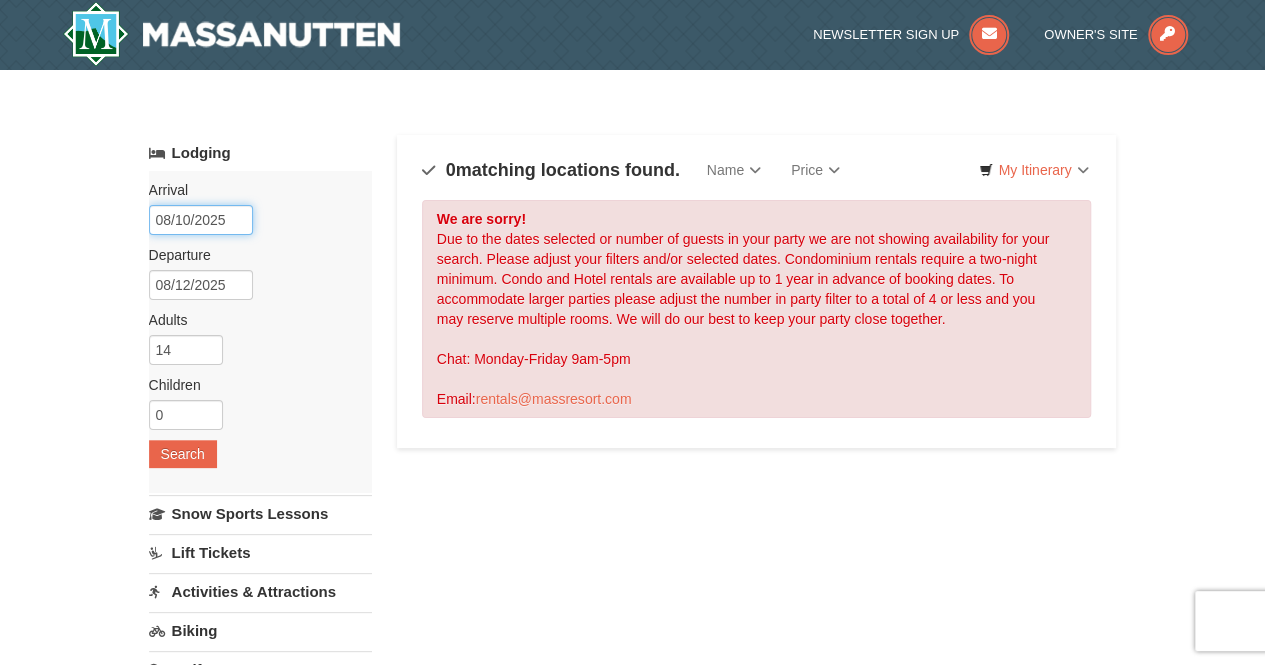 click on "08/10/2025" at bounding box center [201, 220] 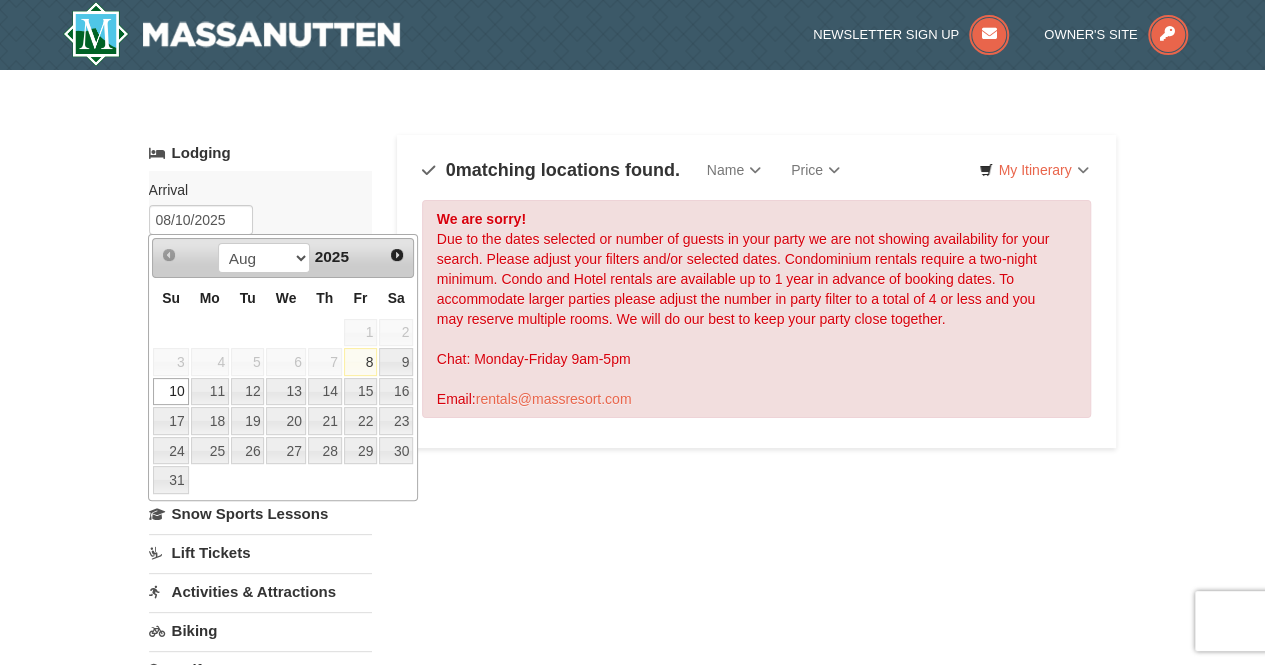 click on "Next" at bounding box center (397, 255) 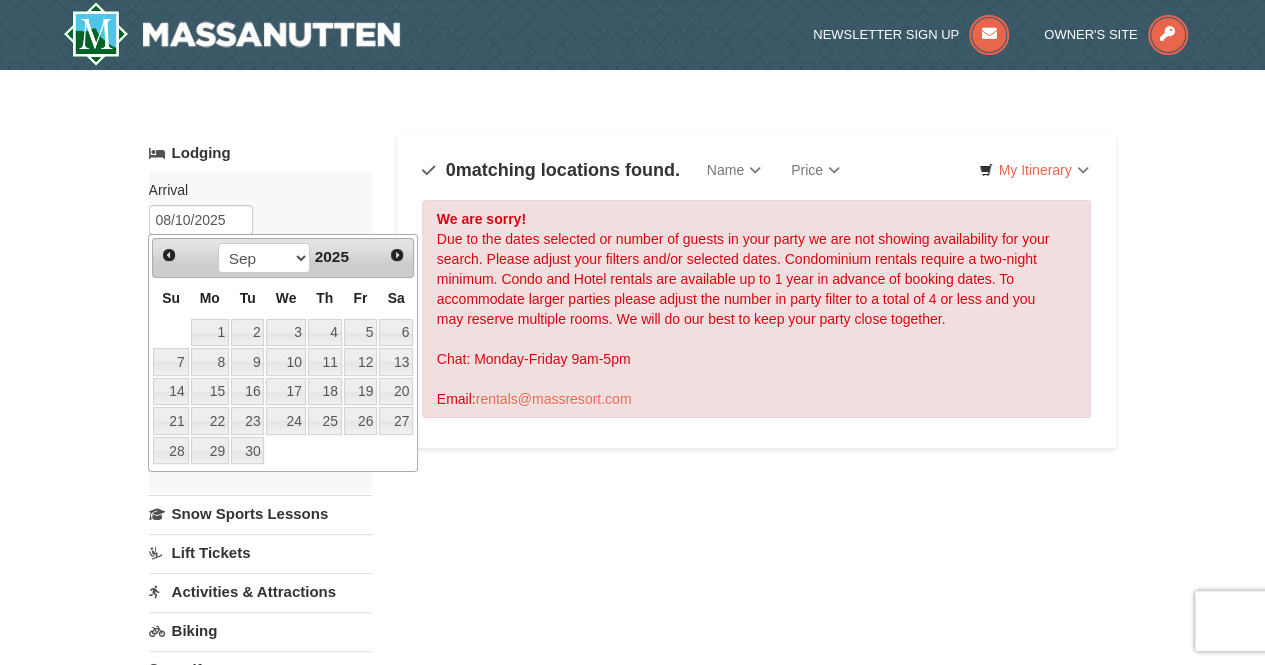 click on "1" at bounding box center [210, 333] 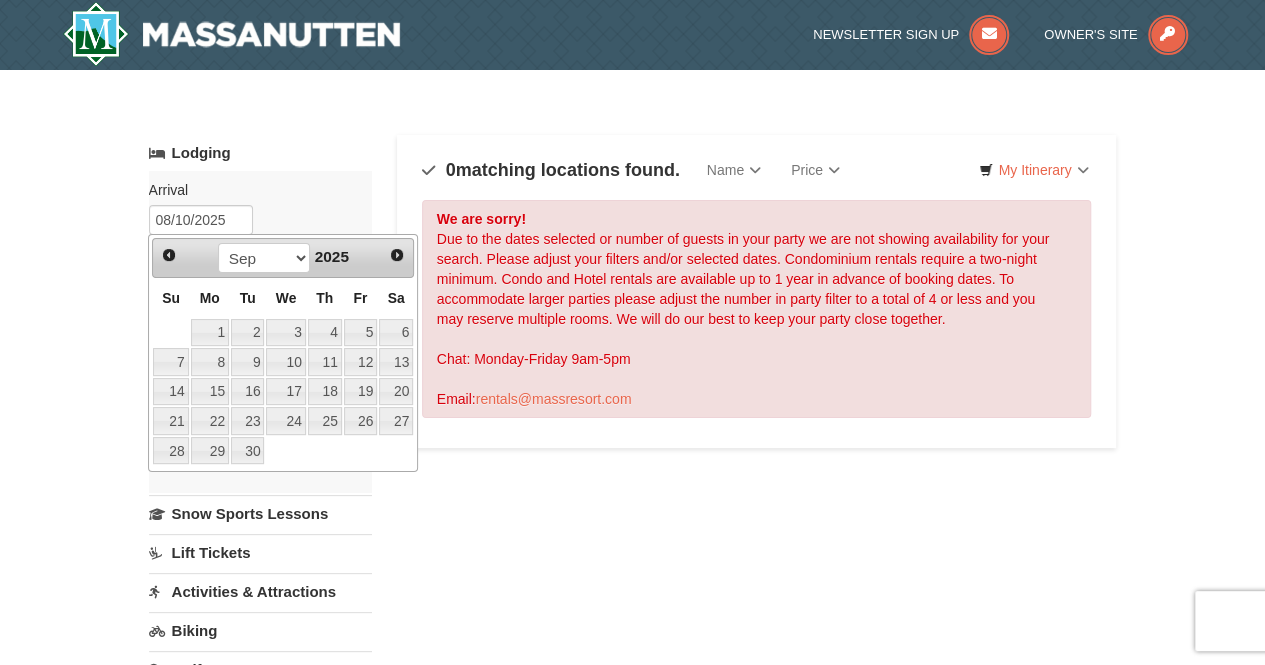type on "09/01/2025" 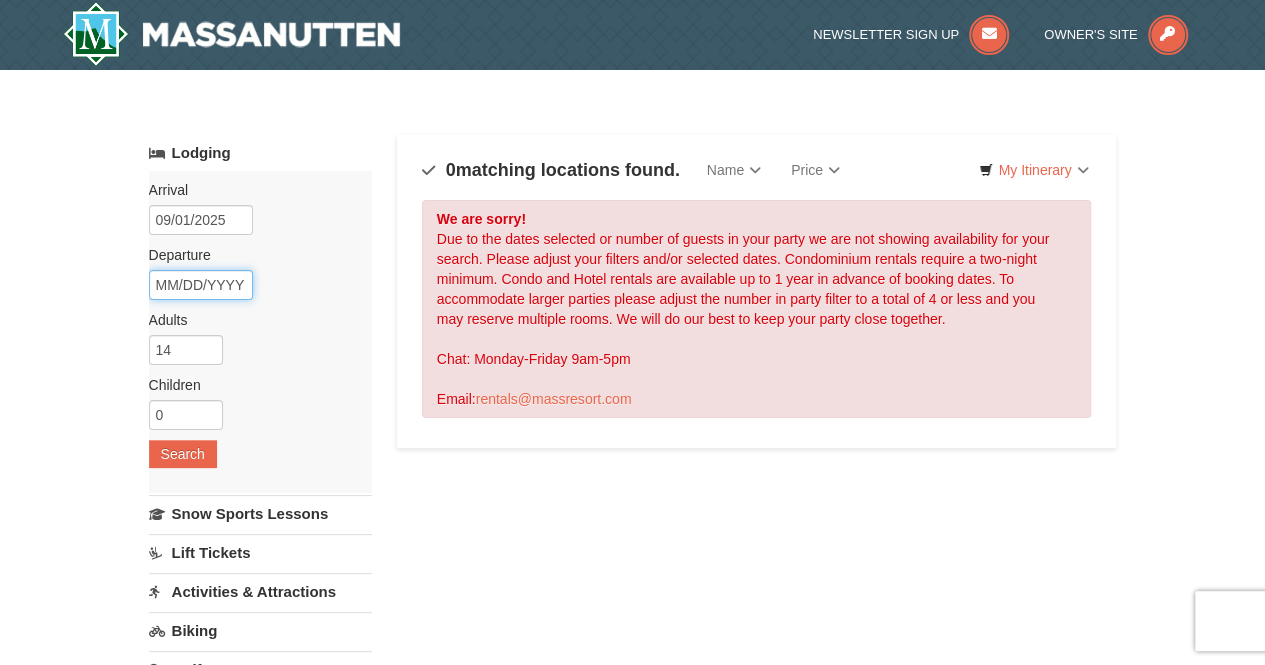 click on "09/02/2025" at bounding box center [201, 285] 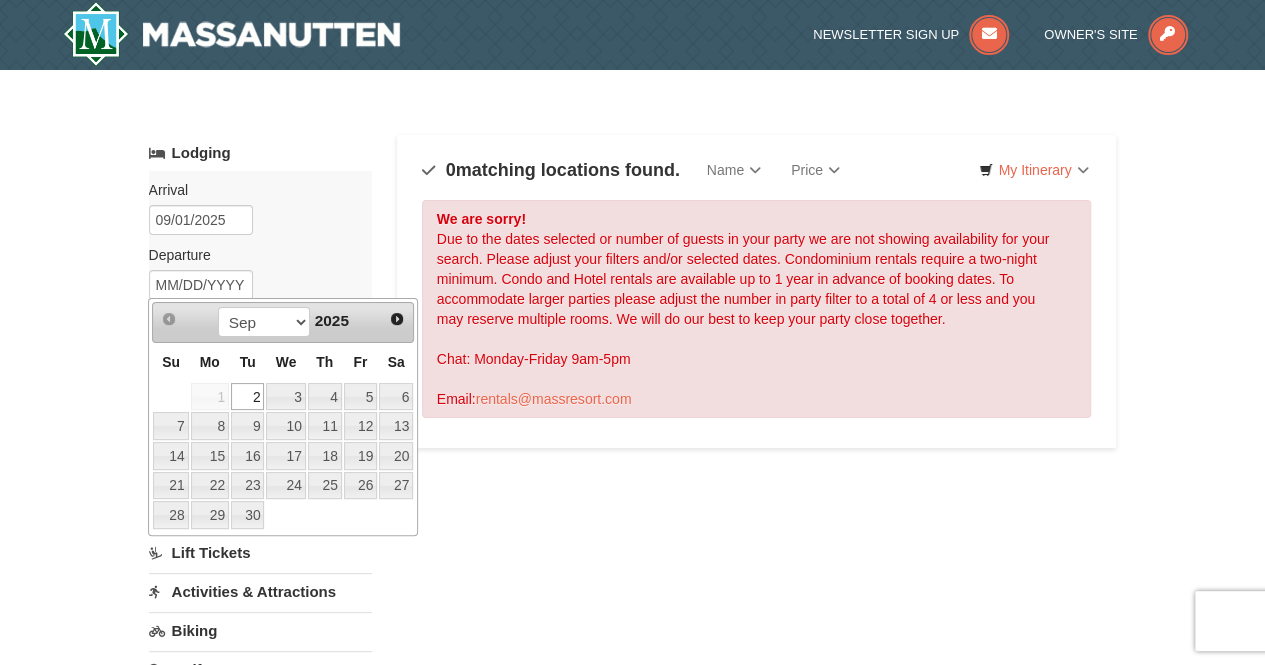 click on "30" at bounding box center (248, 515) 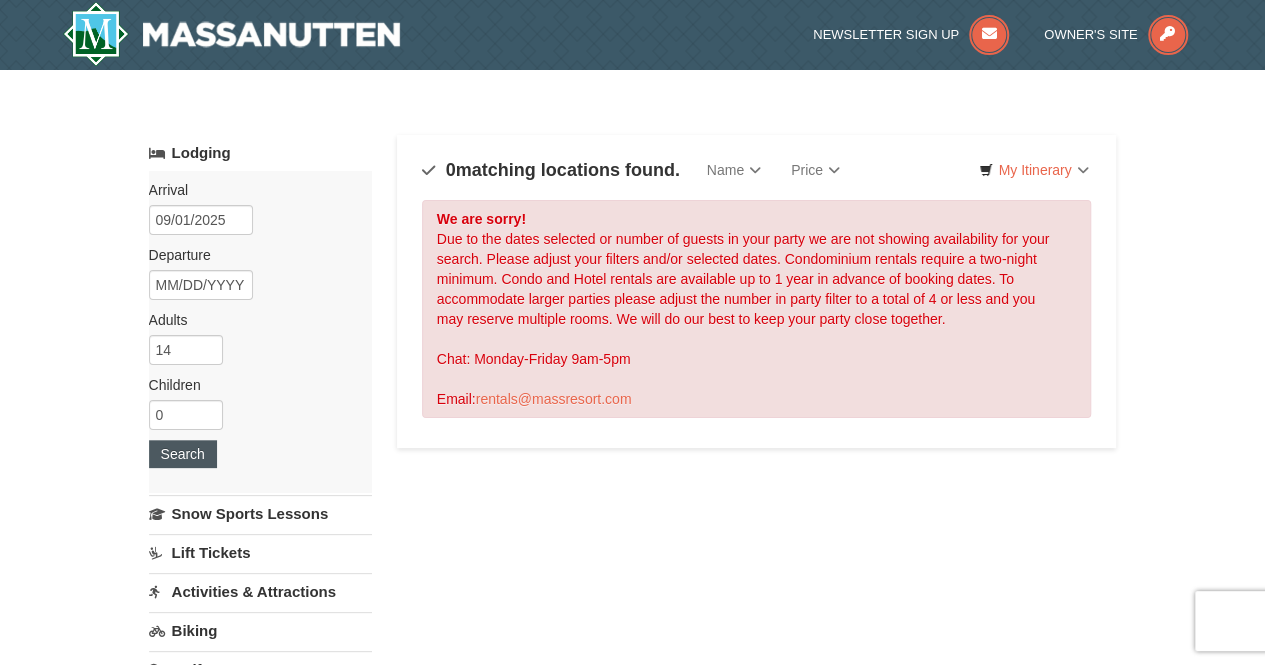 click on "Search" at bounding box center [183, 454] 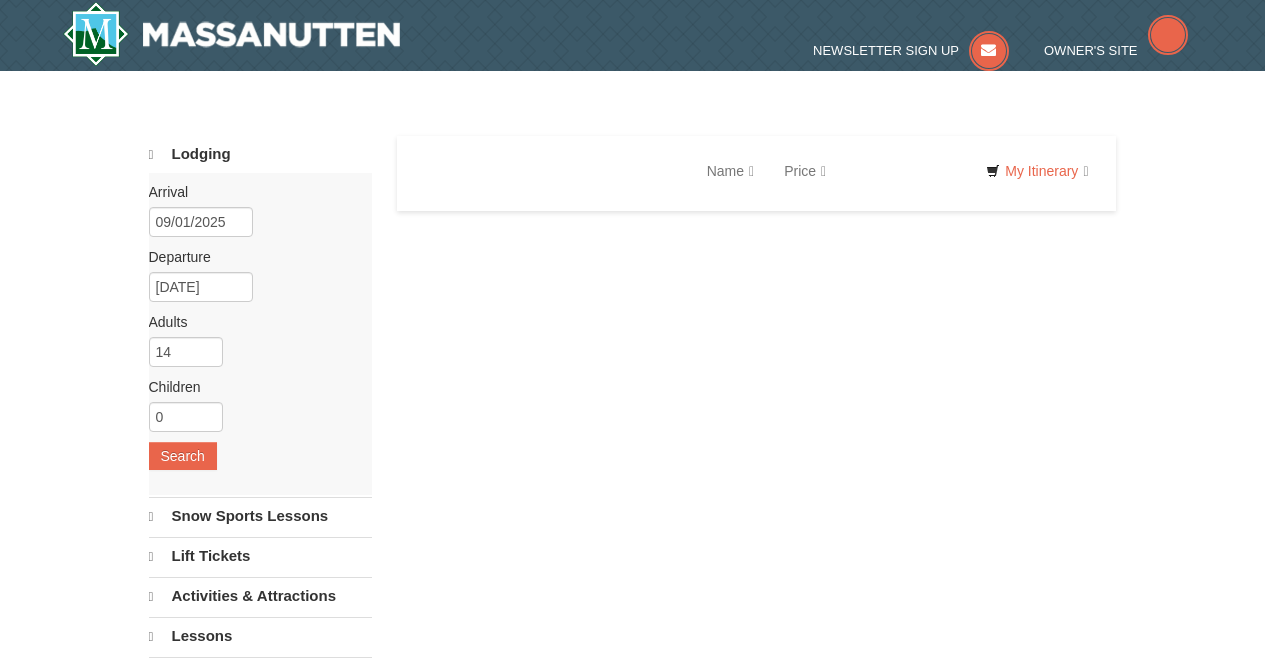 scroll, scrollTop: 0, scrollLeft: 0, axis: both 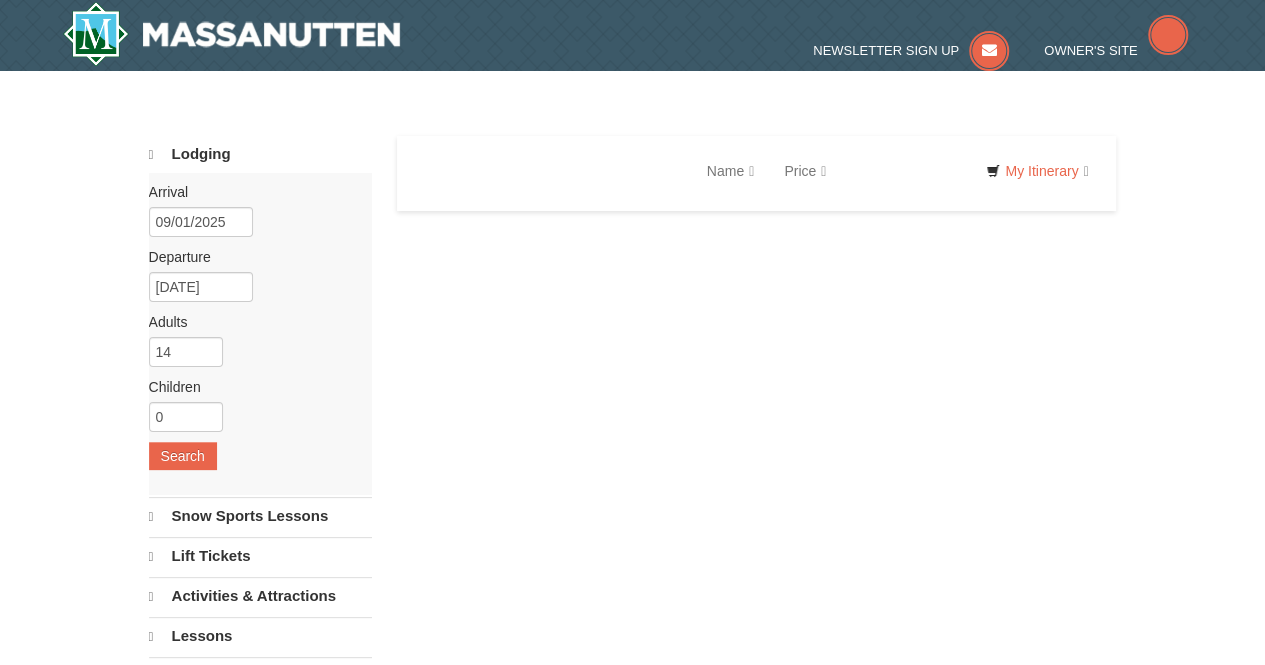 select on "8" 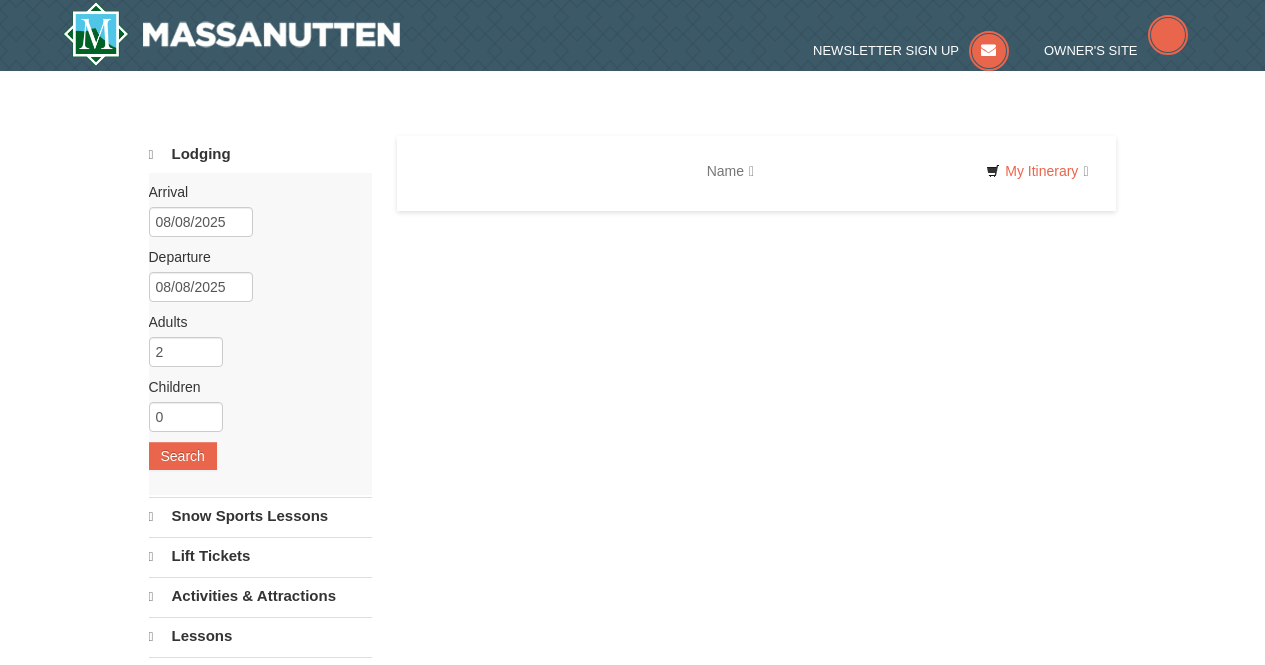 scroll, scrollTop: 0, scrollLeft: 0, axis: both 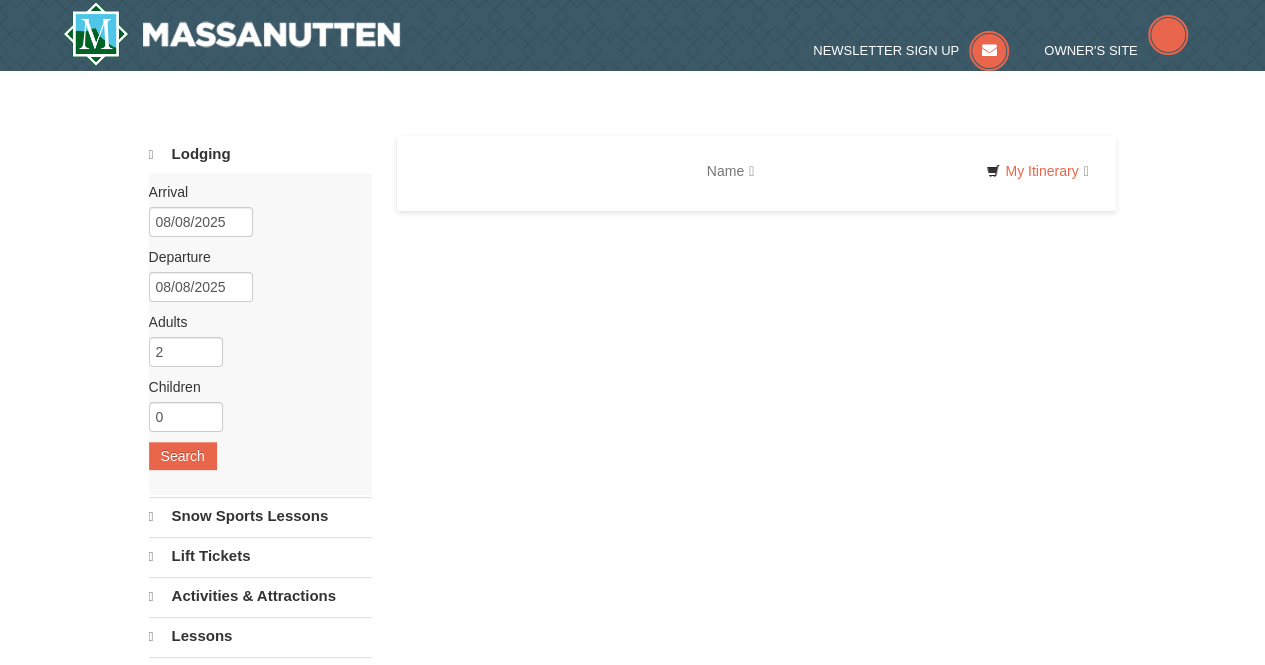 type 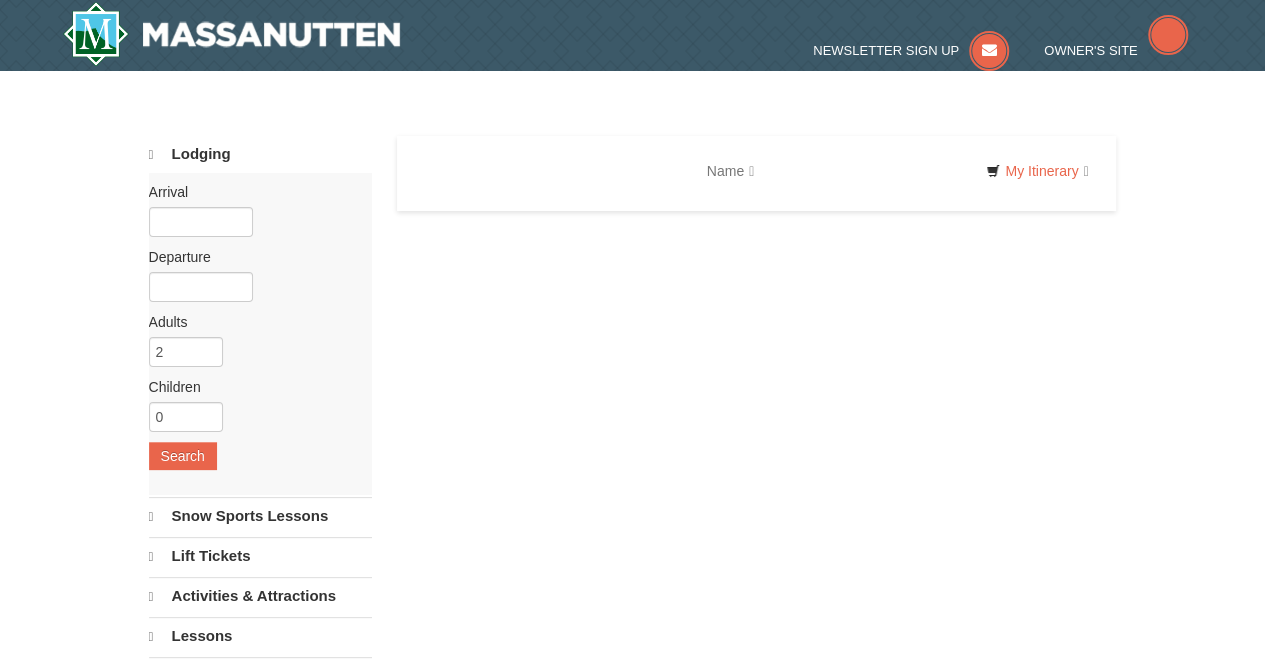 scroll, scrollTop: 0, scrollLeft: 0, axis: both 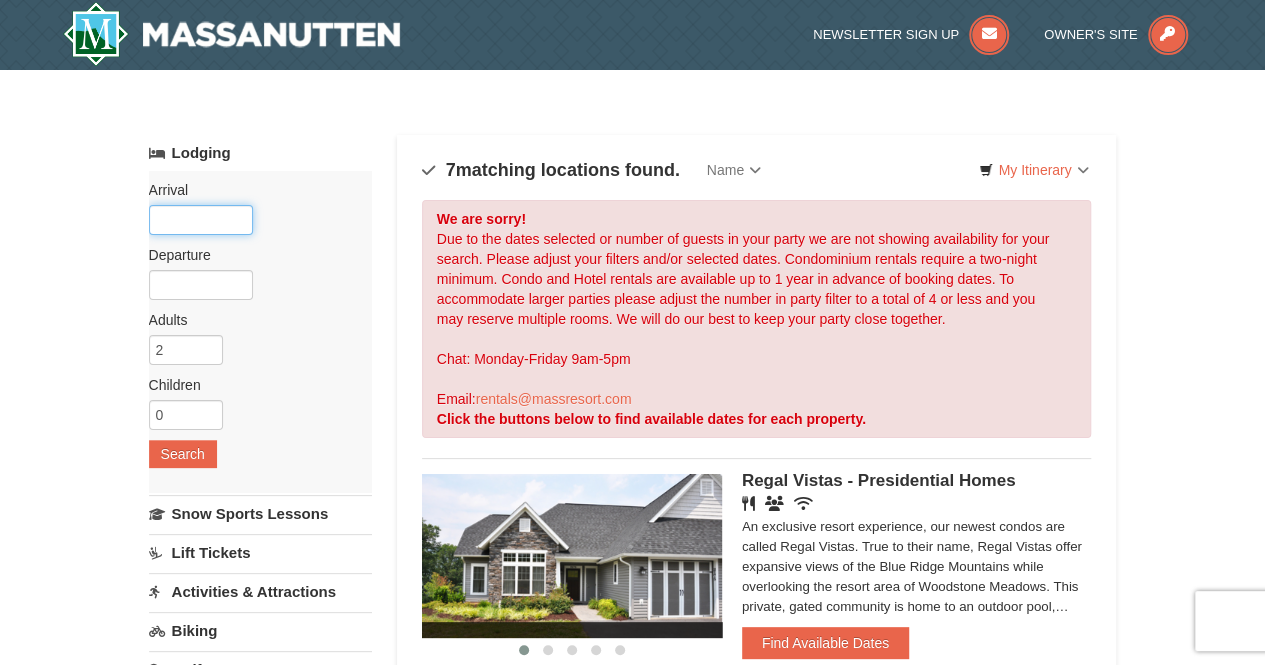 click at bounding box center (201, 220) 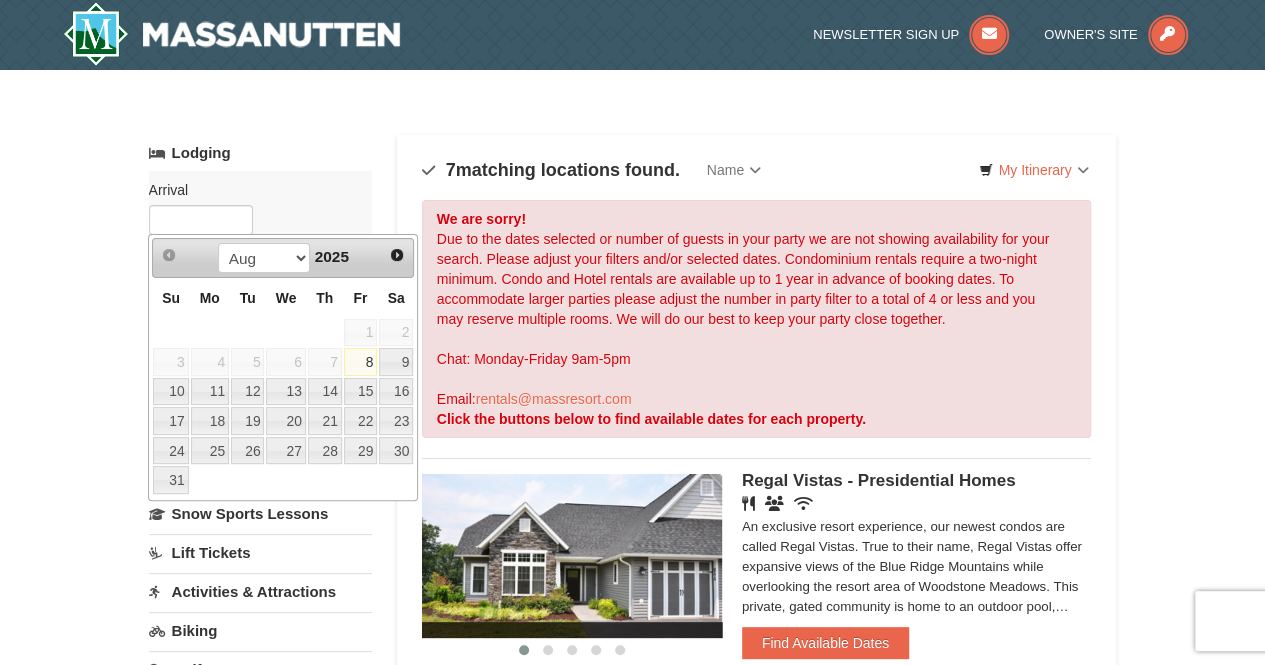 click on "8" at bounding box center [361, 362] 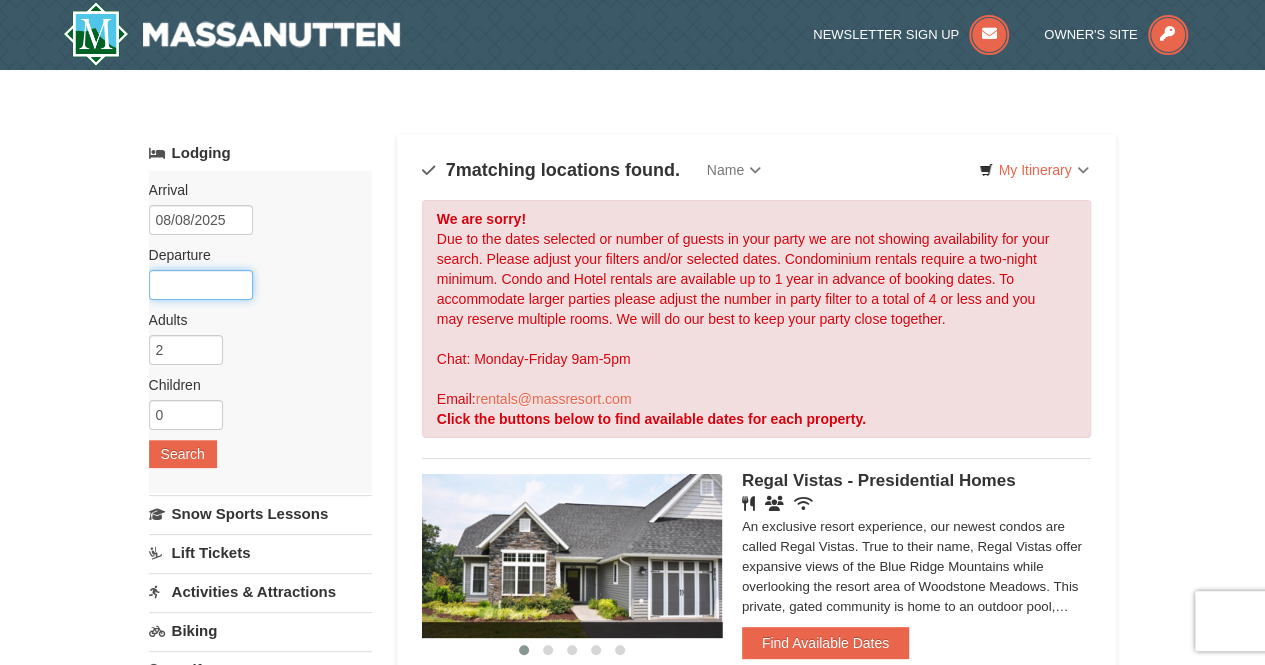click at bounding box center (201, 285) 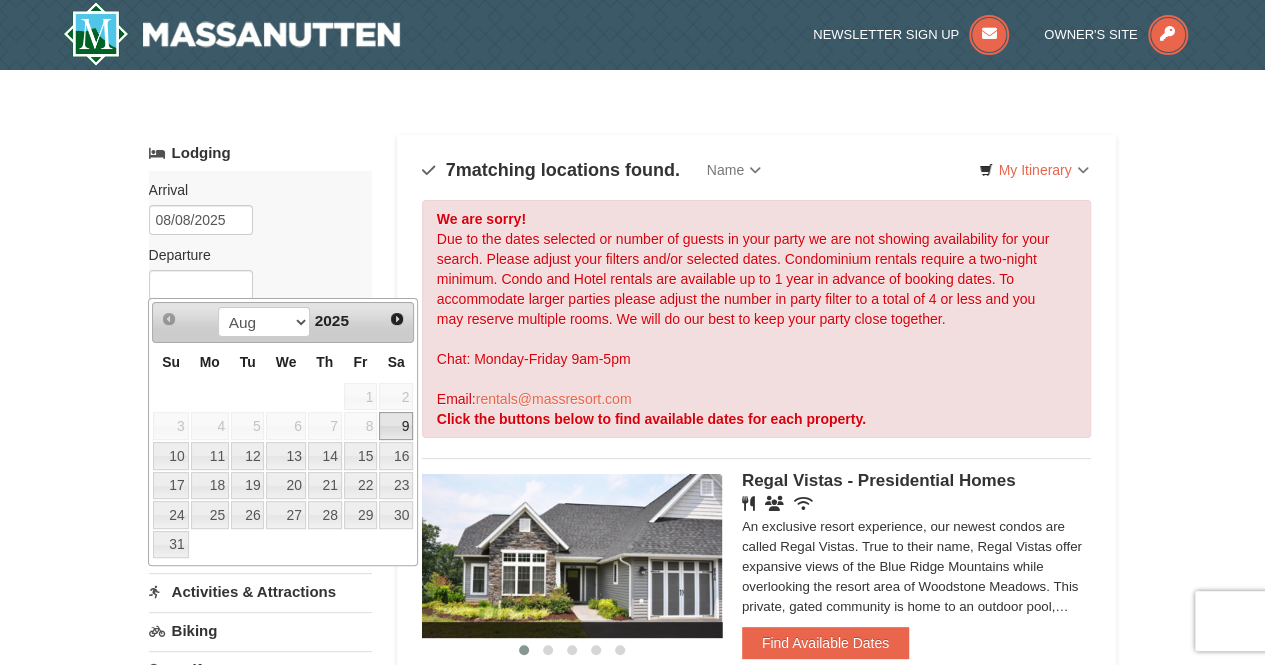 click on "31" at bounding box center [170, 545] 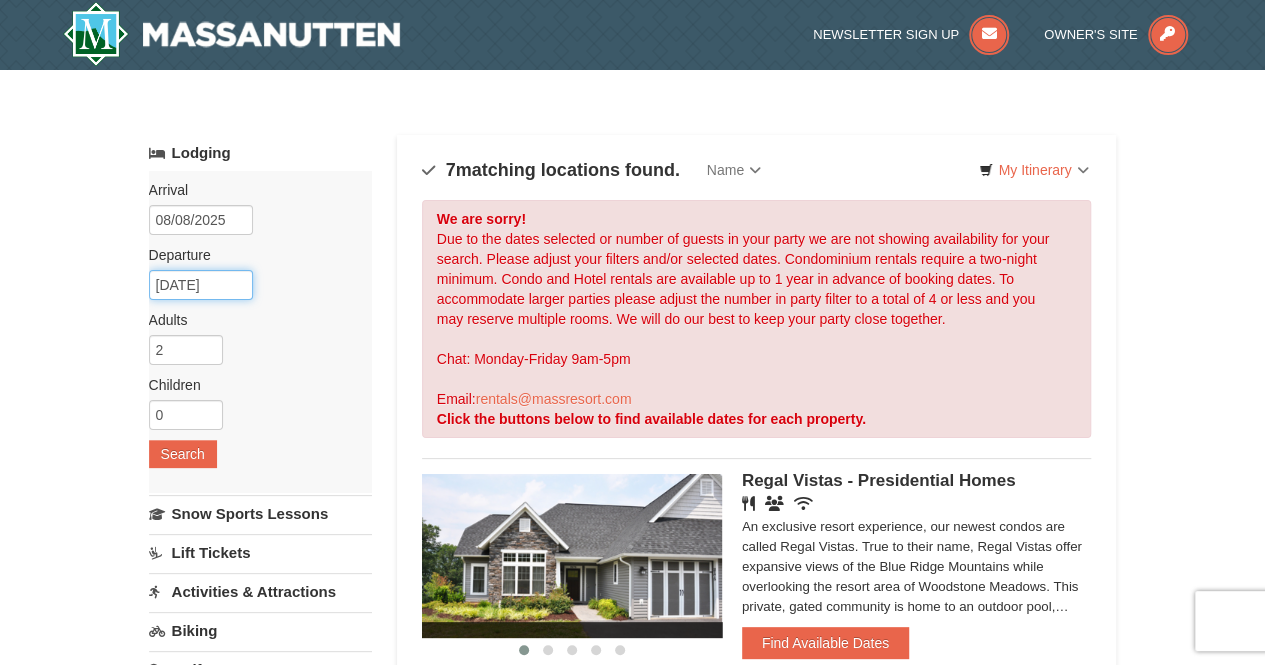 click on "08/31/2025" at bounding box center (201, 285) 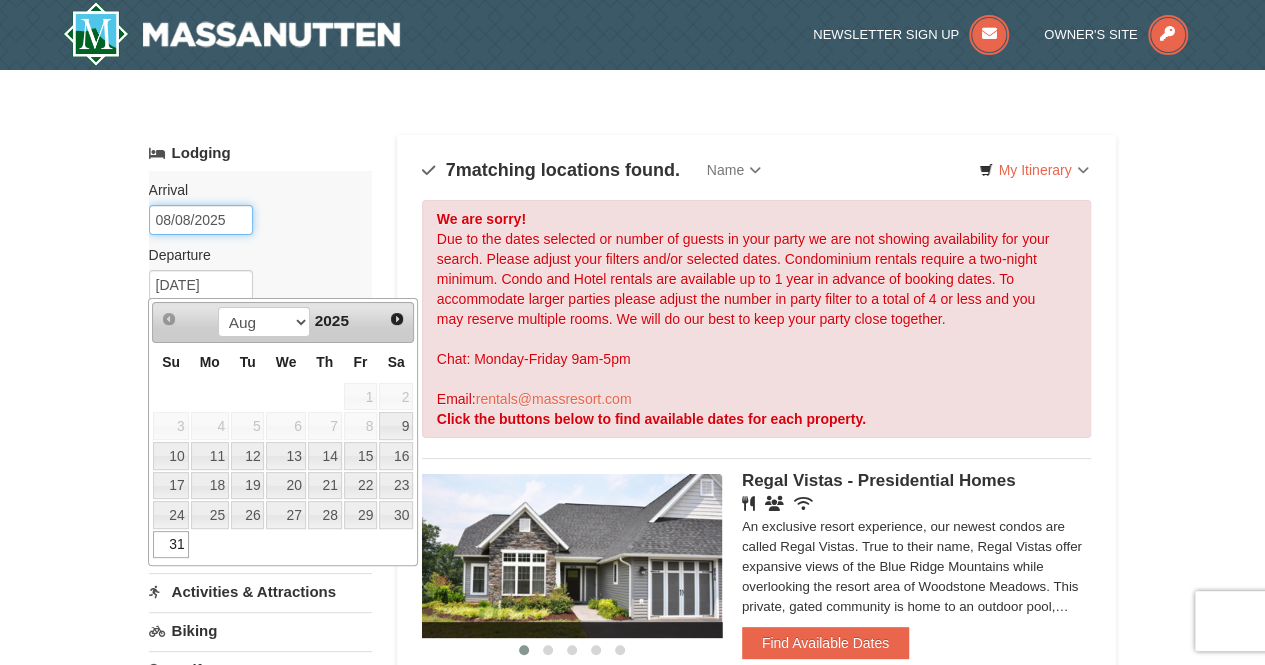 click on "08/08/2025" at bounding box center (201, 220) 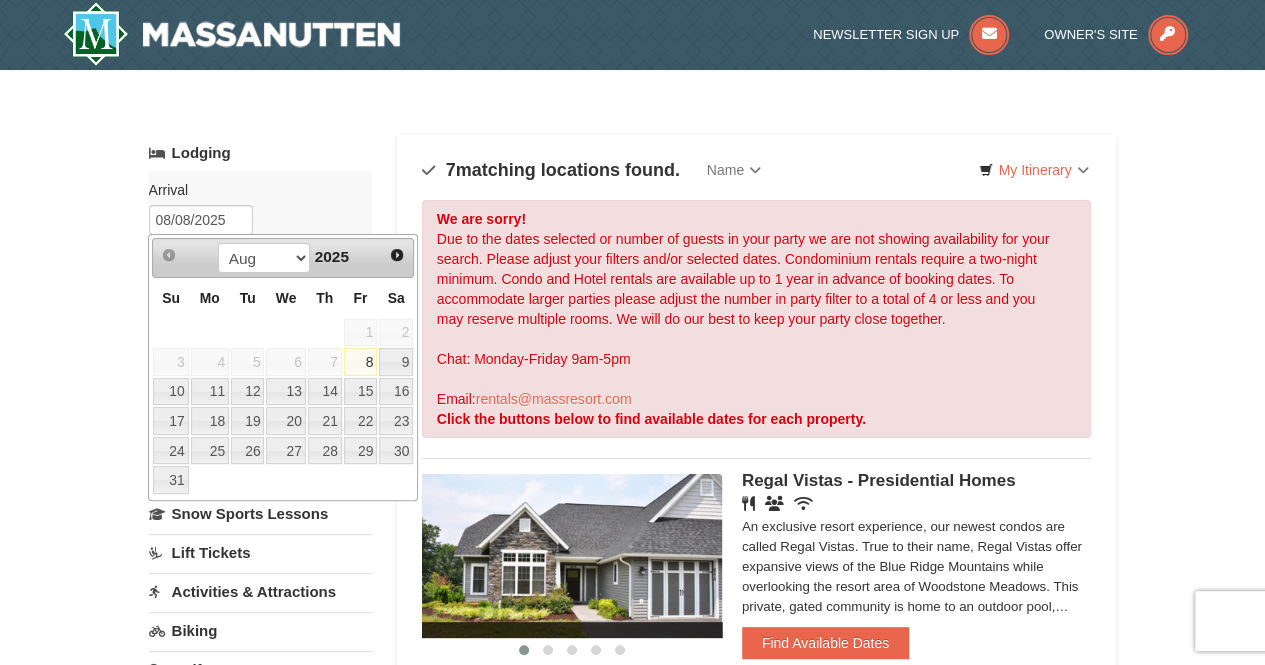 click on "Next" at bounding box center [397, 255] 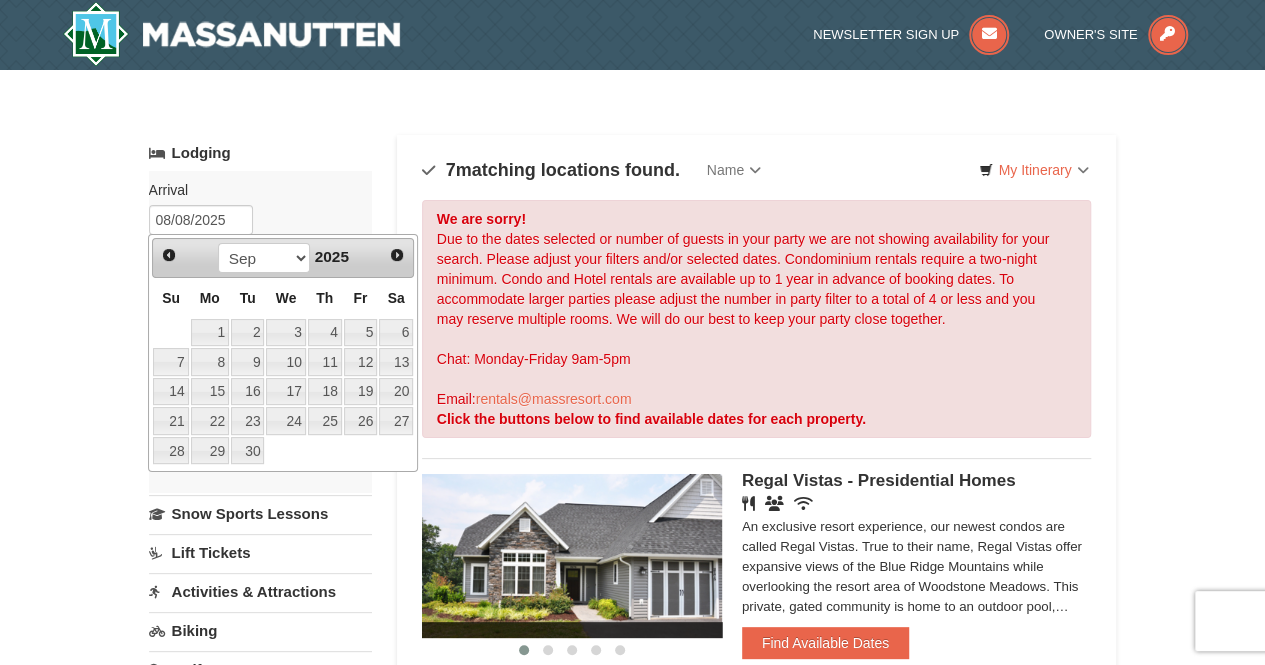 click on "1" at bounding box center [210, 333] 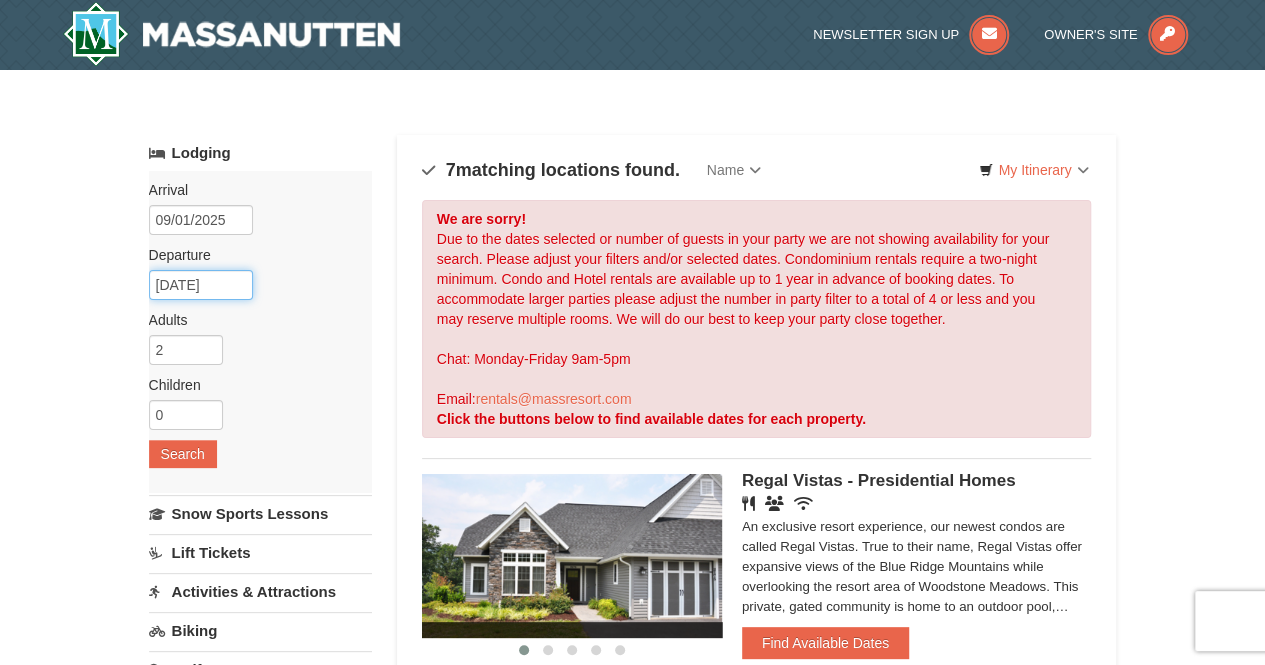 click on "09/02/2025" at bounding box center (201, 285) 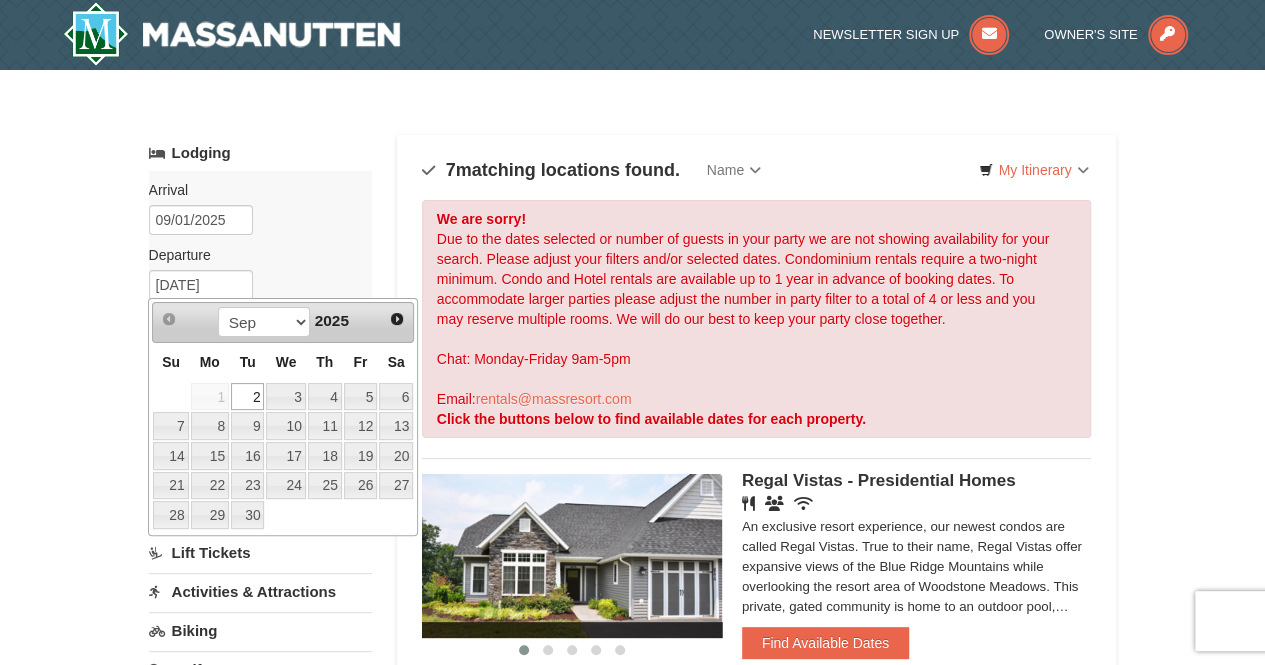 click on "5" at bounding box center (361, 397) 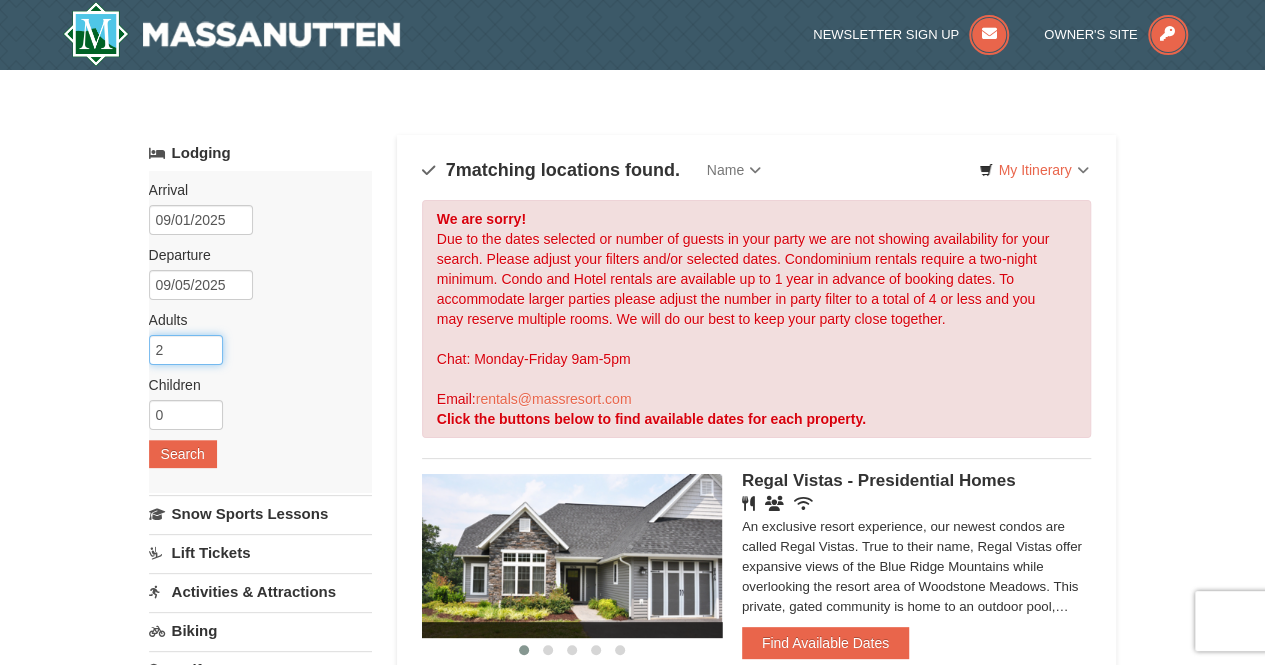 click on "2" at bounding box center [186, 350] 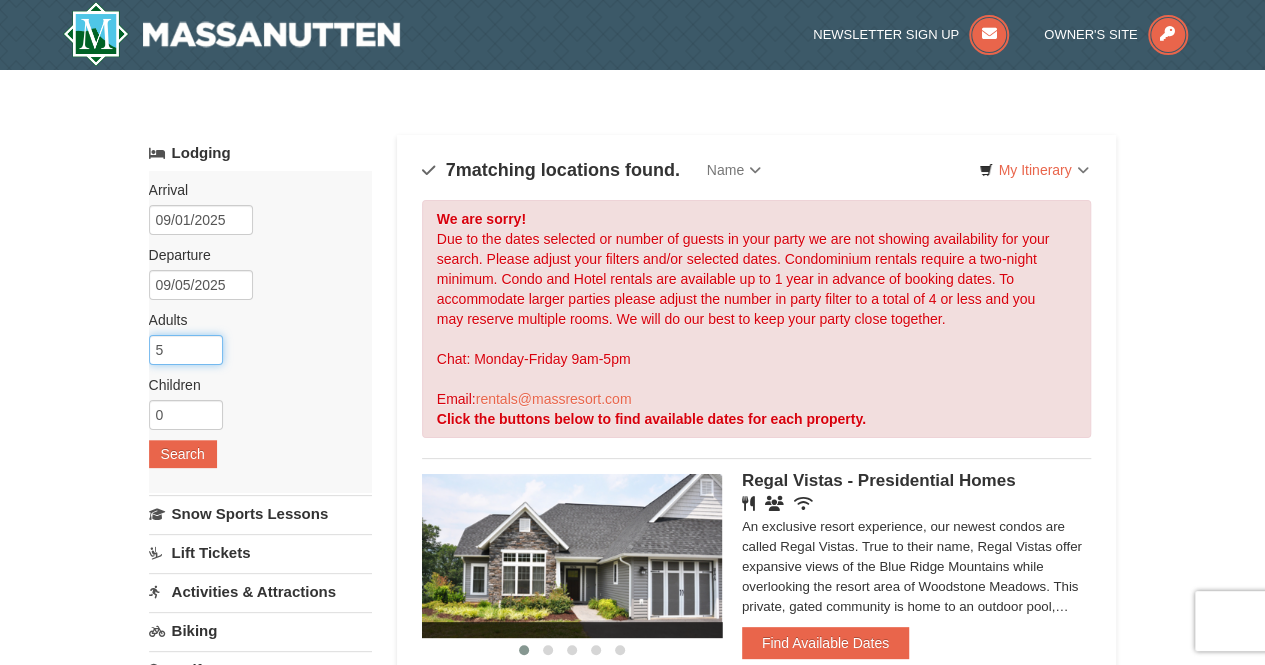 type on "5" 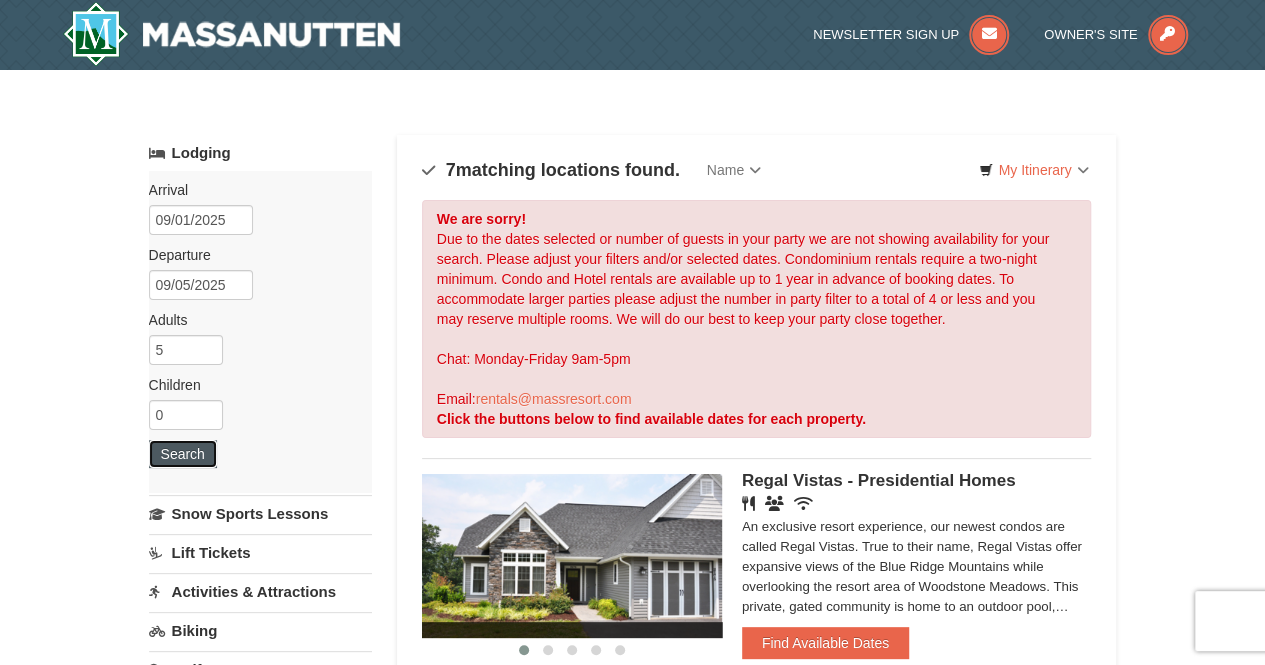 click on "Search" at bounding box center [183, 454] 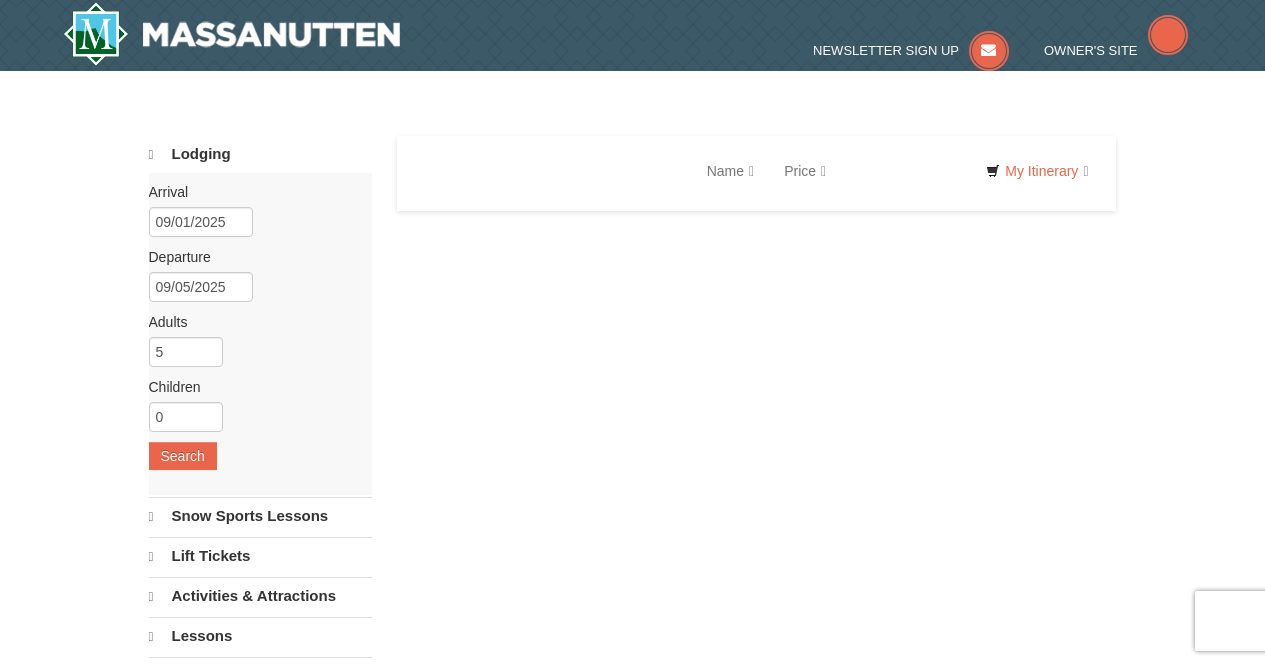 scroll, scrollTop: 0, scrollLeft: 0, axis: both 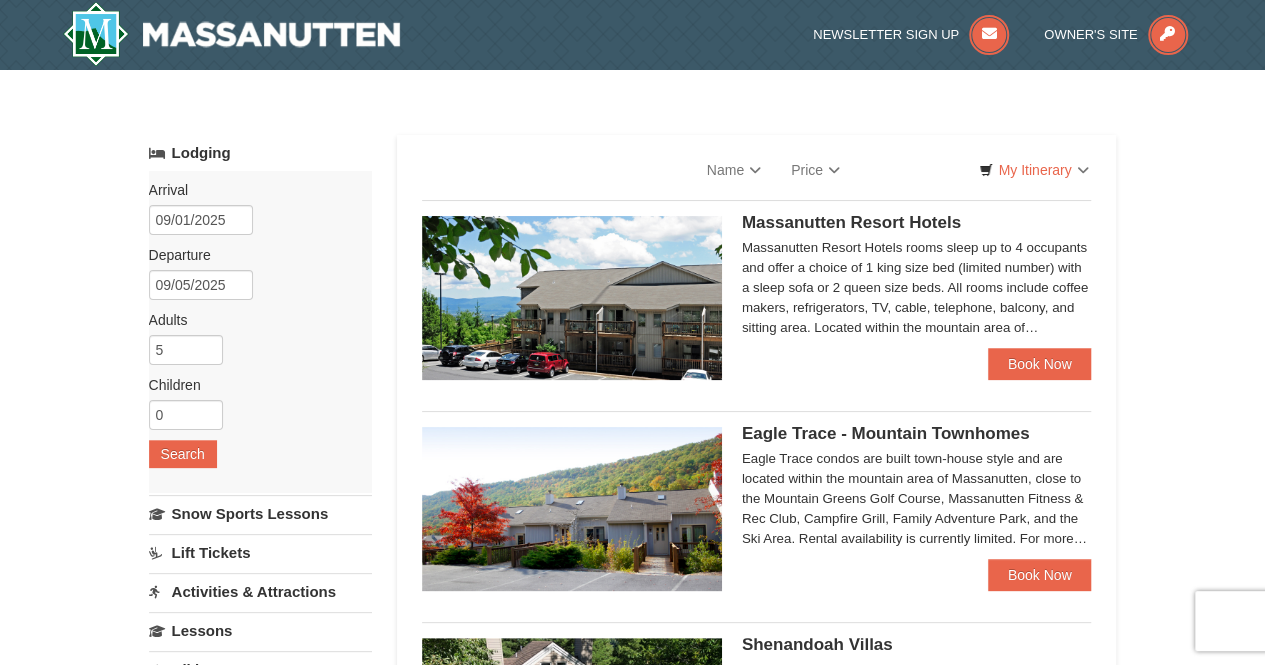 select on "8" 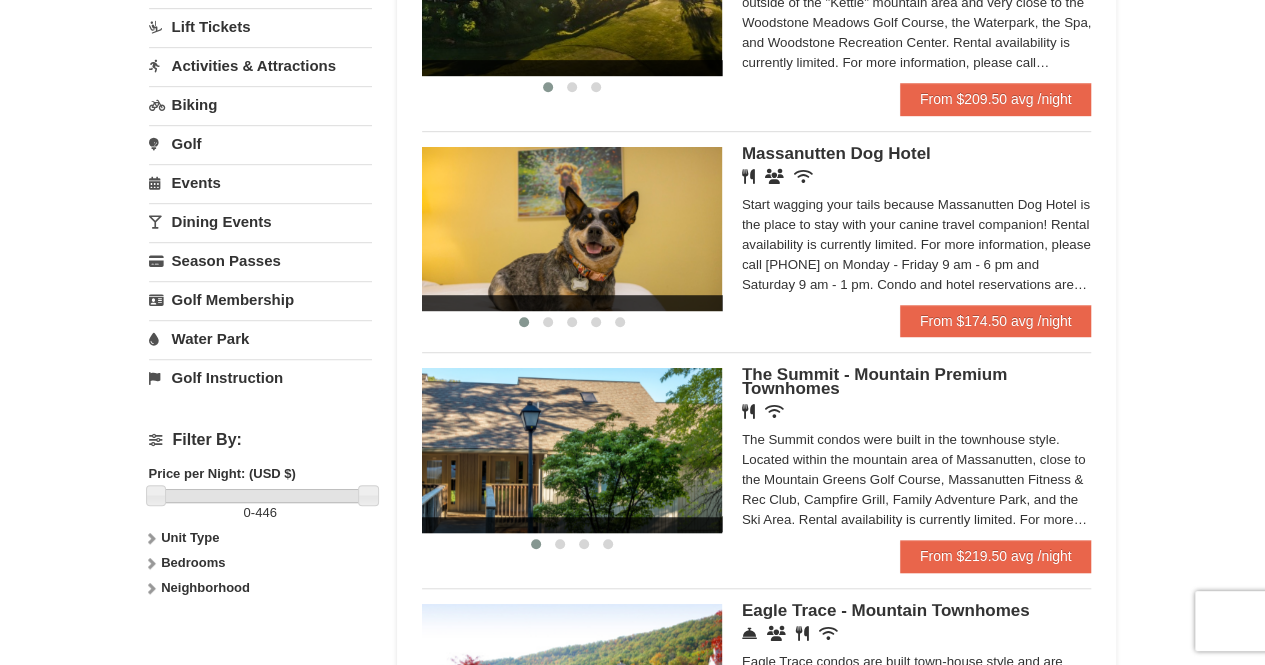 scroll, scrollTop: 531, scrollLeft: 0, axis: vertical 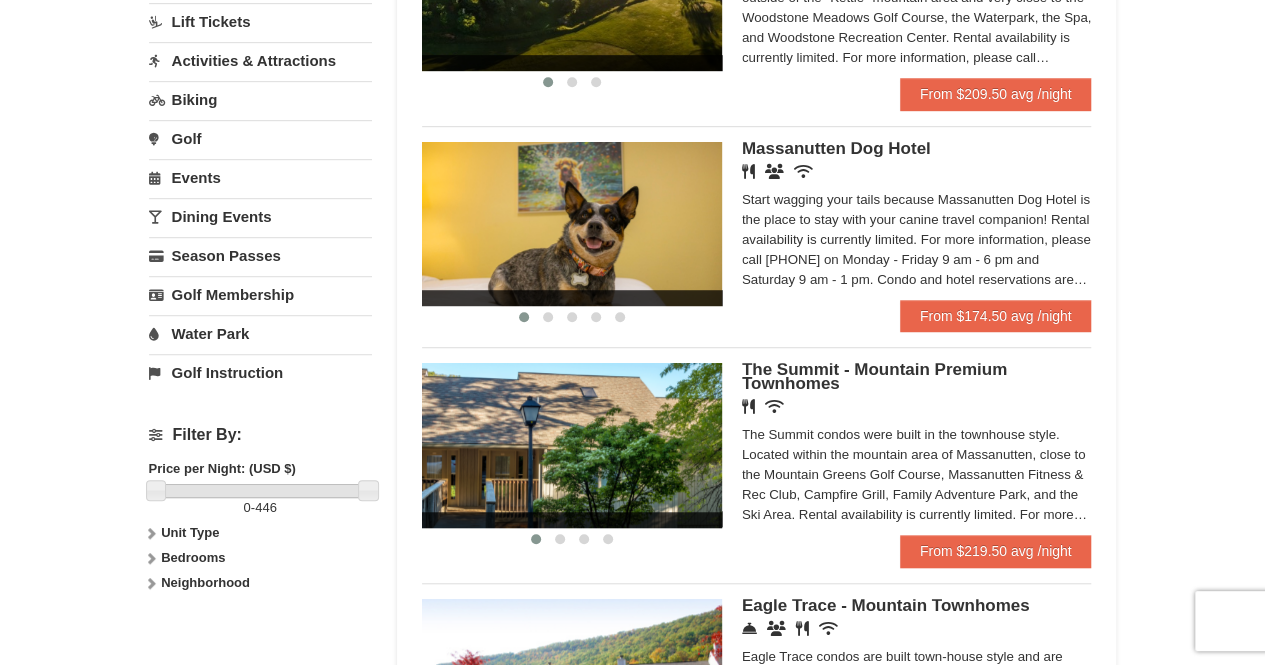 click on "The Summit - Mountain Premium Townhomes" at bounding box center [917, 377] 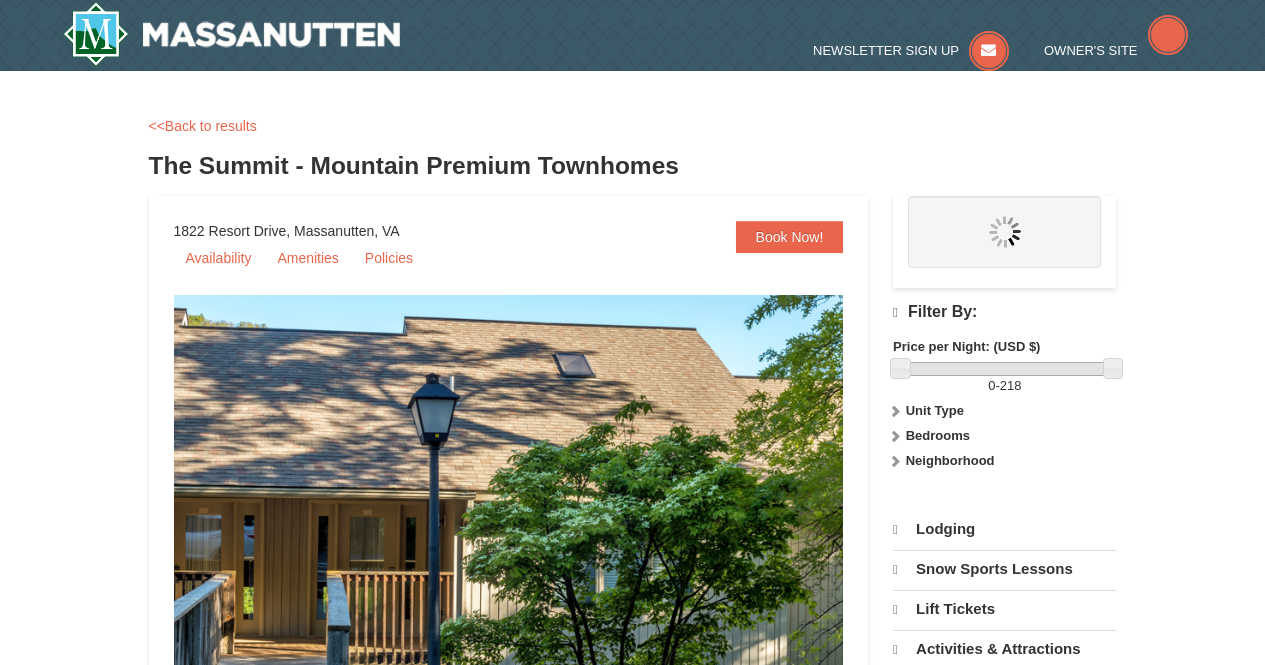 scroll, scrollTop: 0, scrollLeft: 0, axis: both 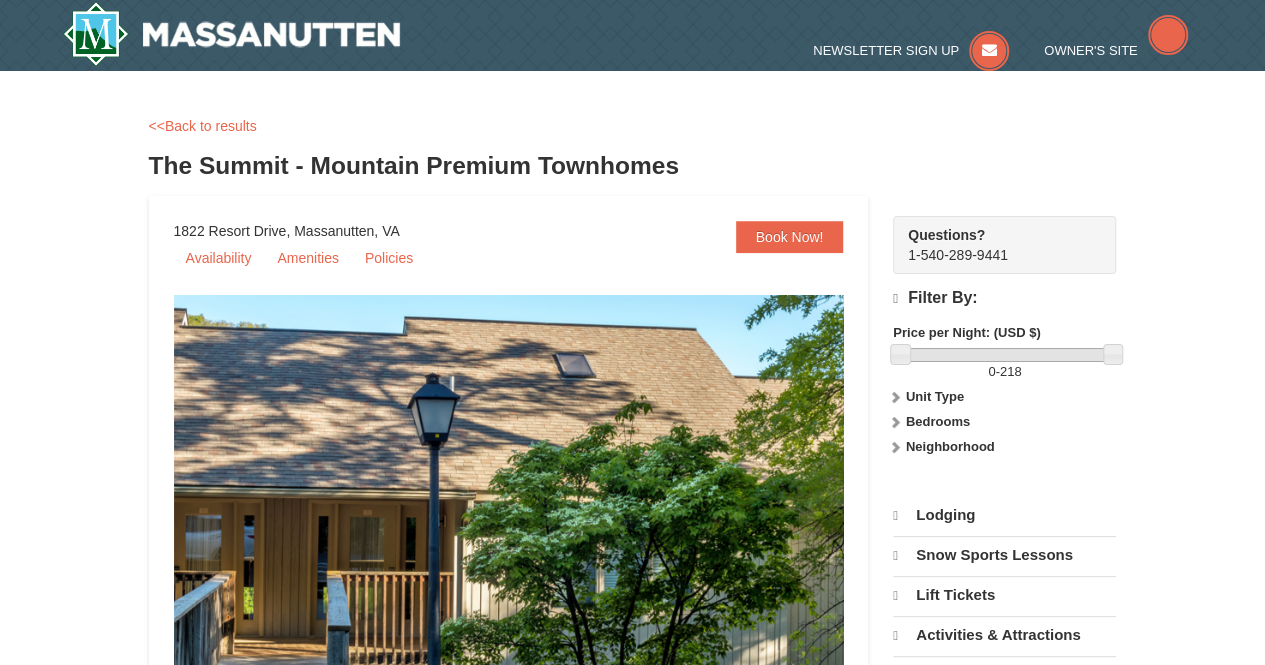 select on "8" 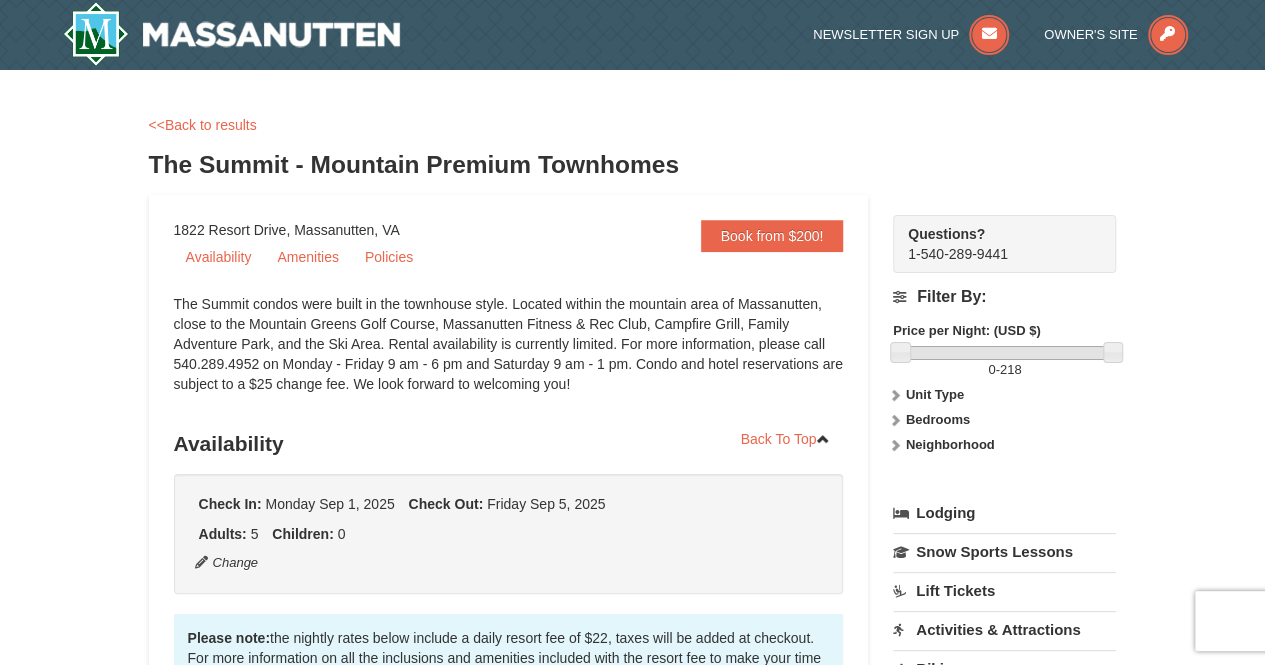 scroll, scrollTop: 0, scrollLeft: 0, axis: both 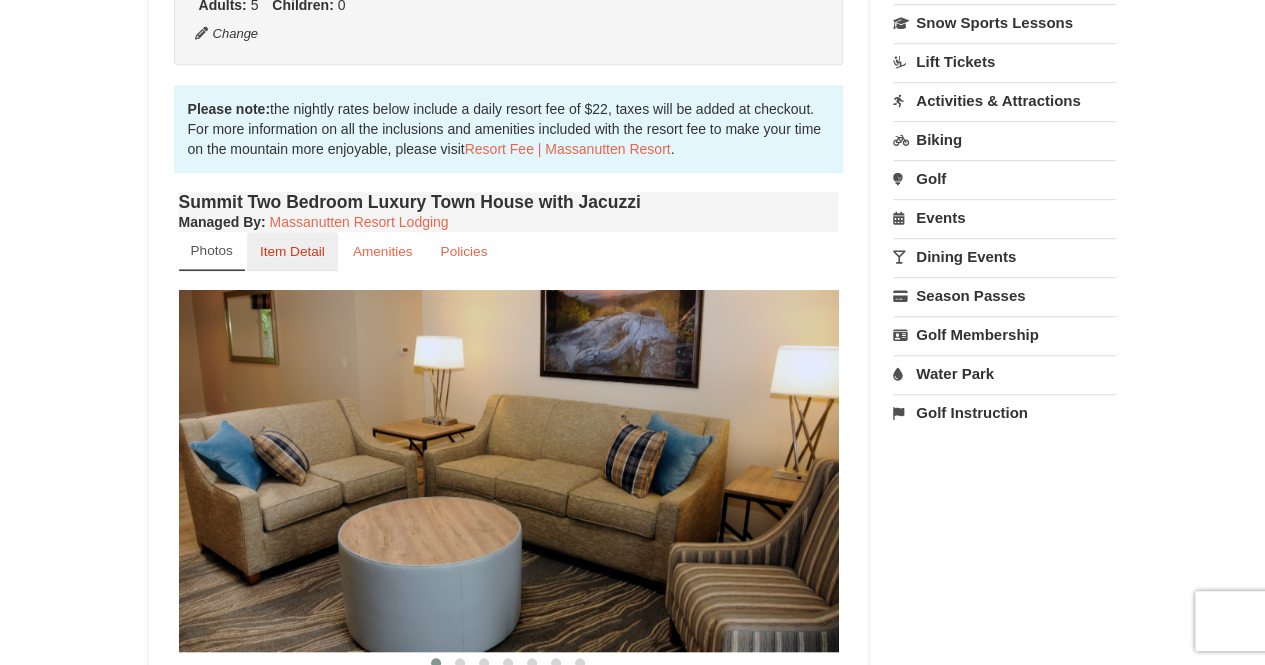 click on "Item Detail" at bounding box center (292, 251) 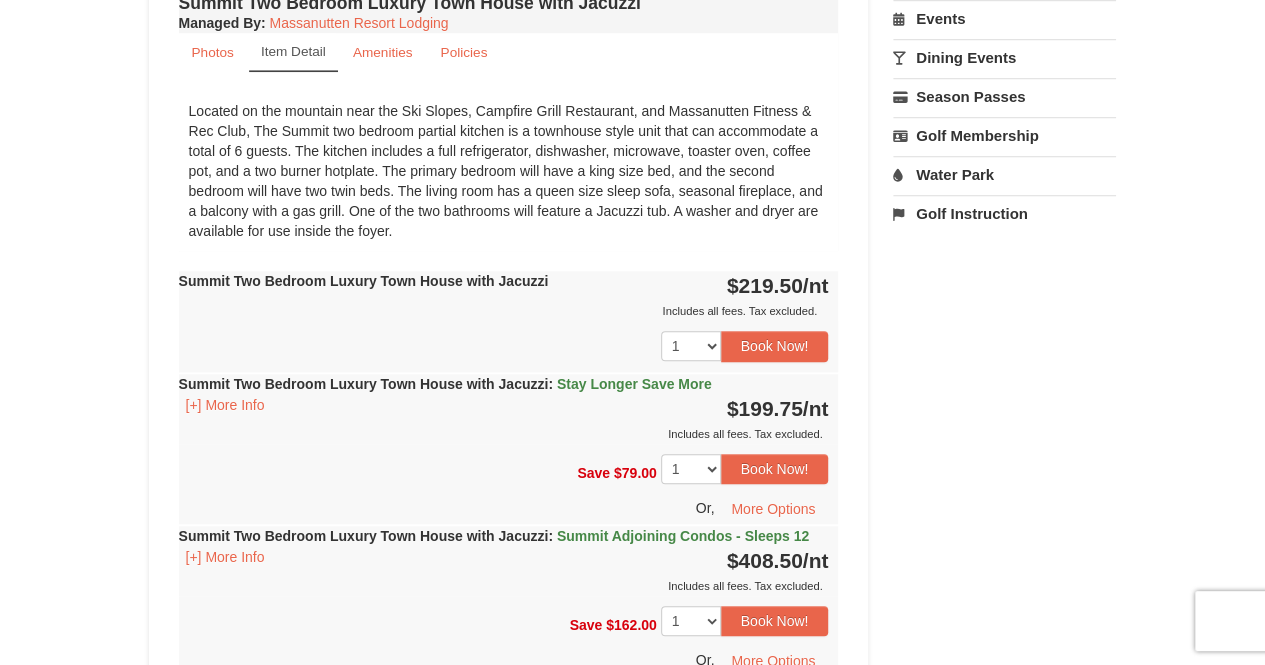 scroll, scrollTop: 729, scrollLeft: 0, axis: vertical 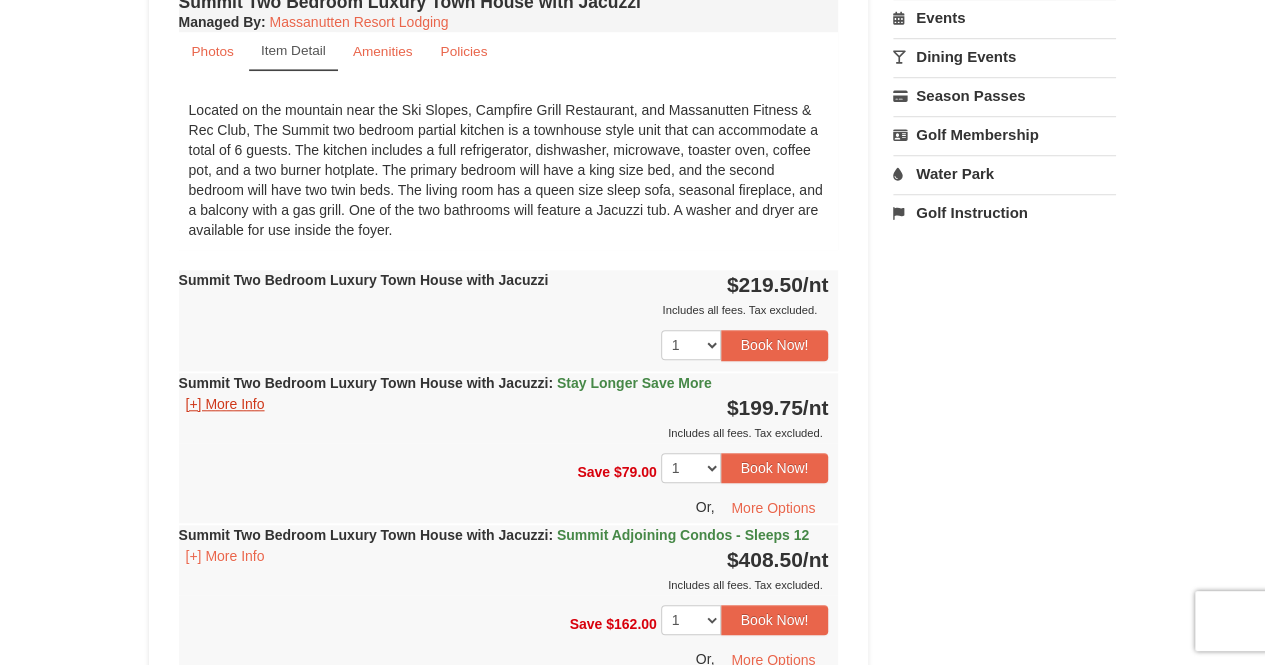 click on "[+] More Info" at bounding box center (225, 404) 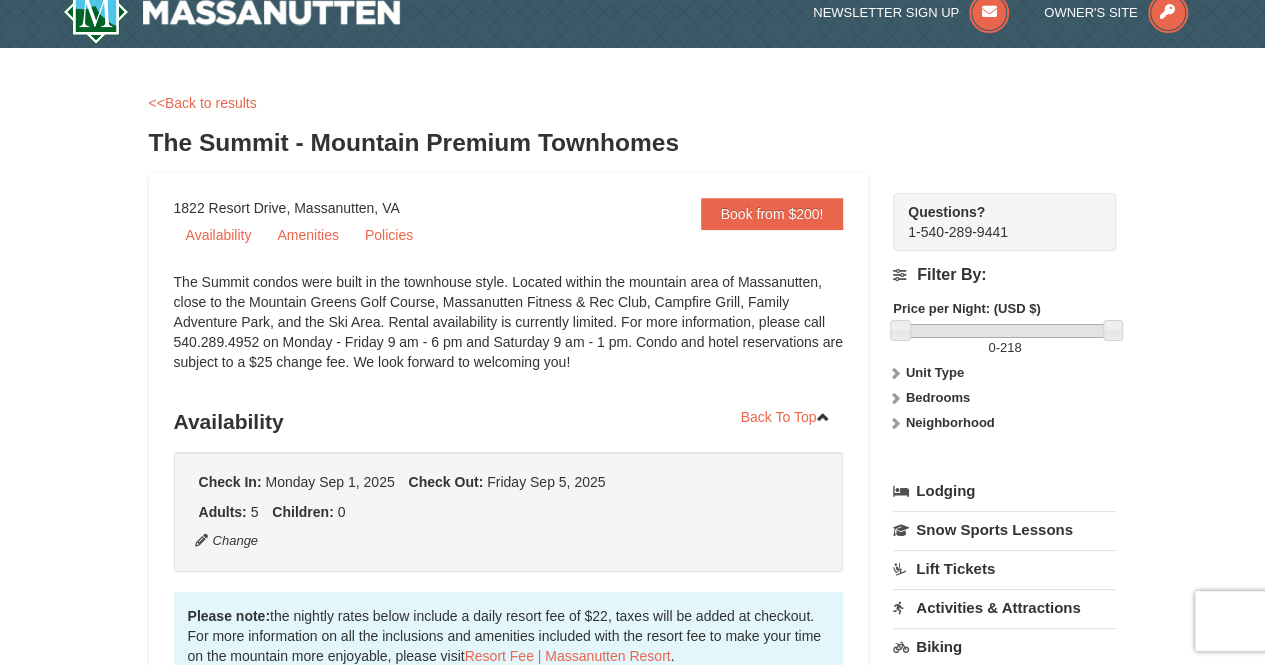 scroll, scrollTop: 14, scrollLeft: 0, axis: vertical 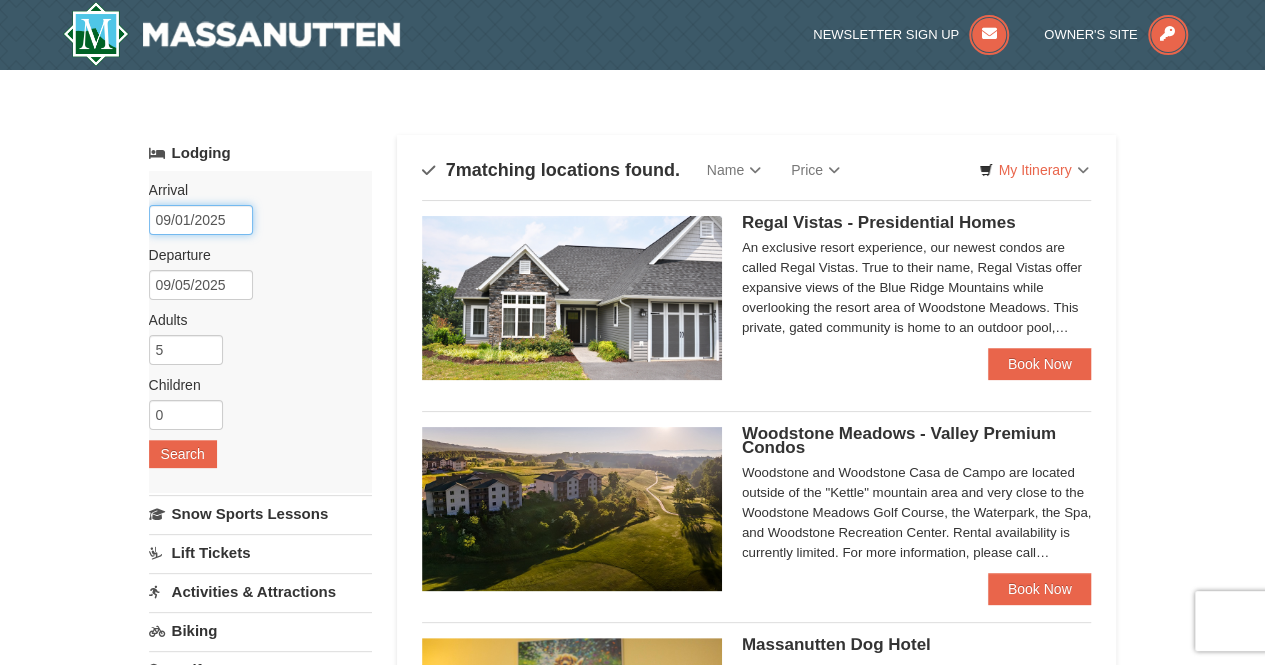 click on "09/01/2025" at bounding box center (201, 220) 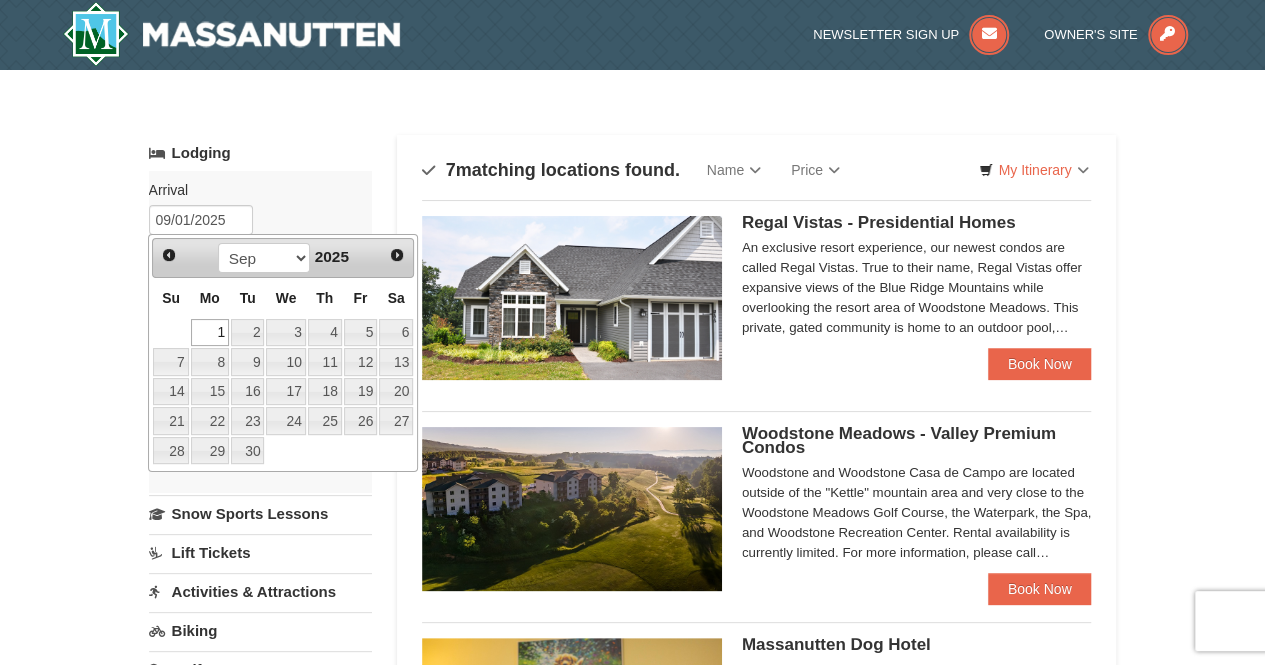 click on "Lodging" at bounding box center [260, 153] 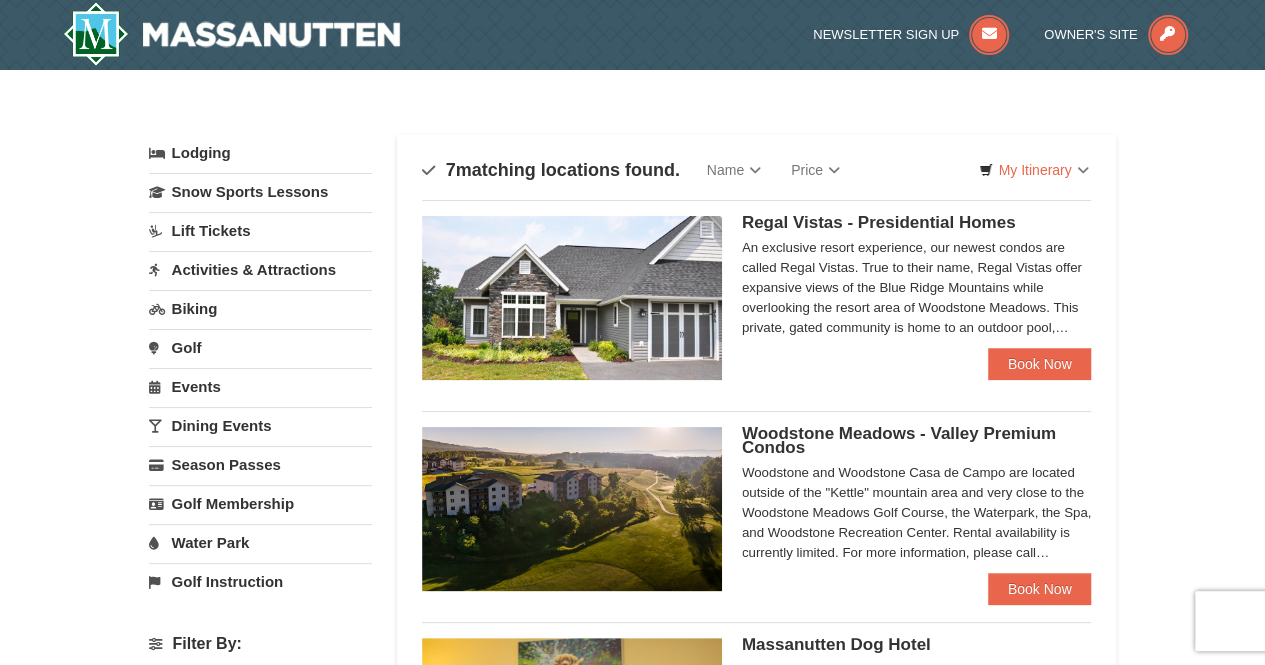 click on "Lodging" at bounding box center [260, 153] 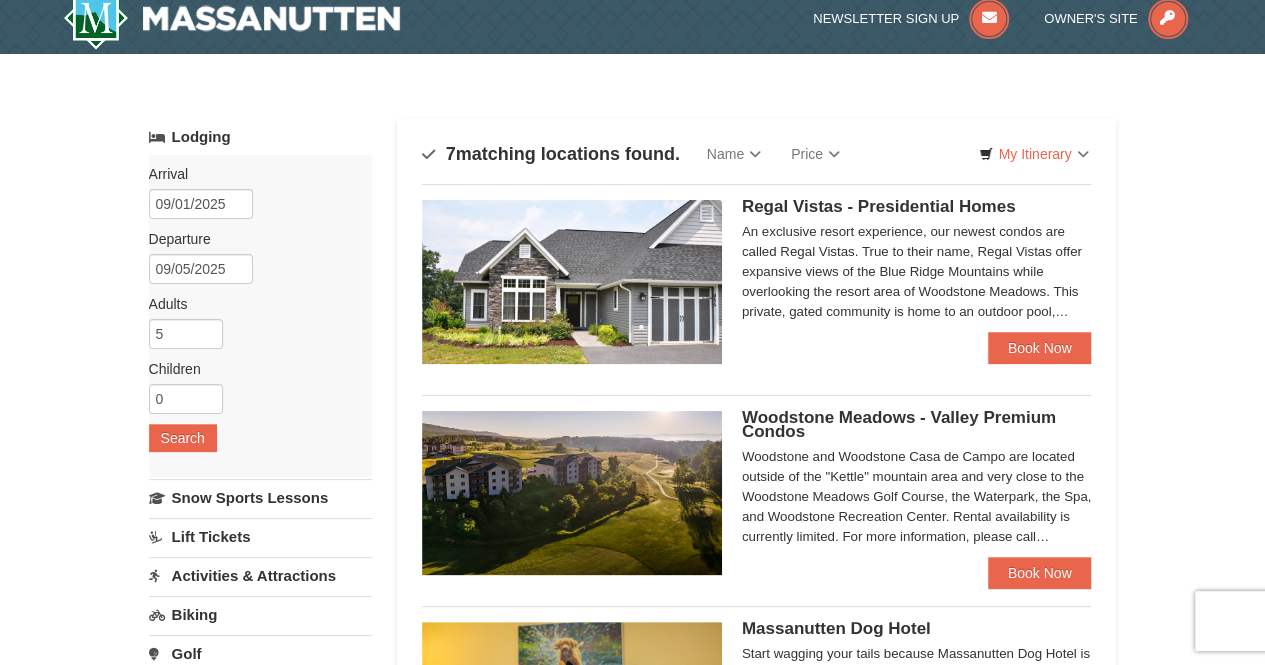scroll, scrollTop: 0, scrollLeft: 0, axis: both 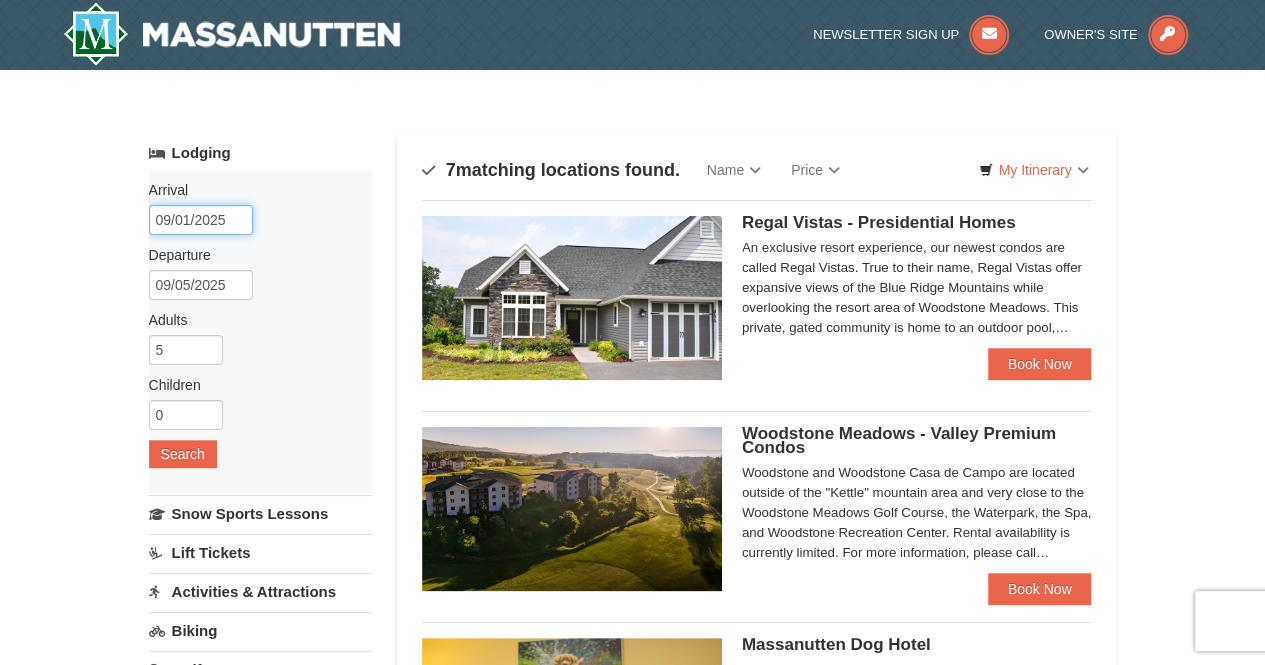 click on "09/01/2025" at bounding box center [201, 220] 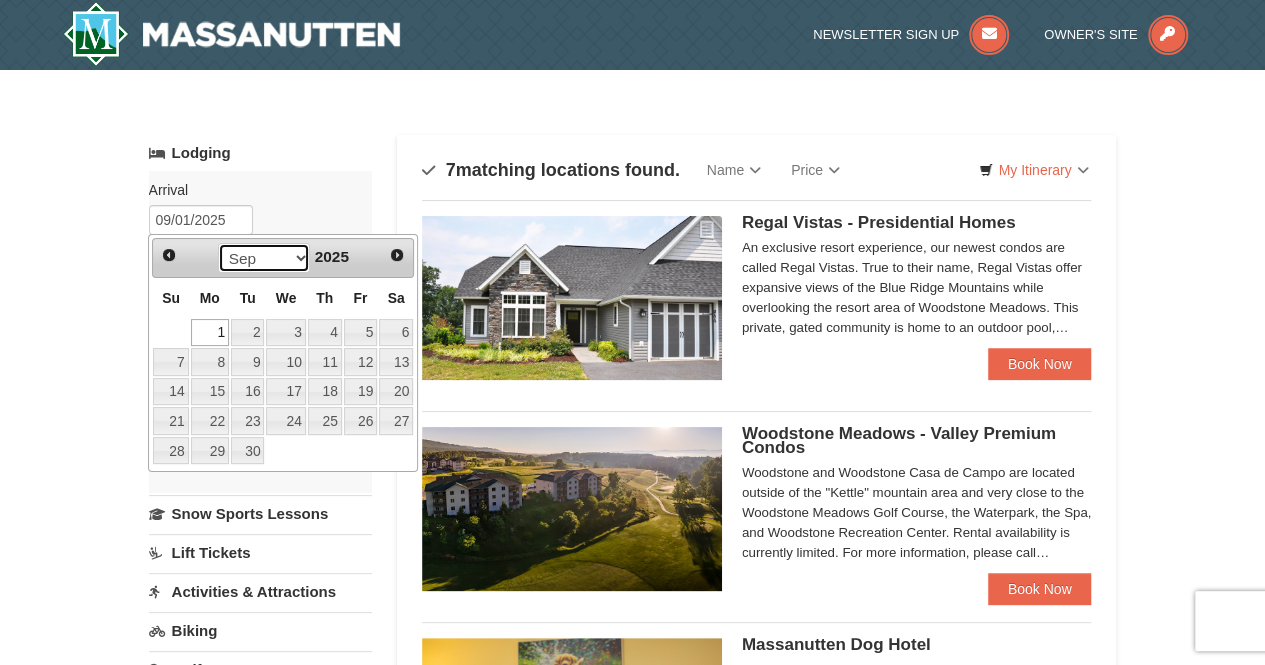 click on "Aug Sep Oct Nov Dec" at bounding box center [264, 258] 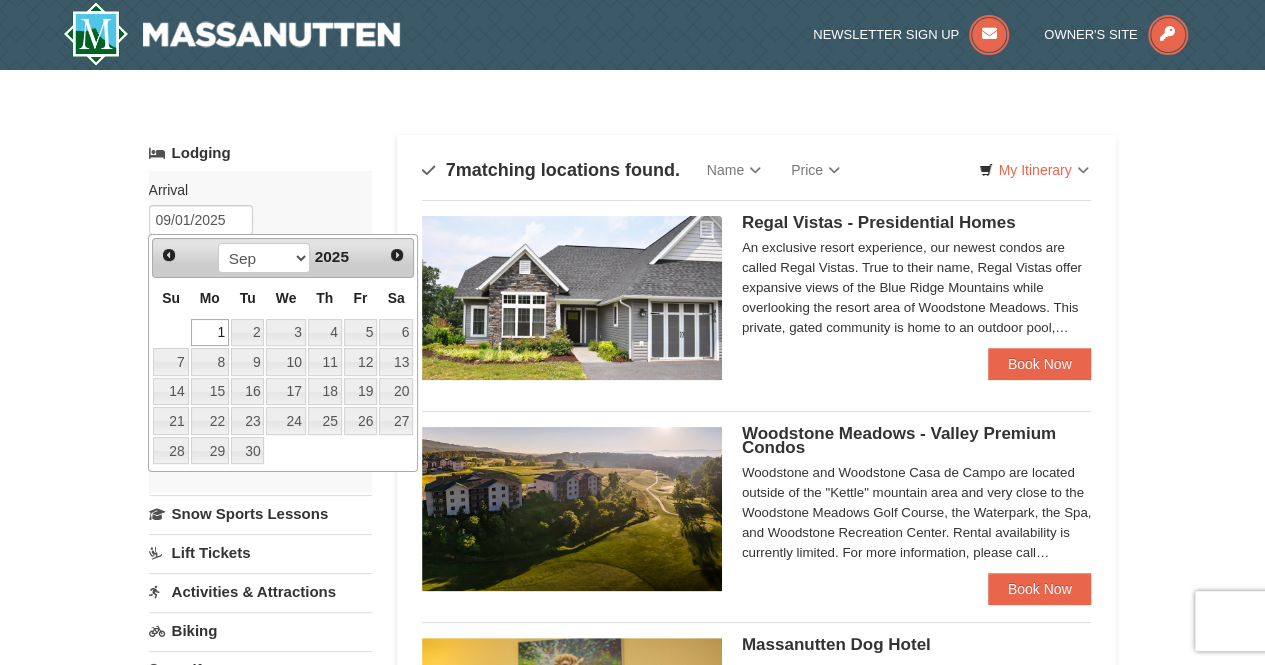 click on "Lodging" at bounding box center (260, 153) 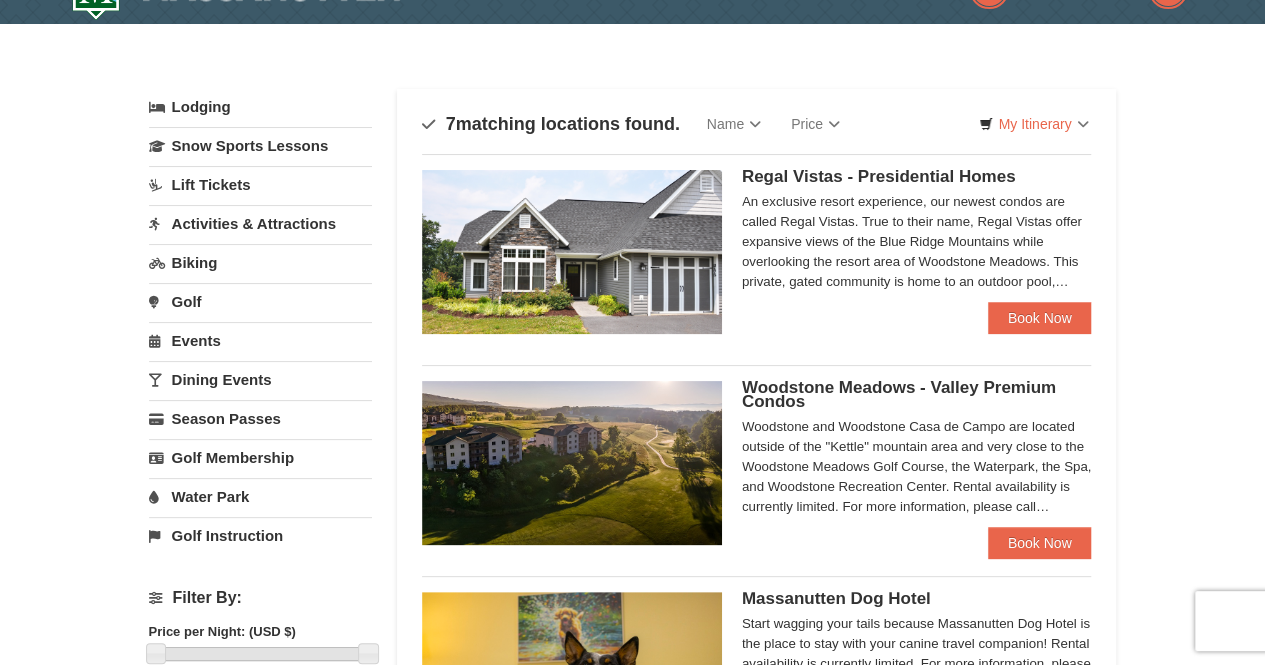 scroll, scrollTop: 46, scrollLeft: 0, axis: vertical 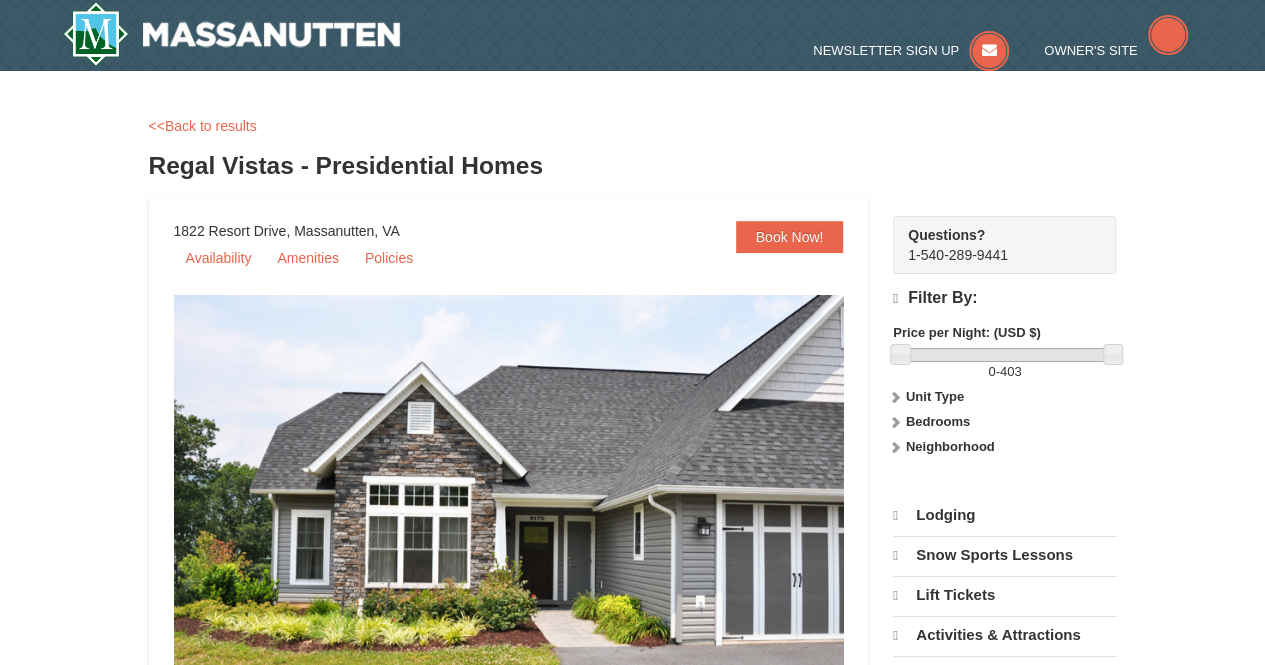 select on "8" 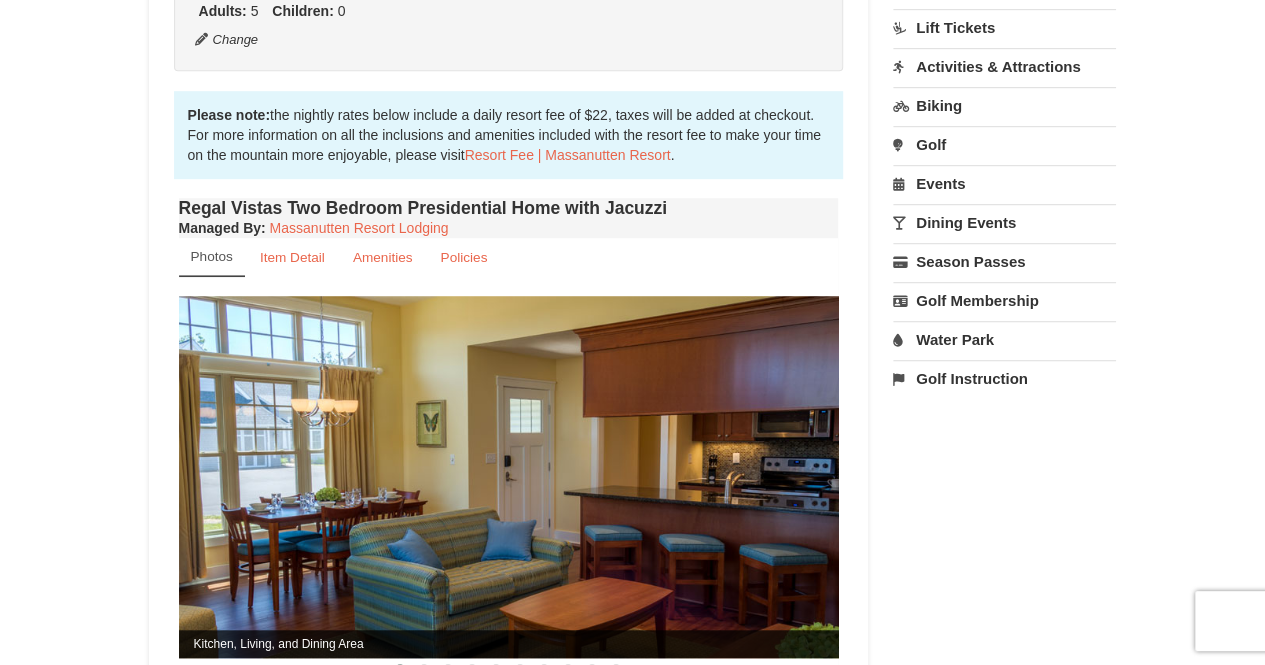scroll, scrollTop: 564, scrollLeft: 0, axis: vertical 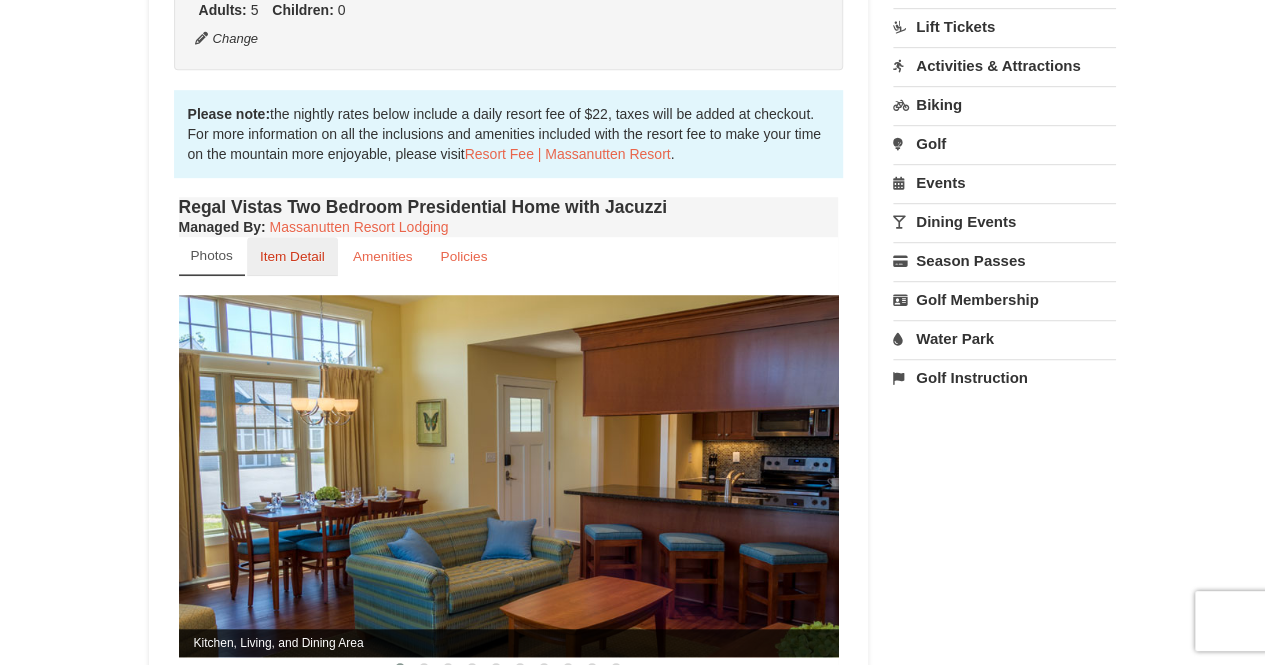 click on "Item Detail" at bounding box center [292, 256] 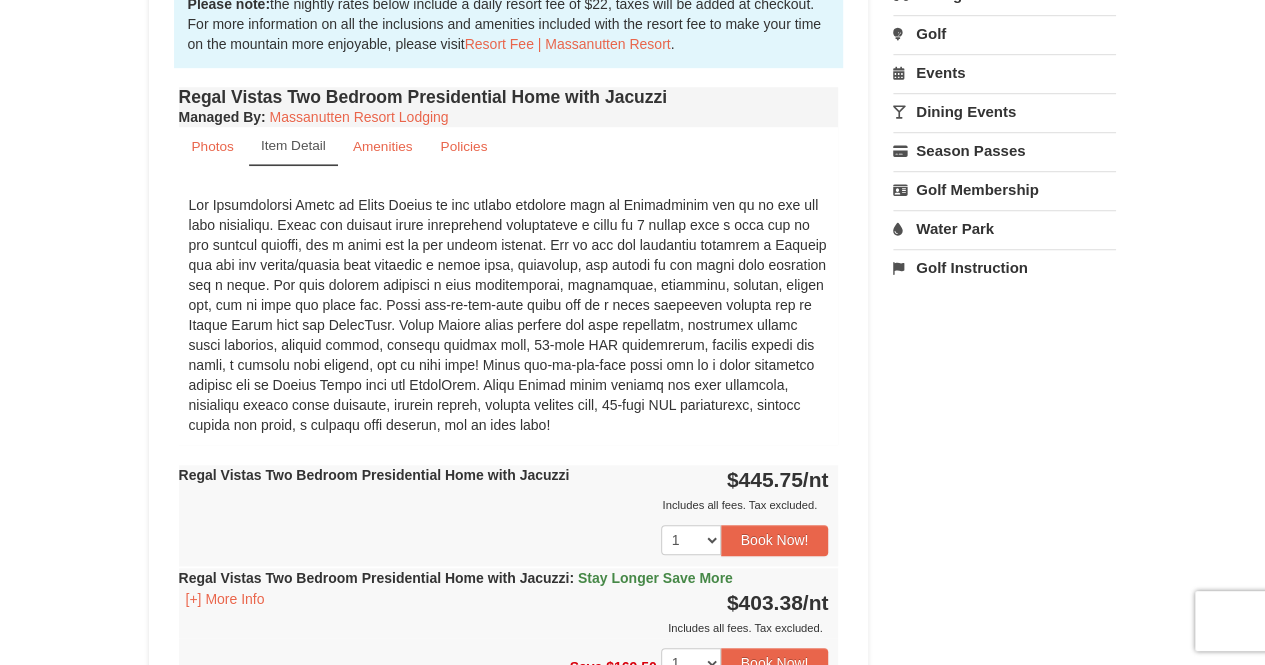 scroll, scrollTop: 676, scrollLeft: 0, axis: vertical 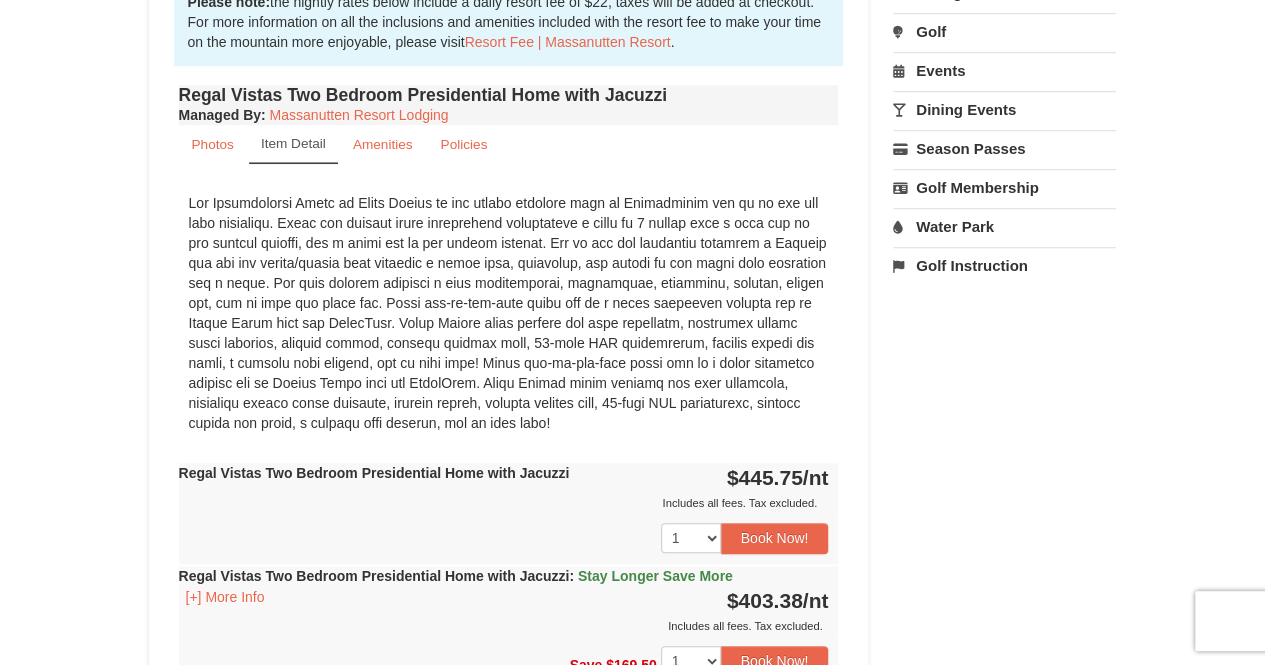 click on "1
2
3
4
5
6
7
8
9
10
11
12 13 14 15 16 17 18 19 20 21 22 23 24" at bounding box center (509, 538) 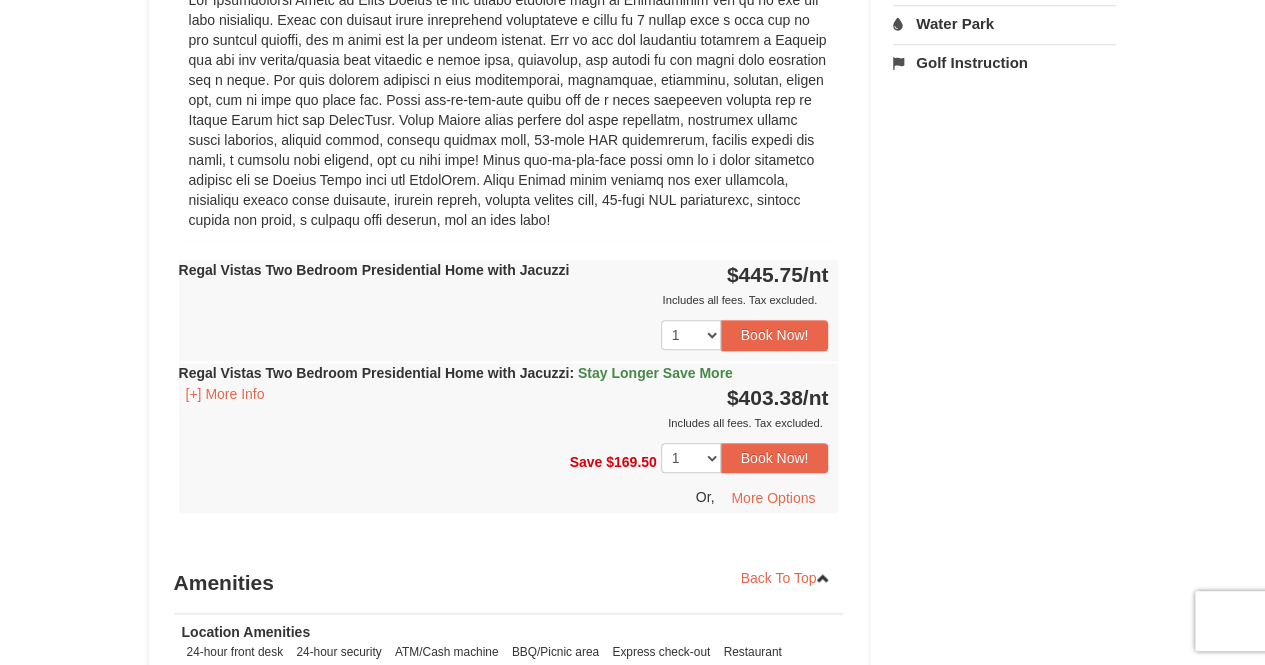 scroll, scrollTop: 878, scrollLeft: 0, axis: vertical 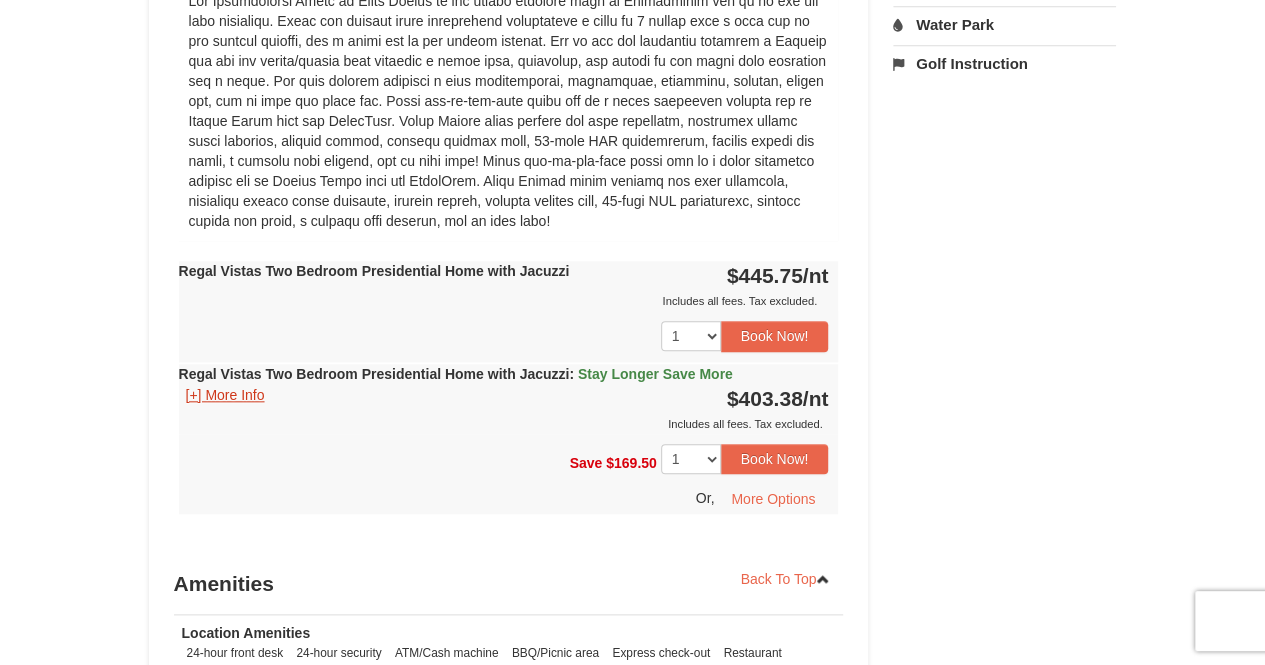 click on "[+] More Info" at bounding box center (225, 395) 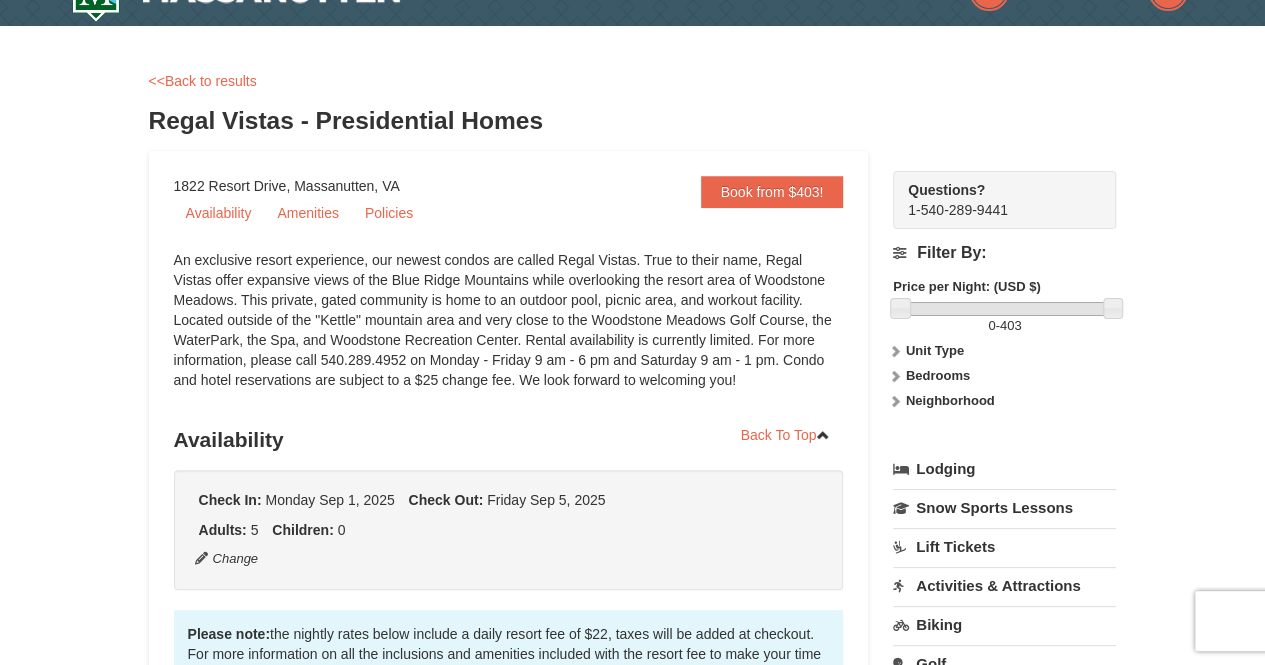 scroll, scrollTop: 0, scrollLeft: 0, axis: both 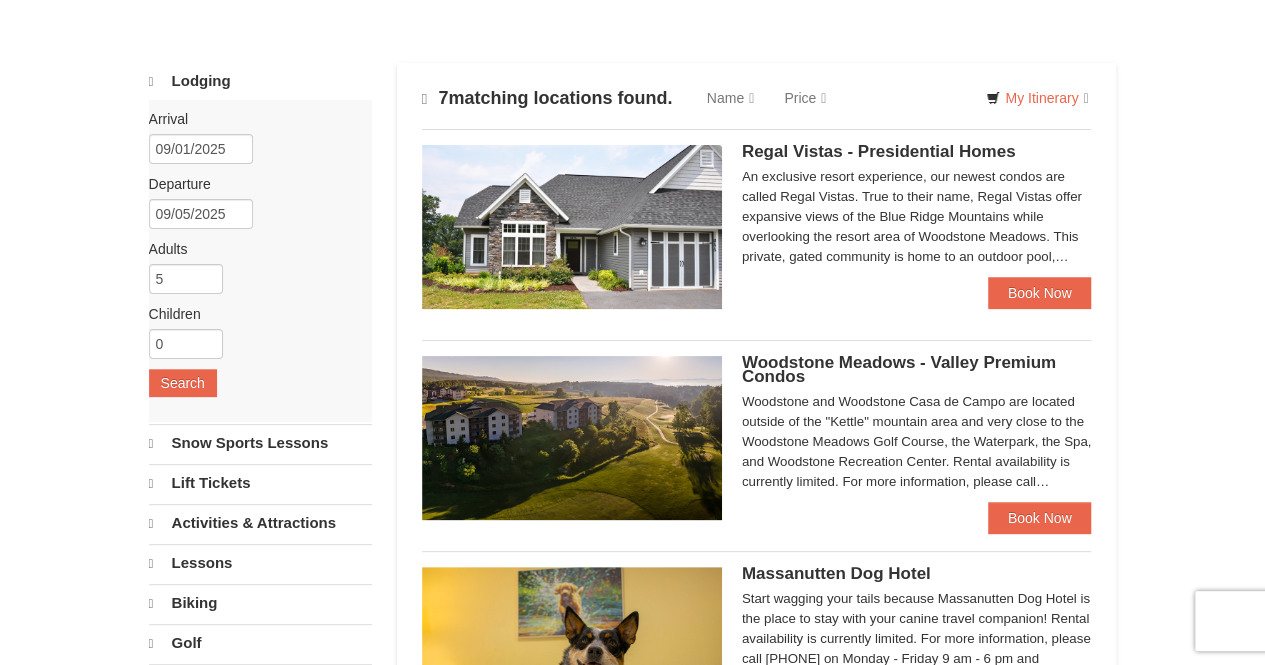select on "8" 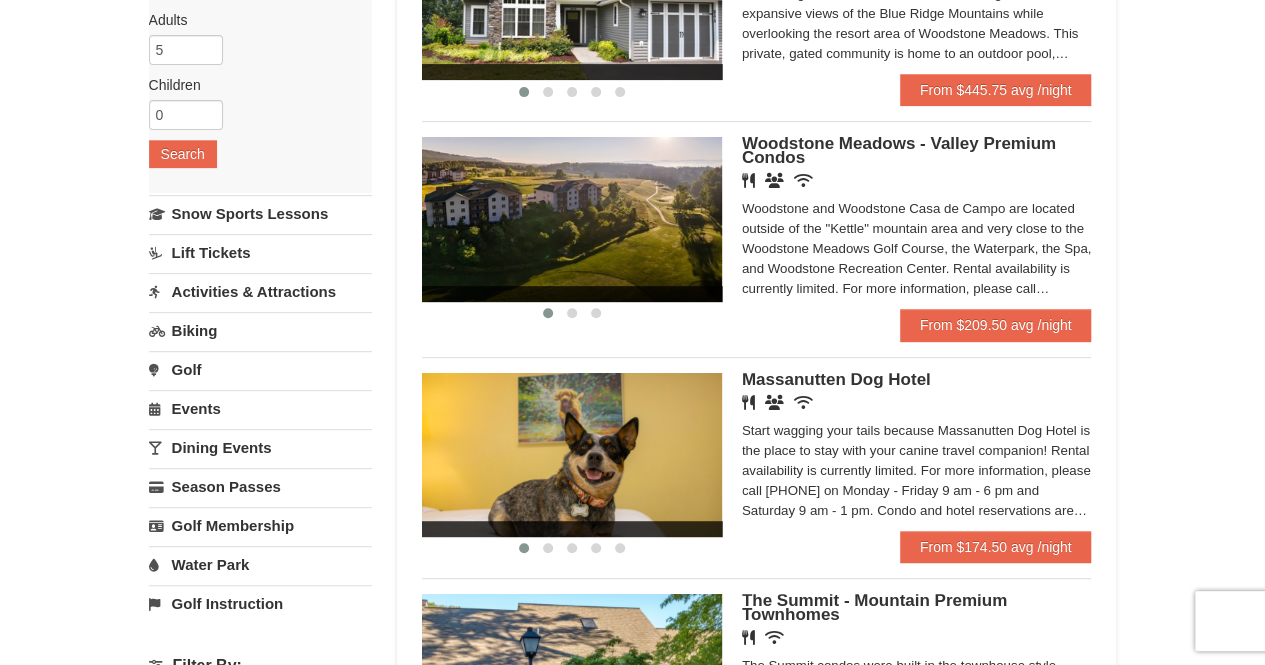 scroll, scrollTop: 332, scrollLeft: 0, axis: vertical 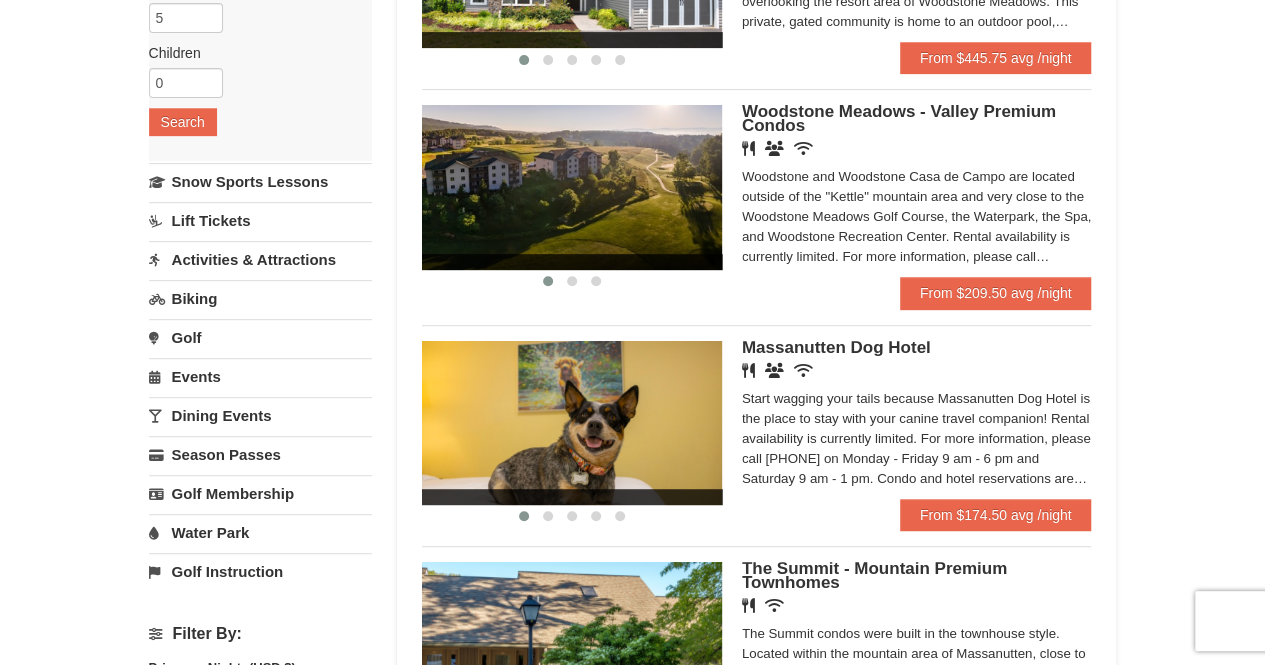 click at bounding box center (572, 187) 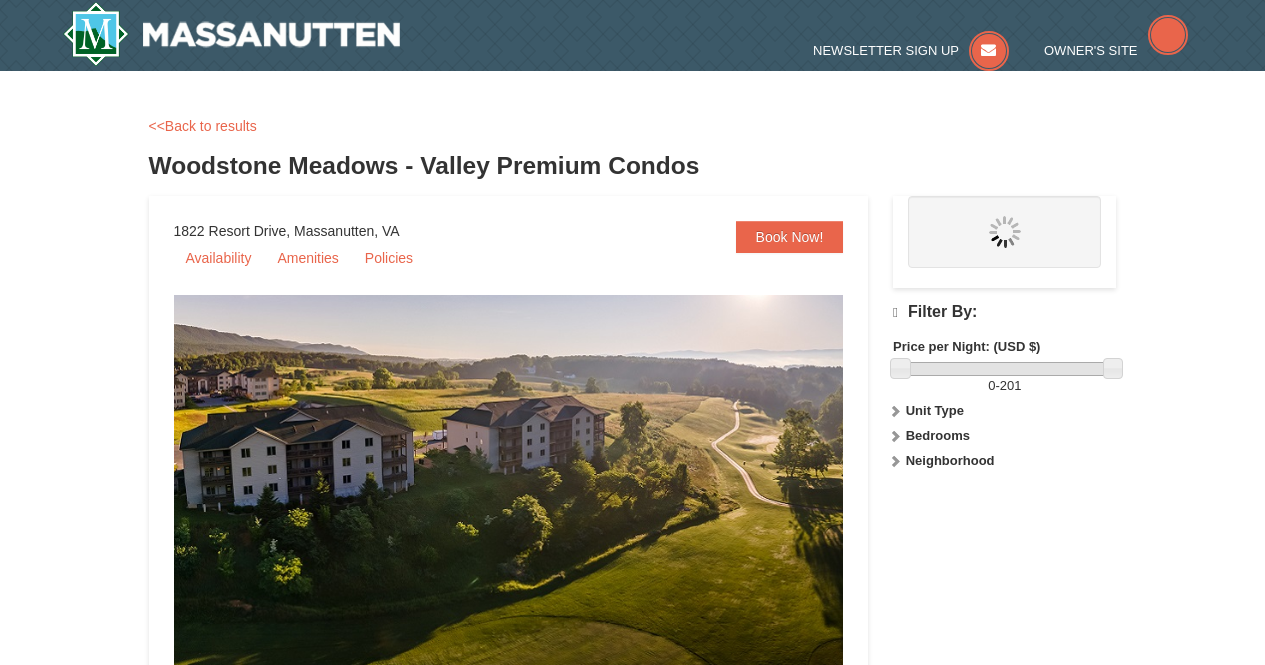 scroll, scrollTop: 0, scrollLeft: 0, axis: both 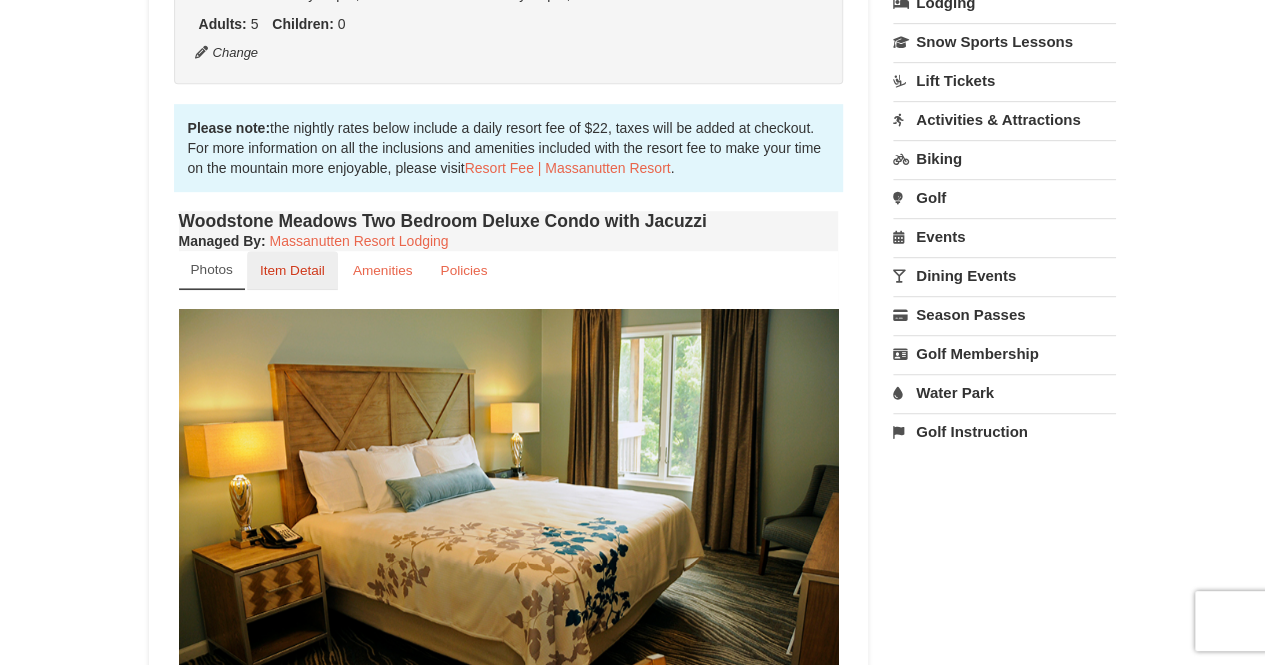 click on "Item Detail" at bounding box center [292, 270] 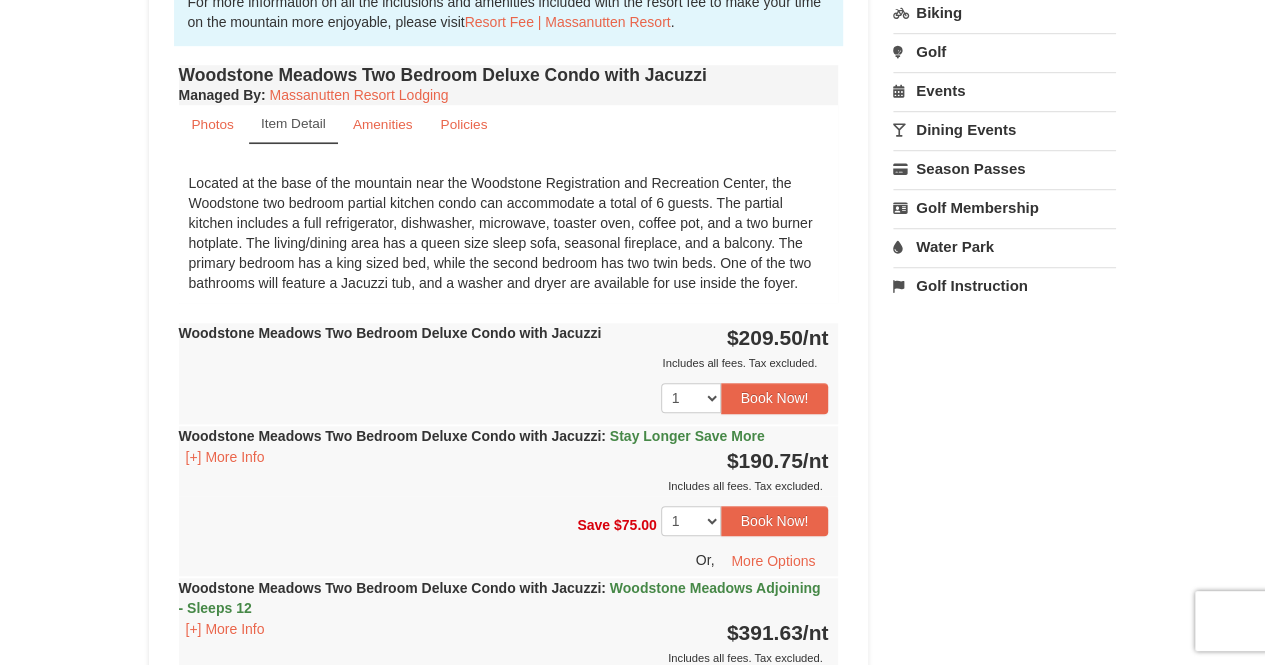 scroll, scrollTop: 676, scrollLeft: 0, axis: vertical 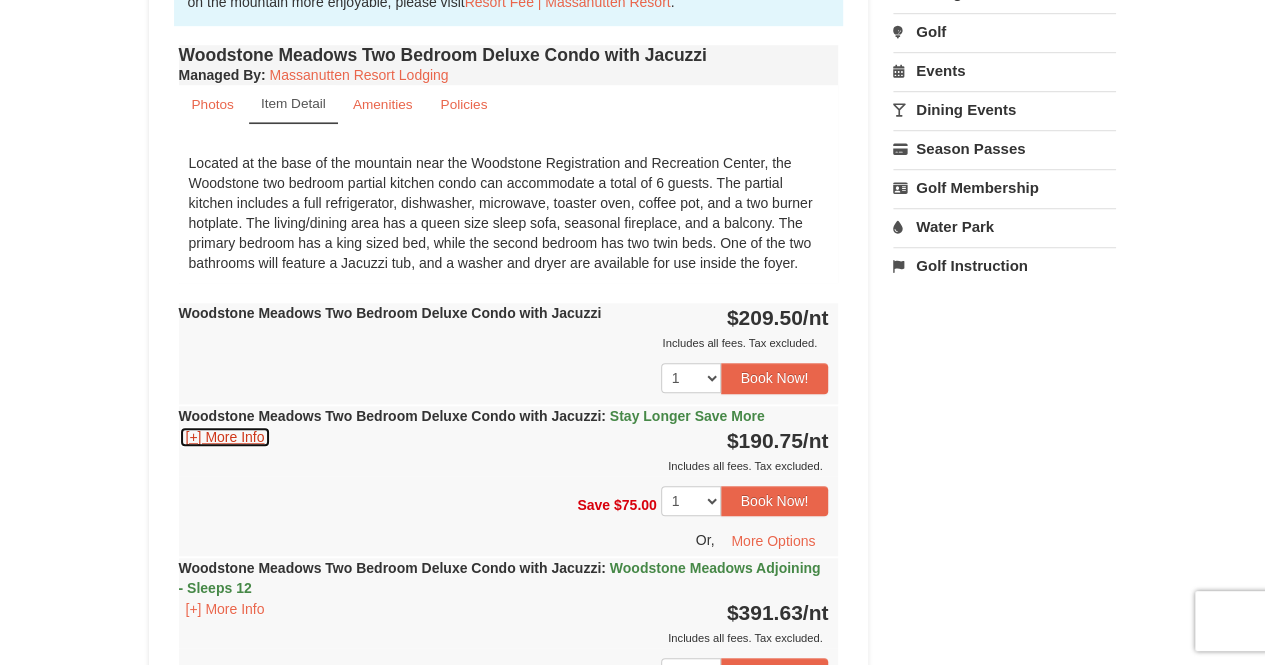 click on "[+] More Info" at bounding box center [225, 437] 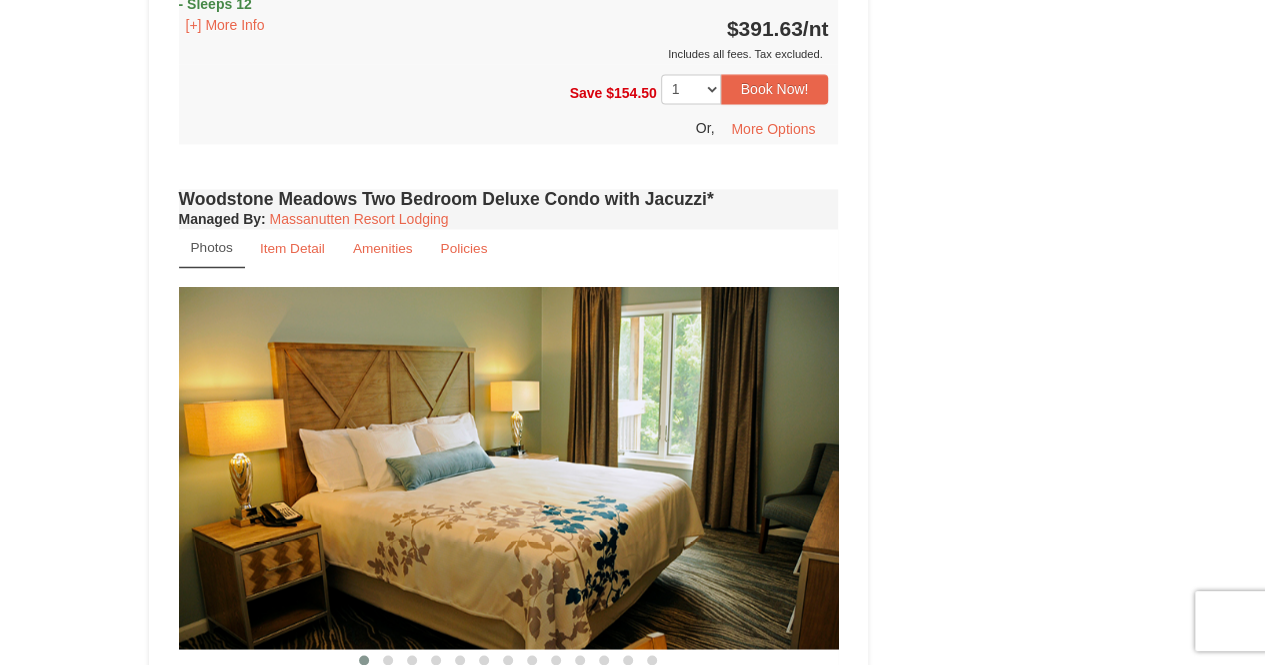 scroll, scrollTop: 1474, scrollLeft: 0, axis: vertical 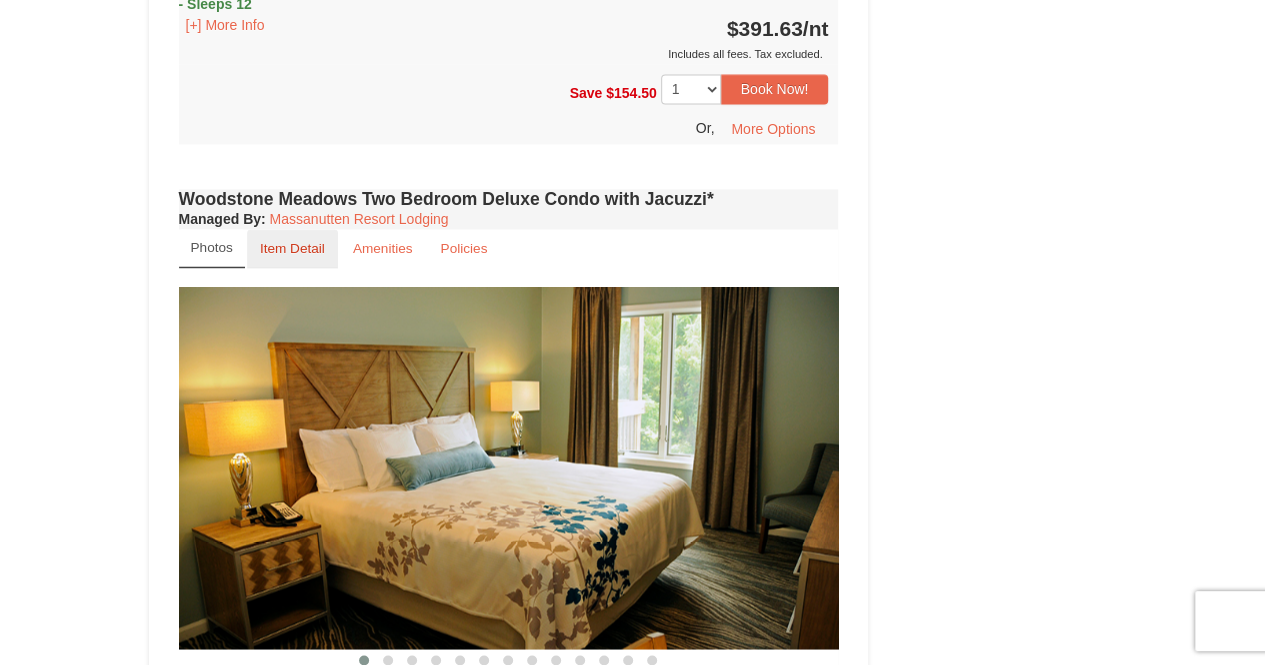 click on "Item Detail" at bounding box center (292, 248) 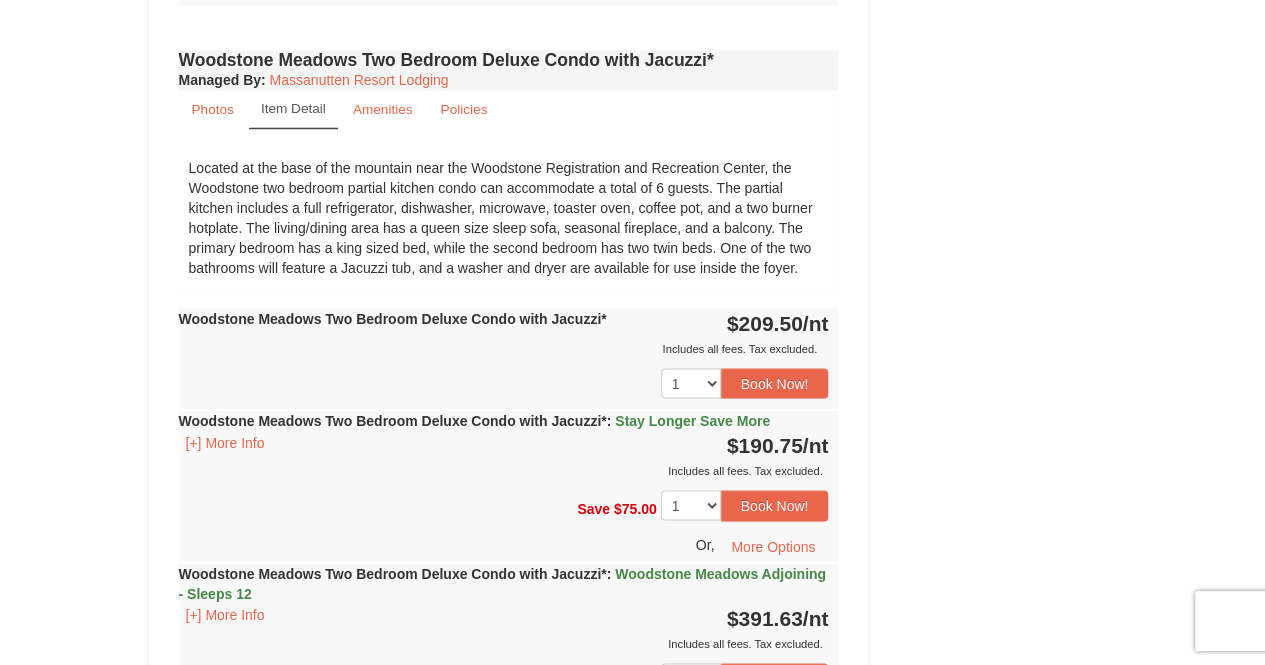 scroll, scrollTop: 1619, scrollLeft: 0, axis: vertical 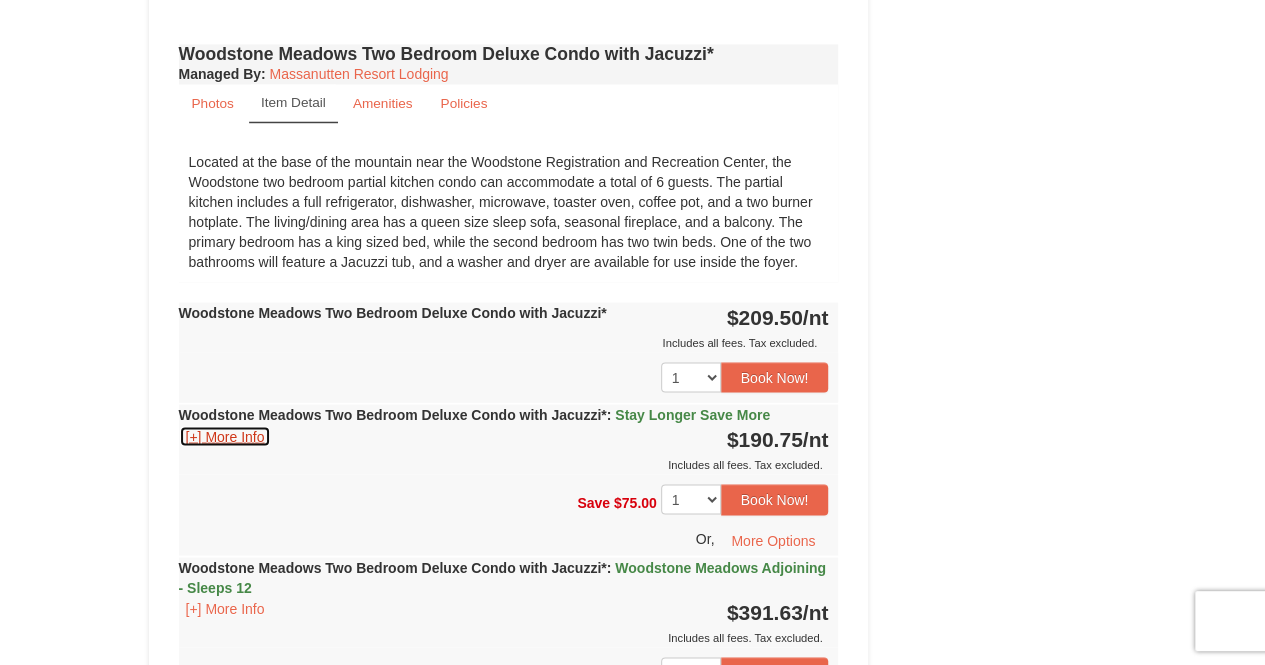 click on "[+] More Info" at bounding box center (225, 436) 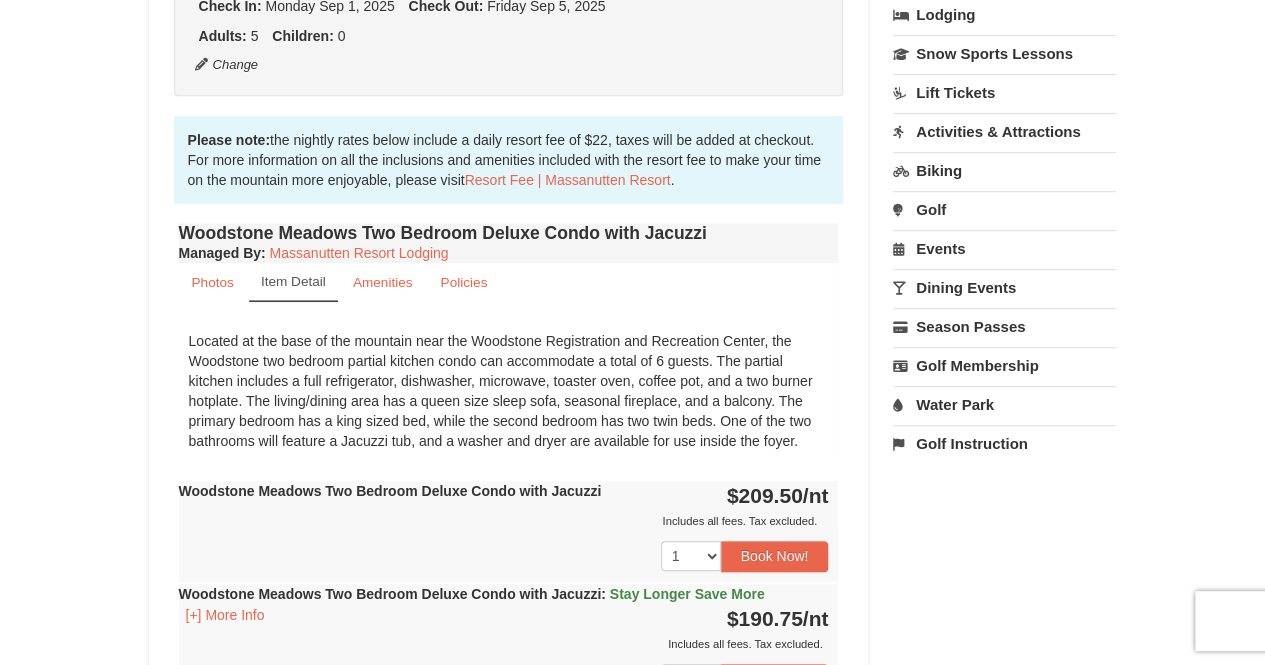 scroll, scrollTop: 0, scrollLeft: 0, axis: both 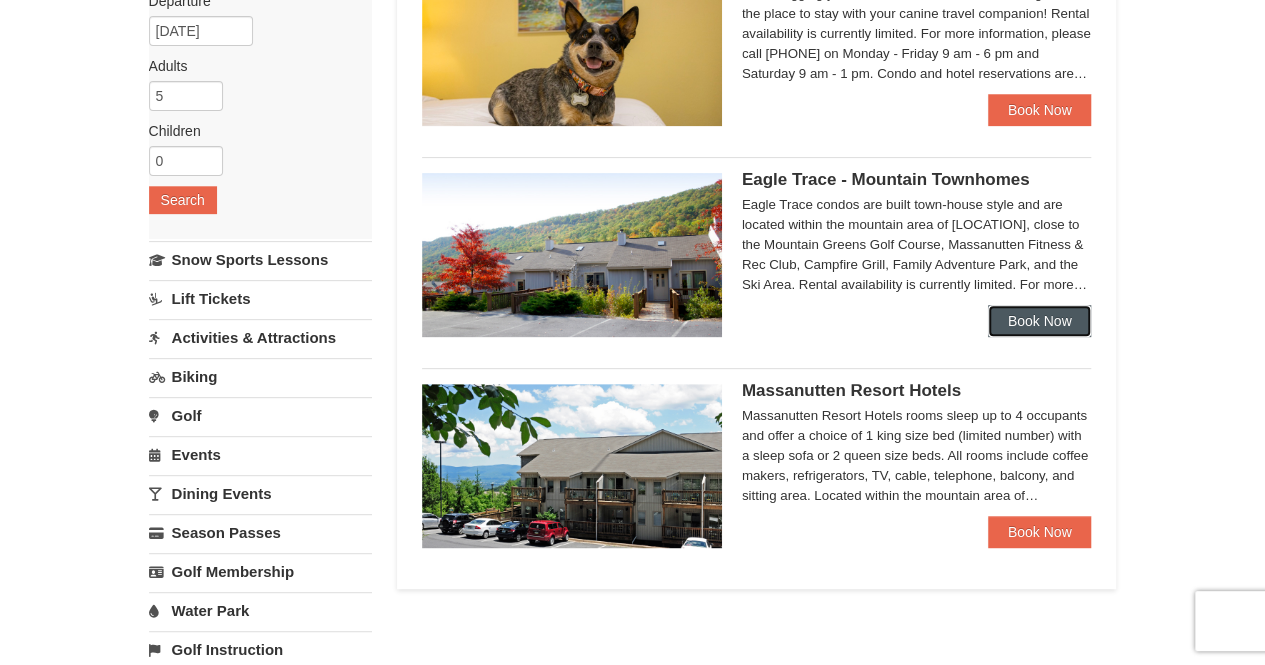 click on "Book Now" at bounding box center (1040, 321) 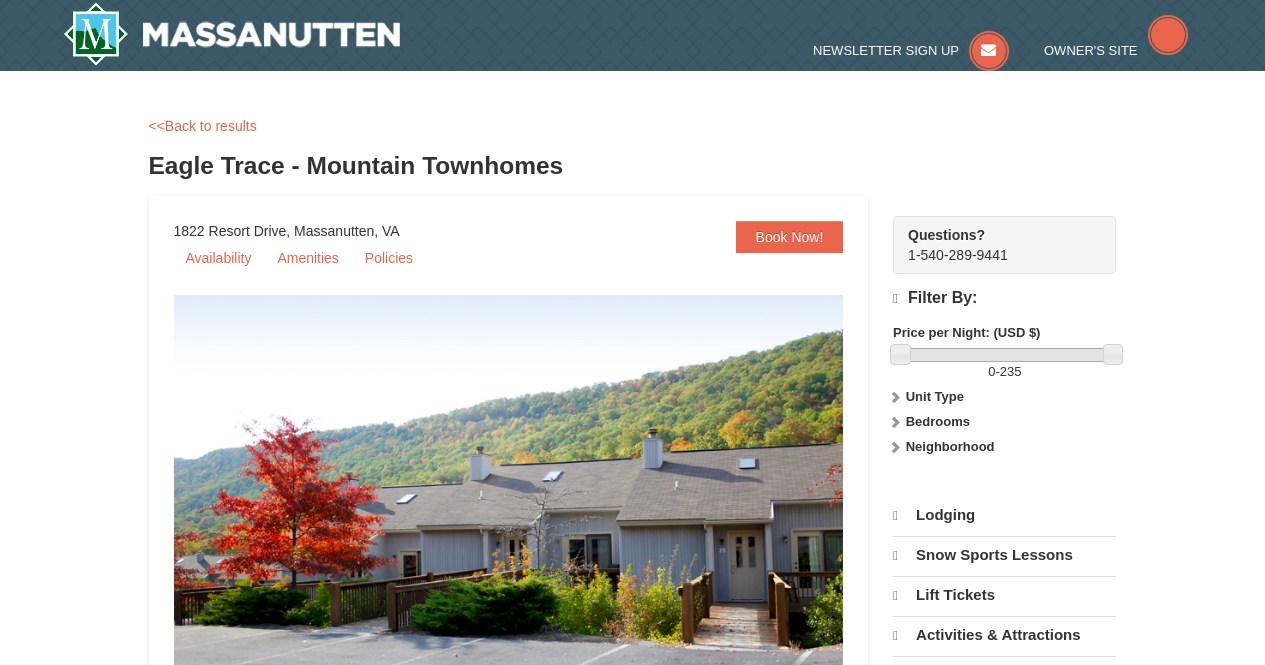scroll, scrollTop: 0, scrollLeft: 0, axis: both 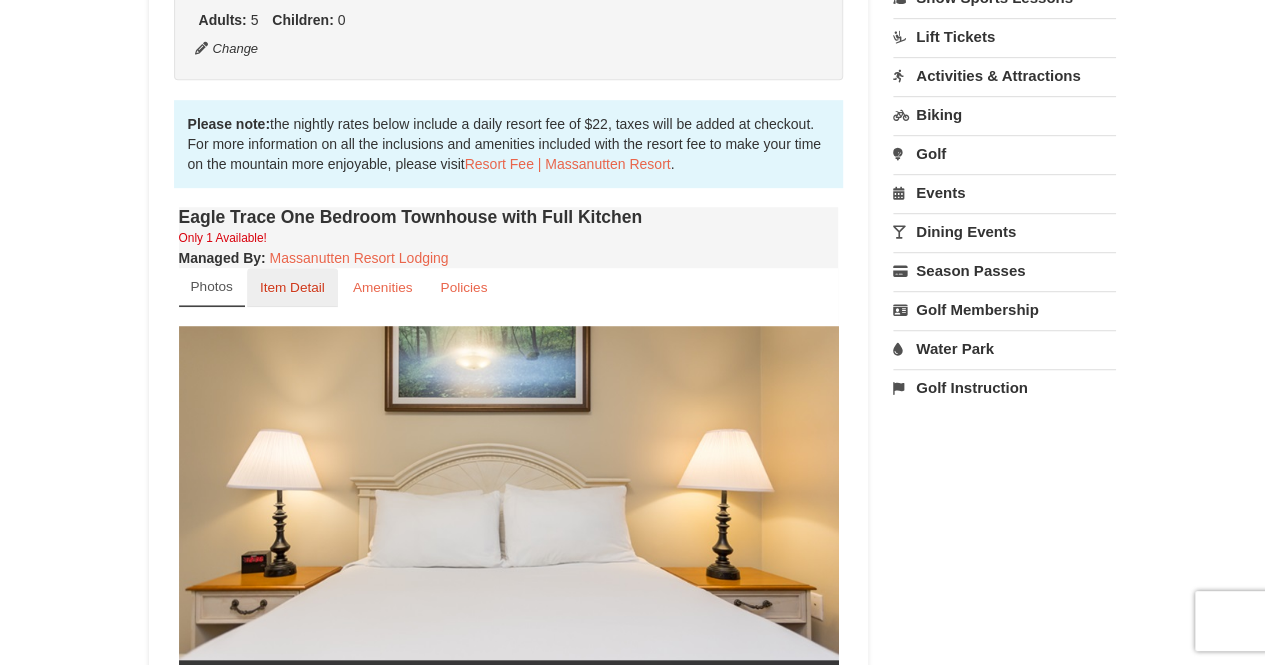 click on "Item Detail" at bounding box center [292, 287] 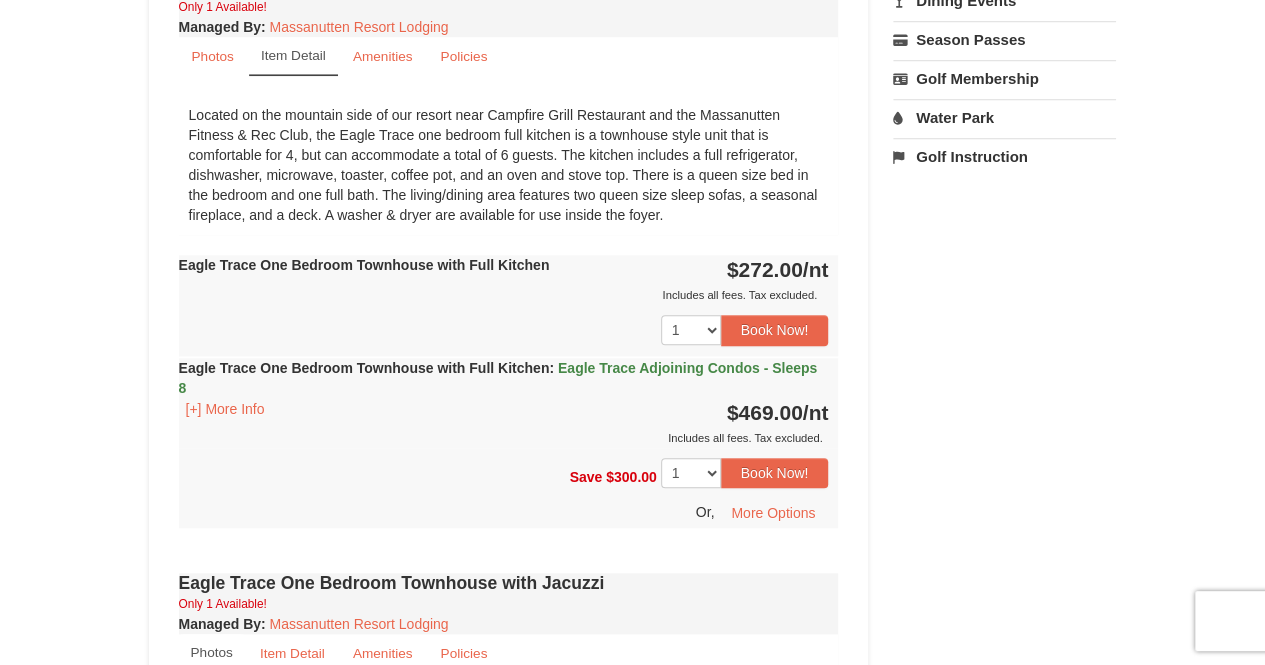 scroll, scrollTop: 786, scrollLeft: 0, axis: vertical 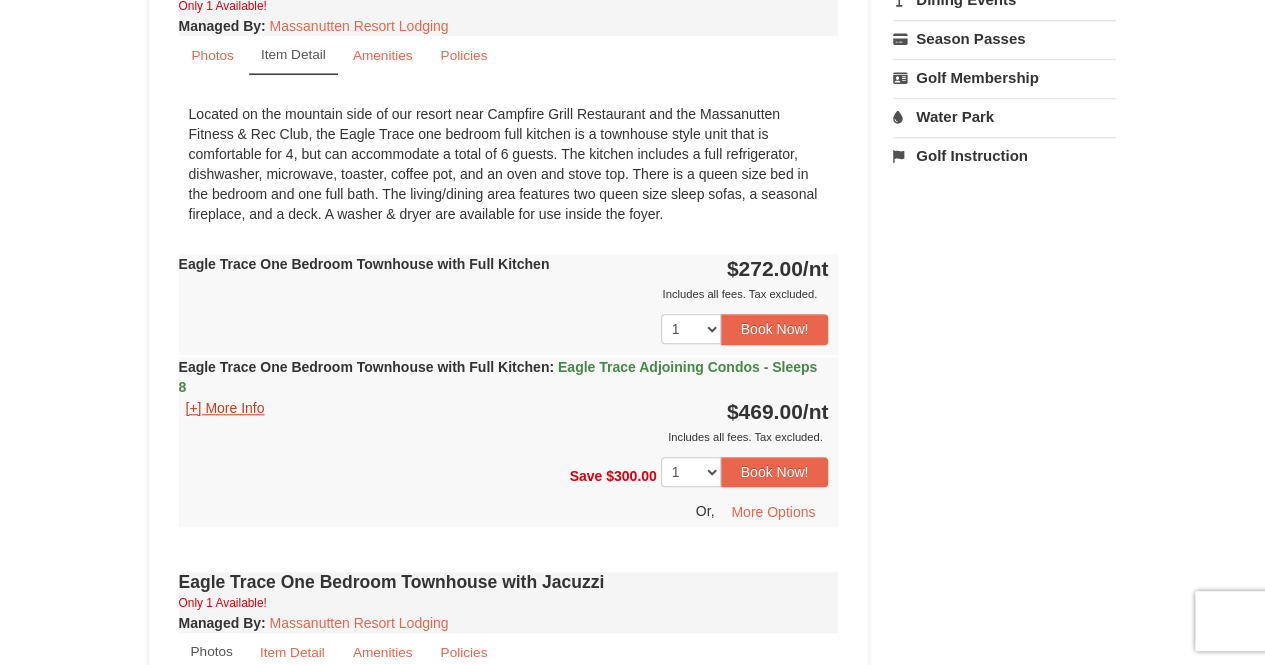 click on "[+] More Info" at bounding box center (225, 408) 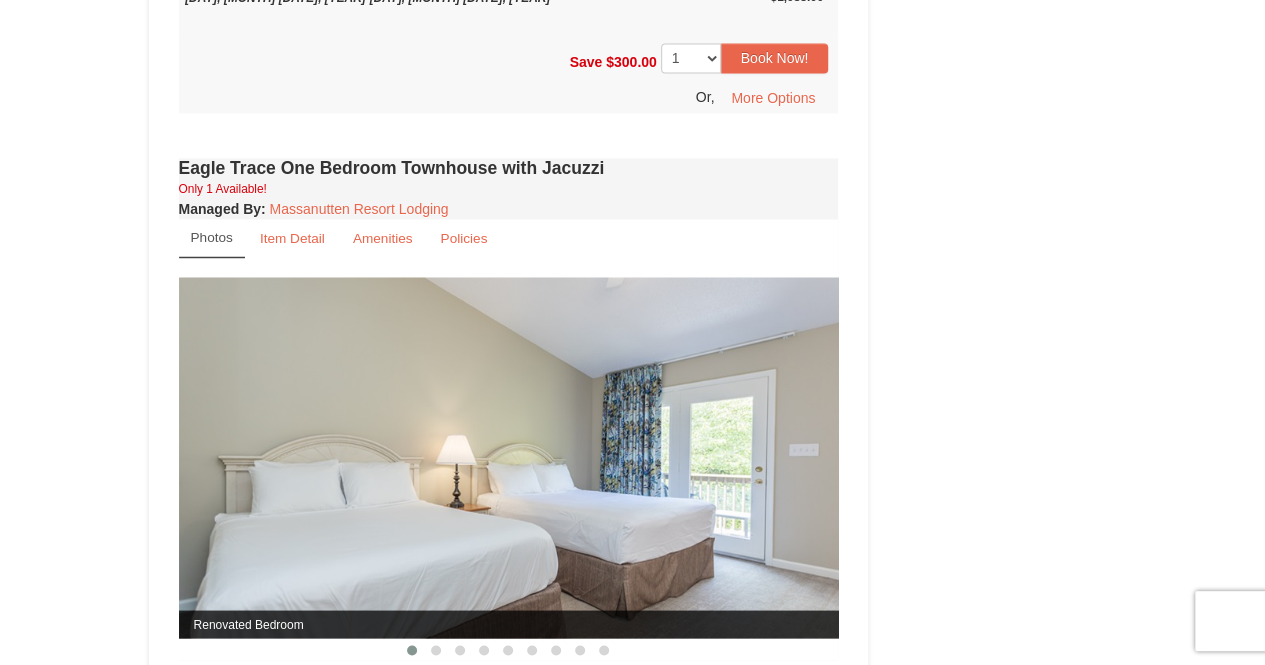 scroll, scrollTop: 1568, scrollLeft: 0, axis: vertical 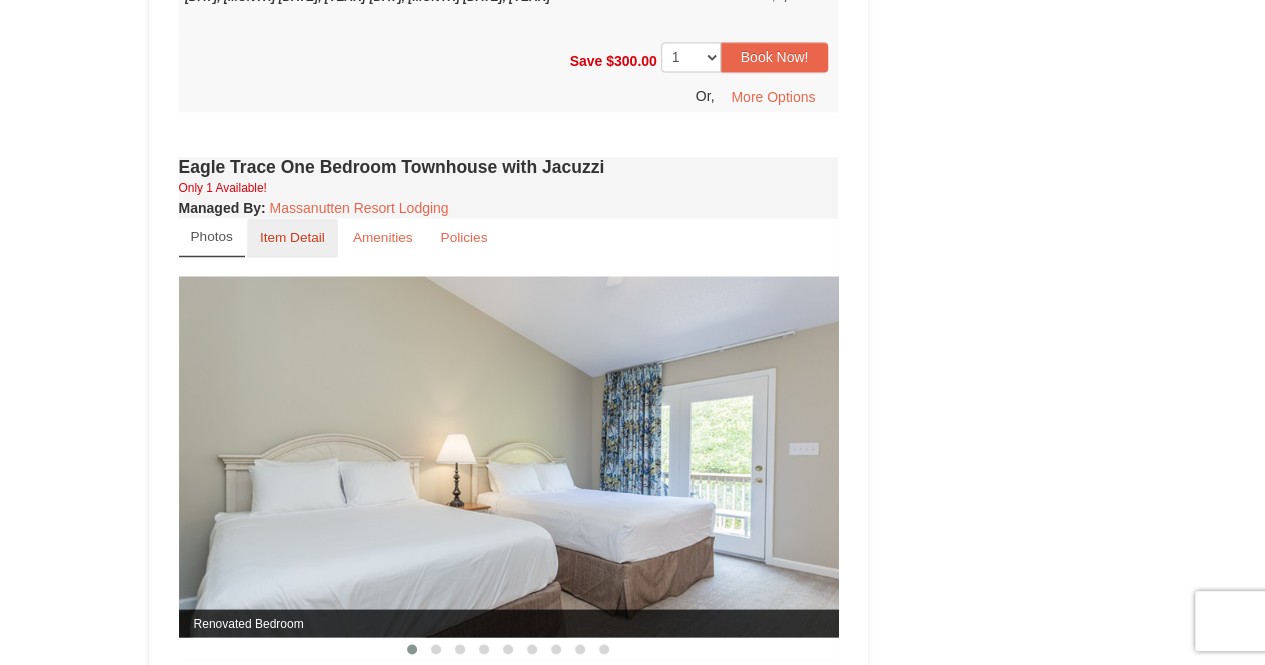 click on "Item Detail" at bounding box center (292, 237) 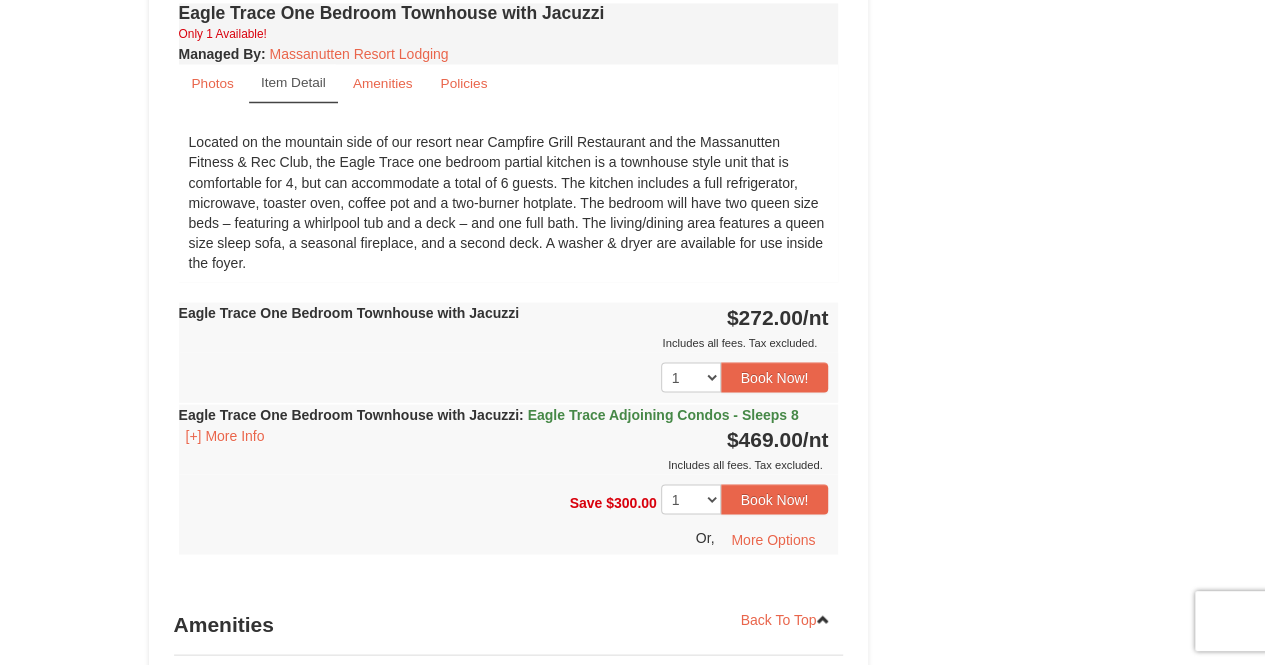 scroll, scrollTop: 1732, scrollLeft: 0, axis: vertical 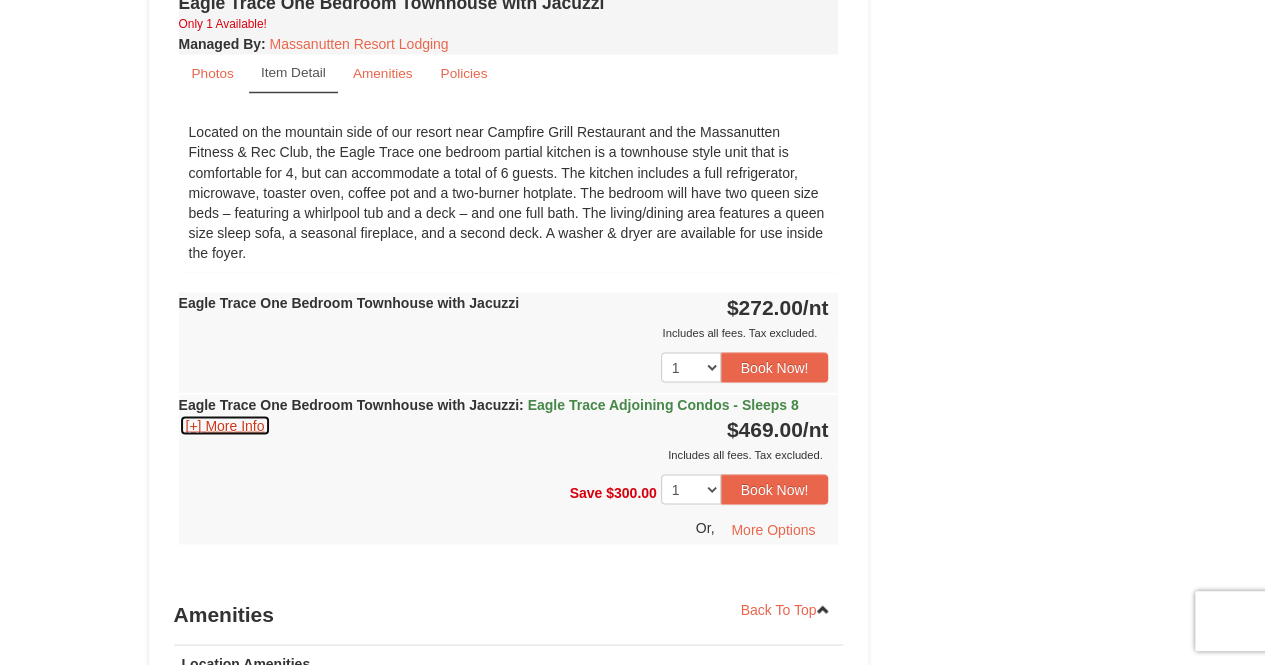 click on "[+] More Info" at bounding box center [225, 425] 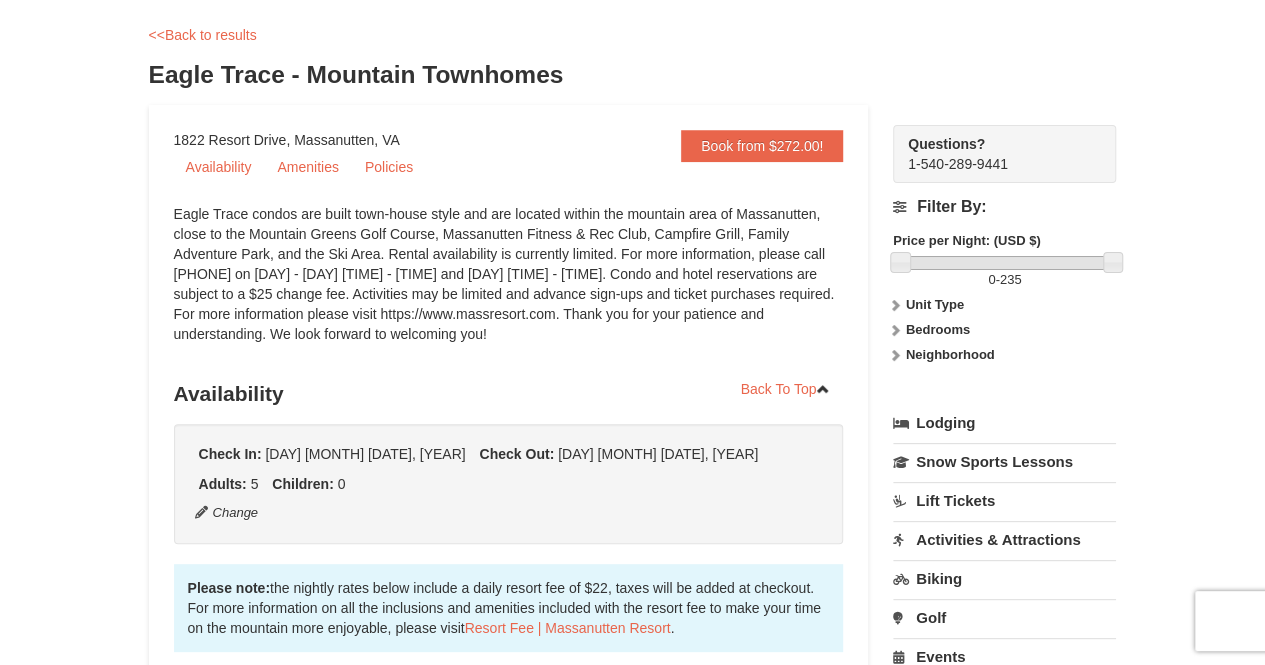scroll, scrollTop: 0, scrollLeft: 0, axis: both 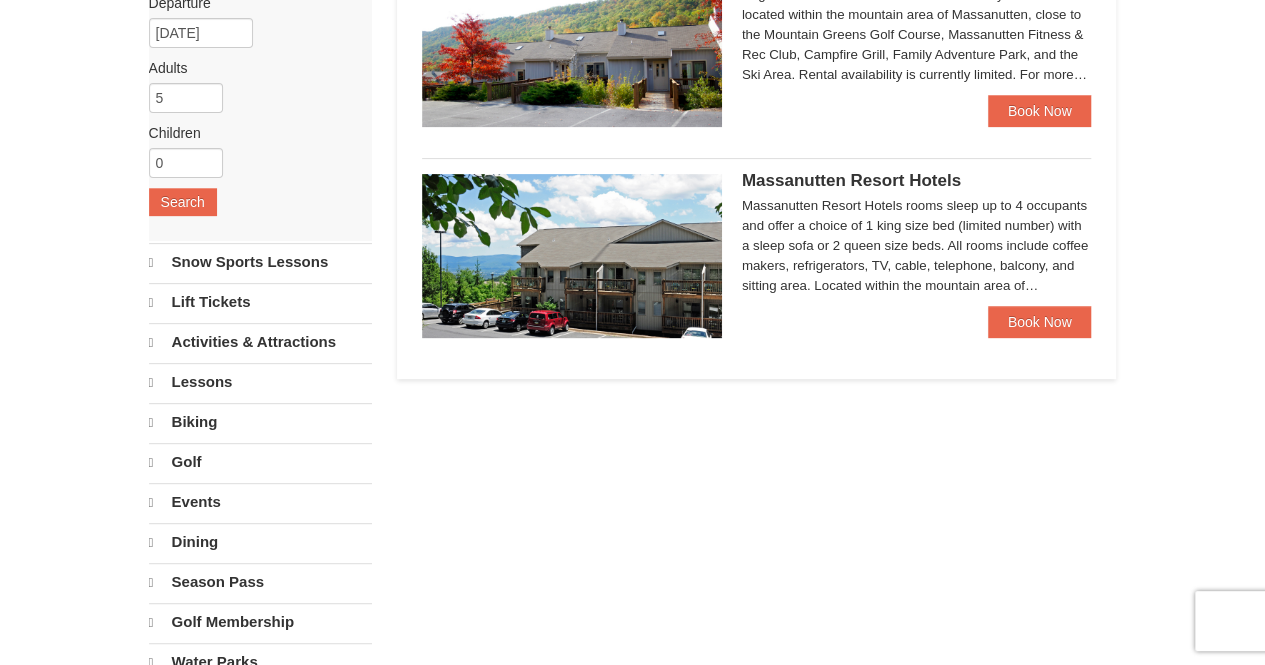 select on "8" 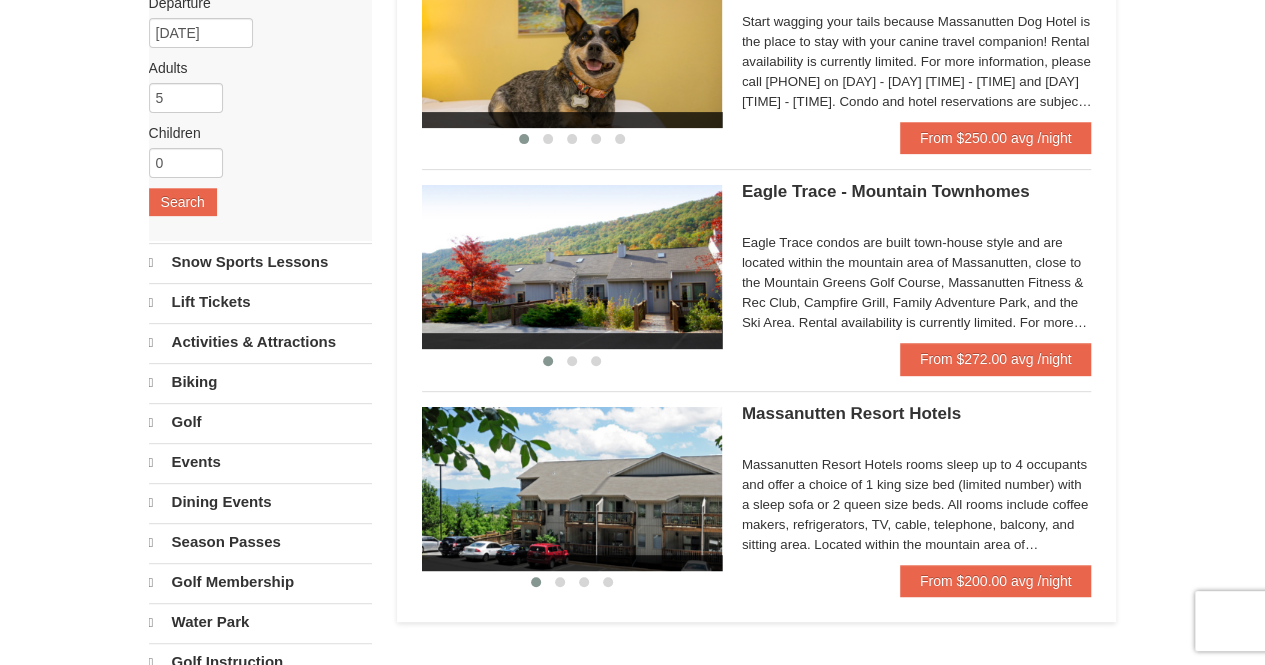 scroll, scrollTop: 254, scrollLeft: 0, axis: vertical 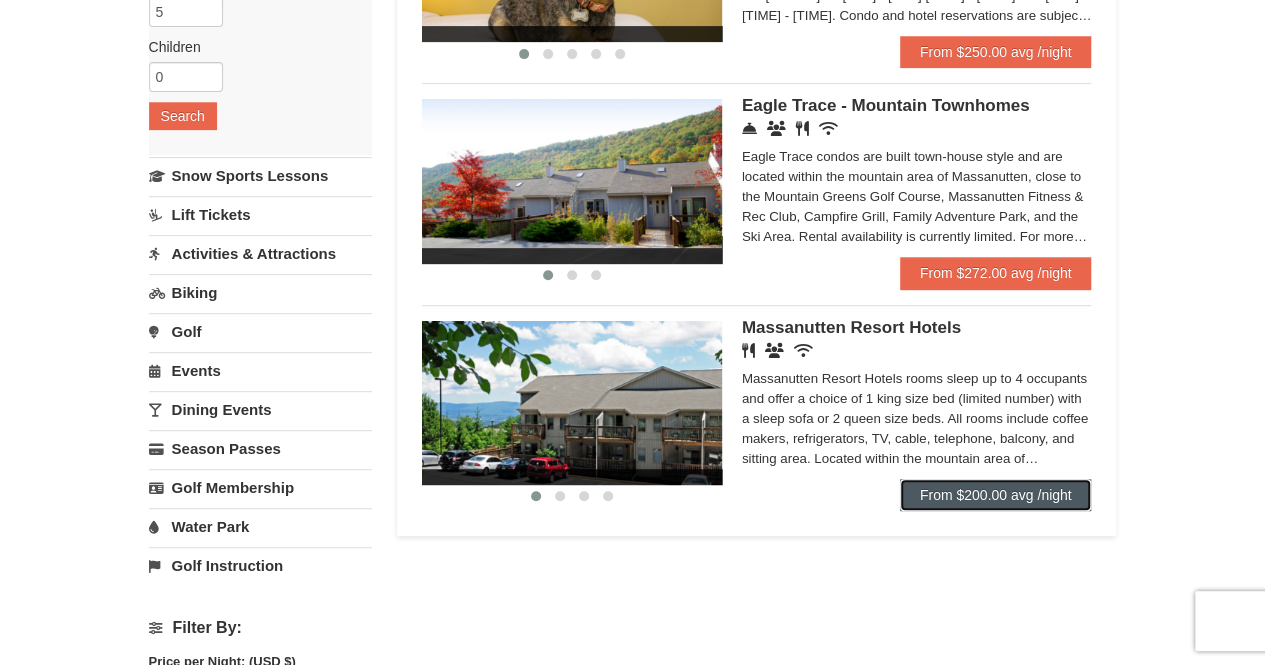 click on "From $200.00 avg /night" at bounding box center [996, 495] 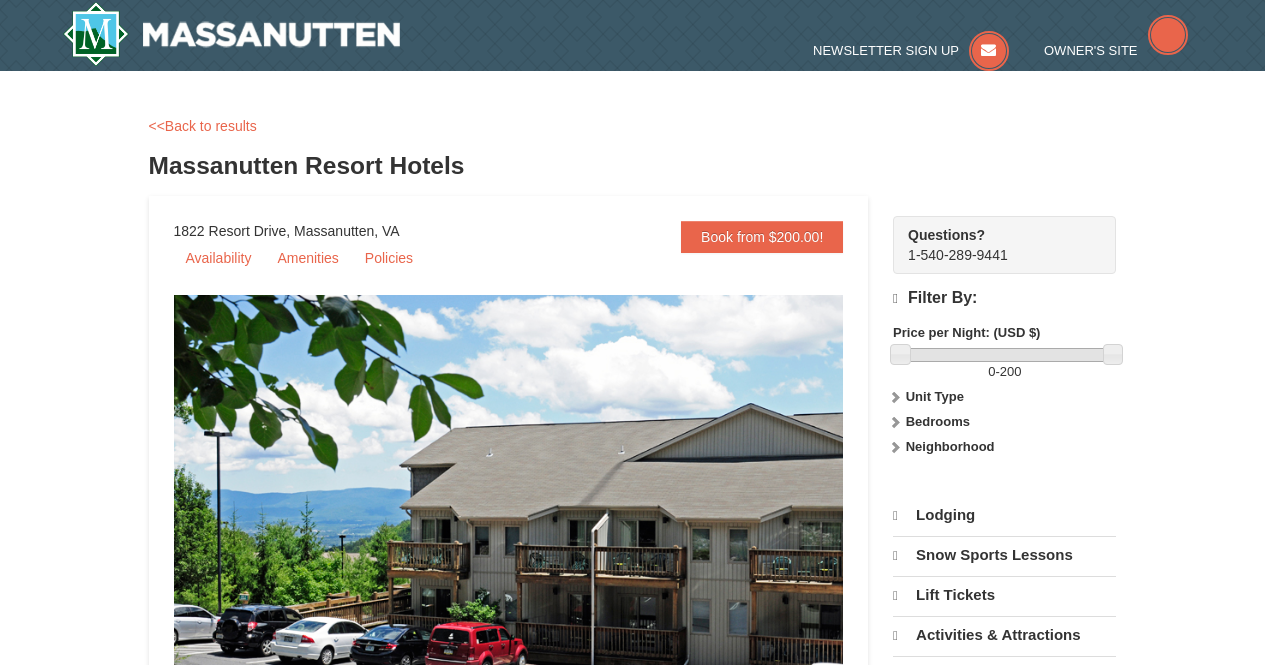 scroll, scrollTop: 0, scrollLeft: 0, axis: both 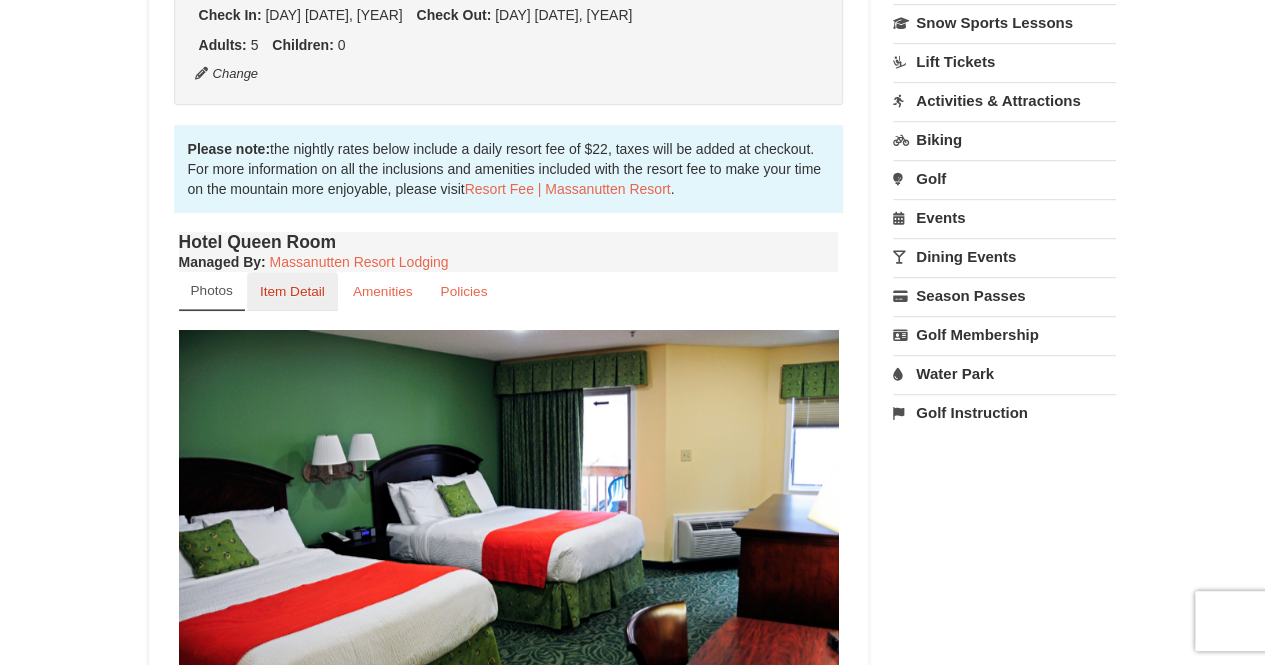 click on "Item Detail" at bounding box center [292, 291] 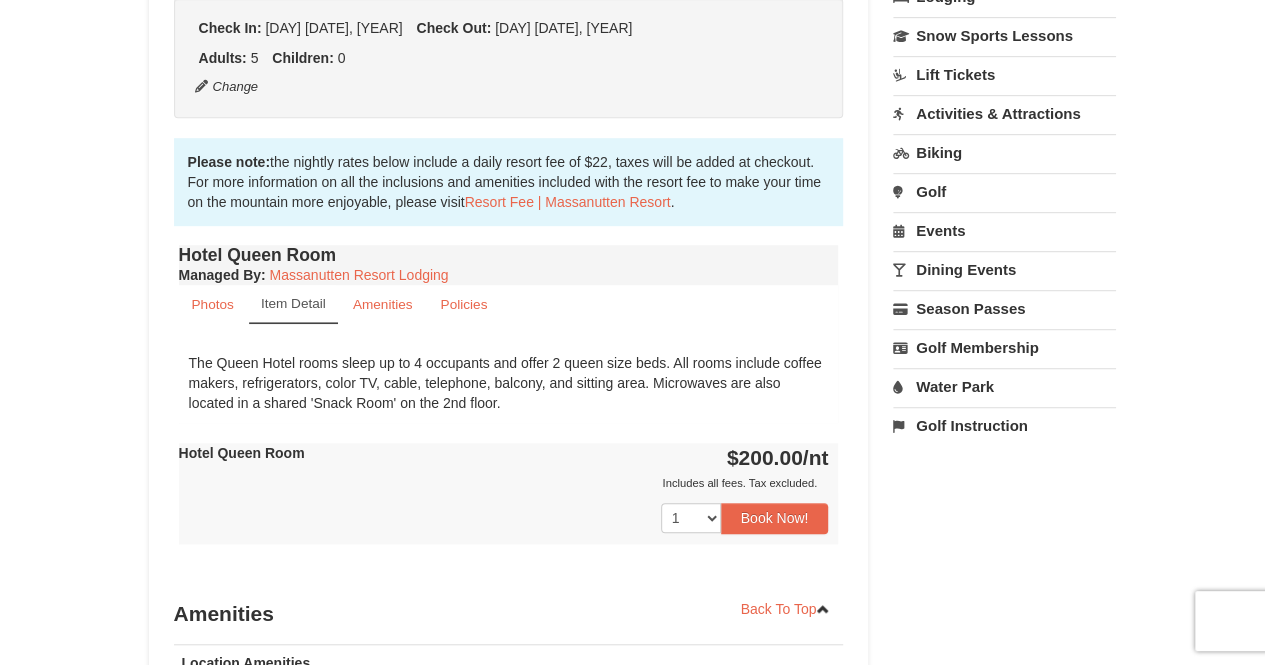 scroll, scrollTop: 527, scrollLeft: 0, axis: vertical 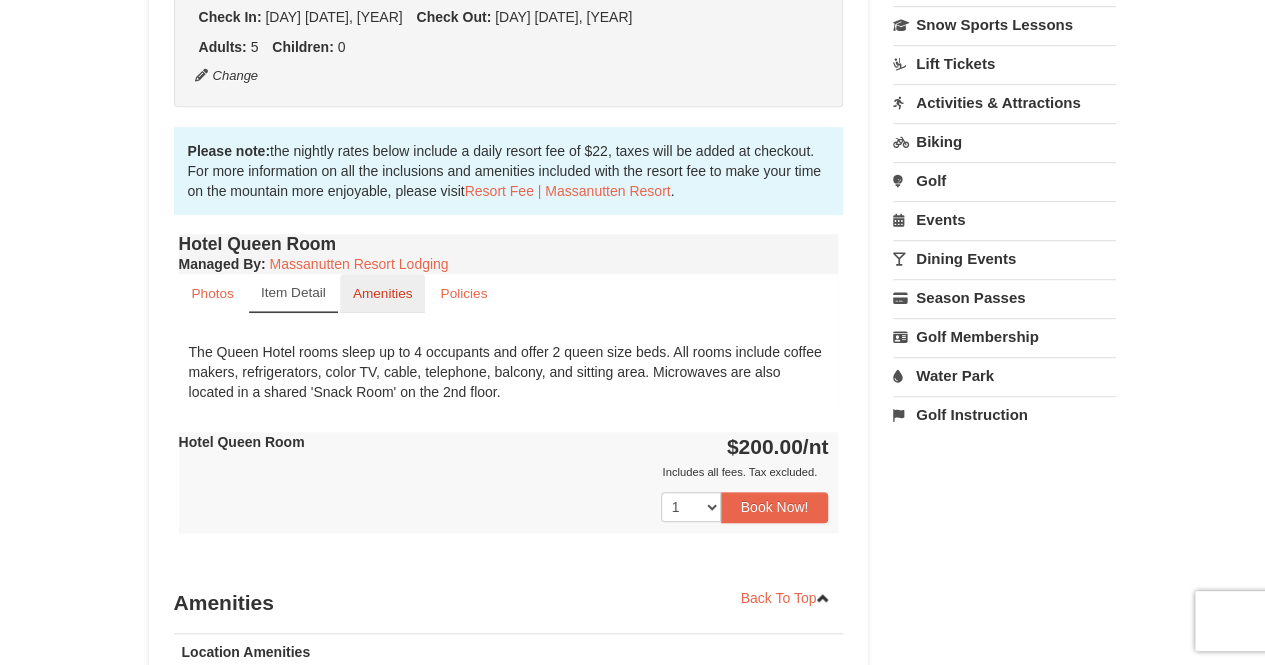 click on "Amenities" at bounding box center (383, 293) 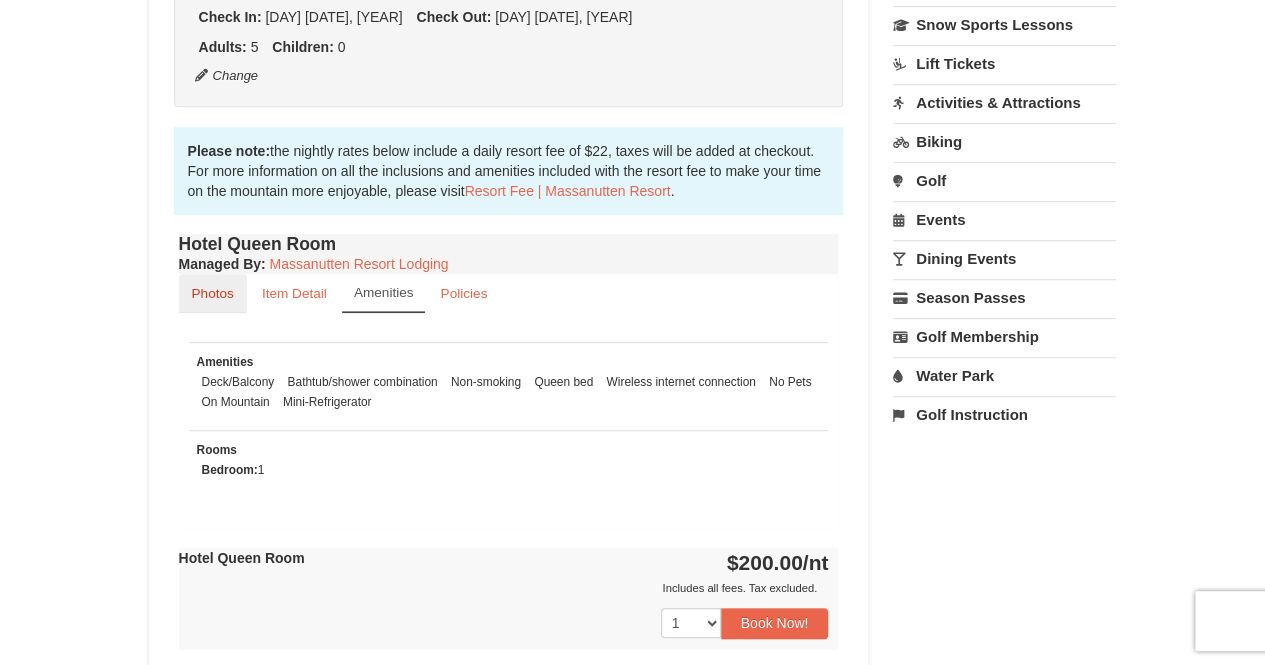 click on "Photos" at bounding box center (213, 293) 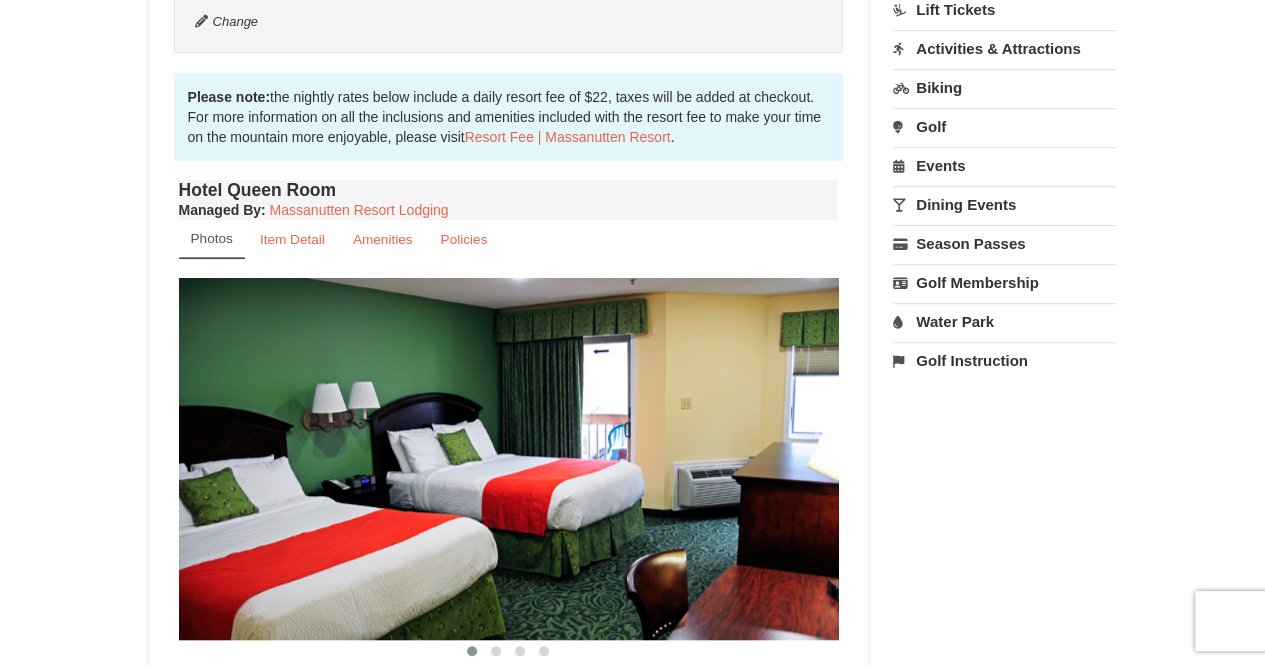 scroll, scrollTop: 575, scrollLeft: 0, axis: vertical 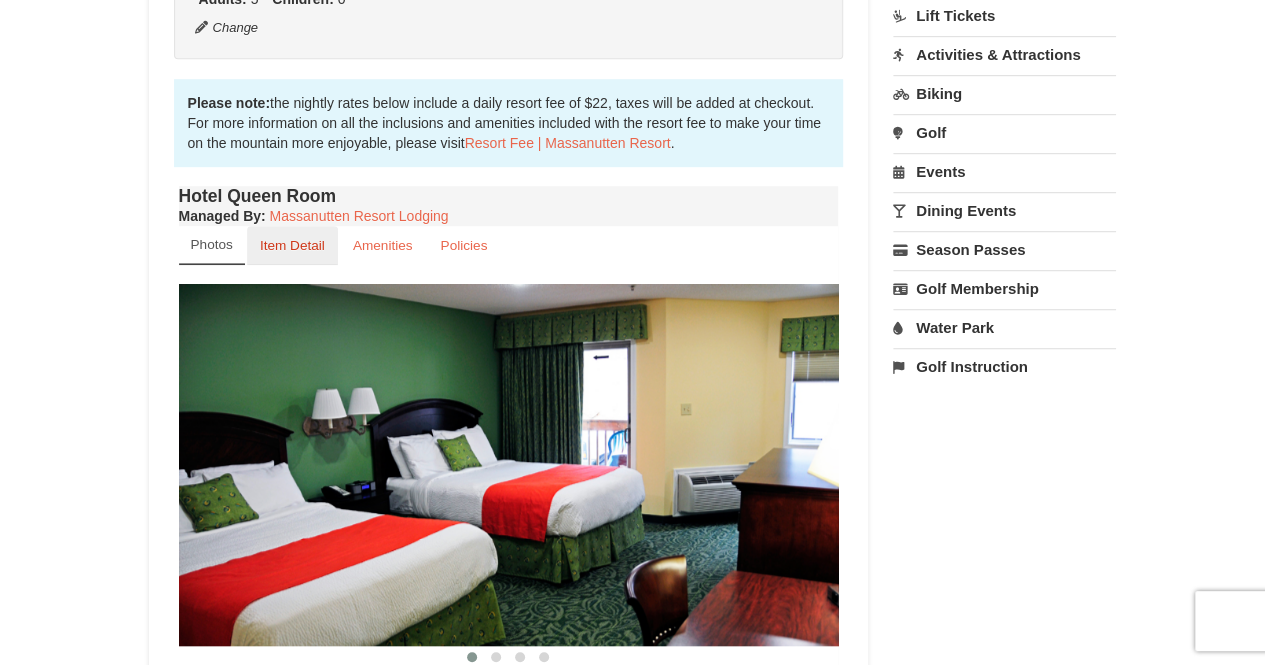 click on "Item Detail" at bounding box center (292, 245) 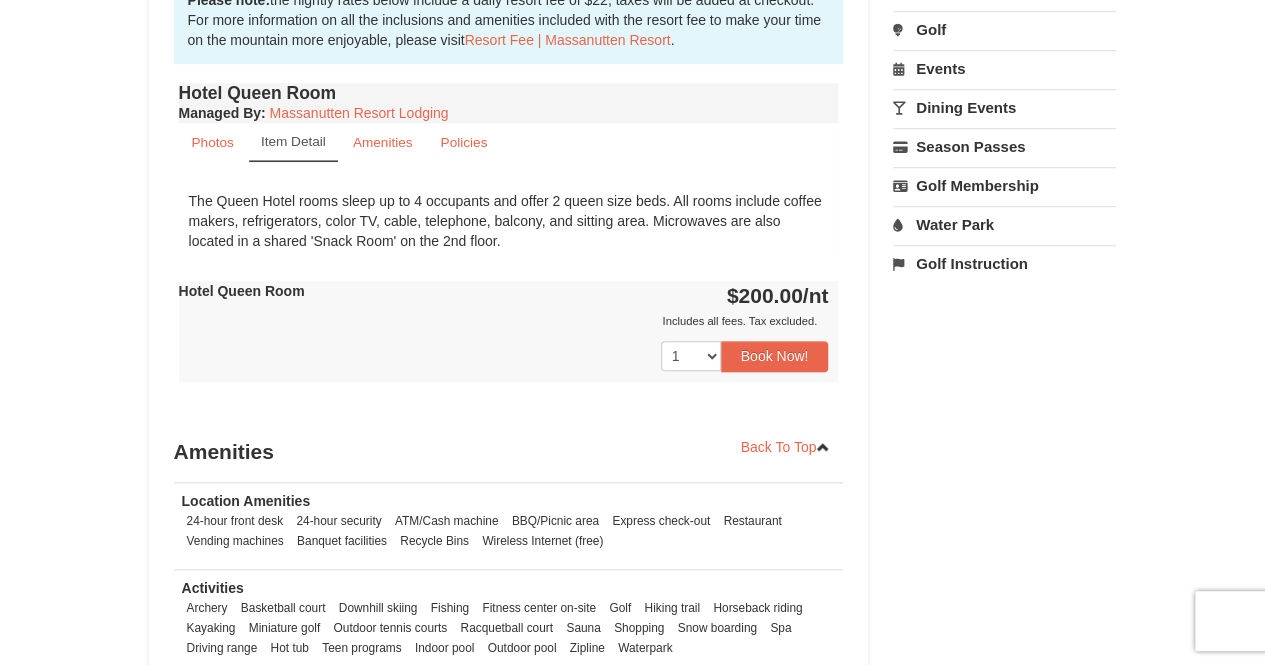 scroll, scrollTop: 700, scrollLeft: 0, axis: vertical 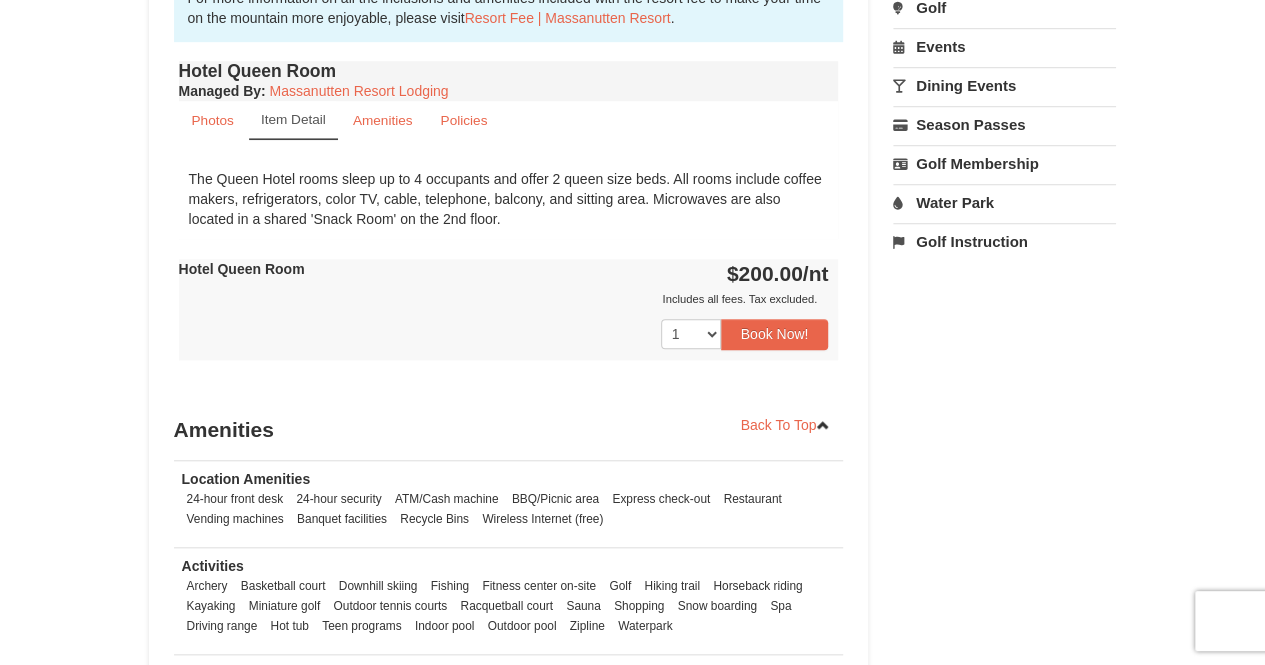 click on "×
<<Back to results
Massanutten Resort Hotels
Book from $200.00!
[NUMBER] [STREET],
[CITY],
[STATE]
Availability
Amenities
Policies
‹ ›
Check In:" at bounding box center [632, 98] 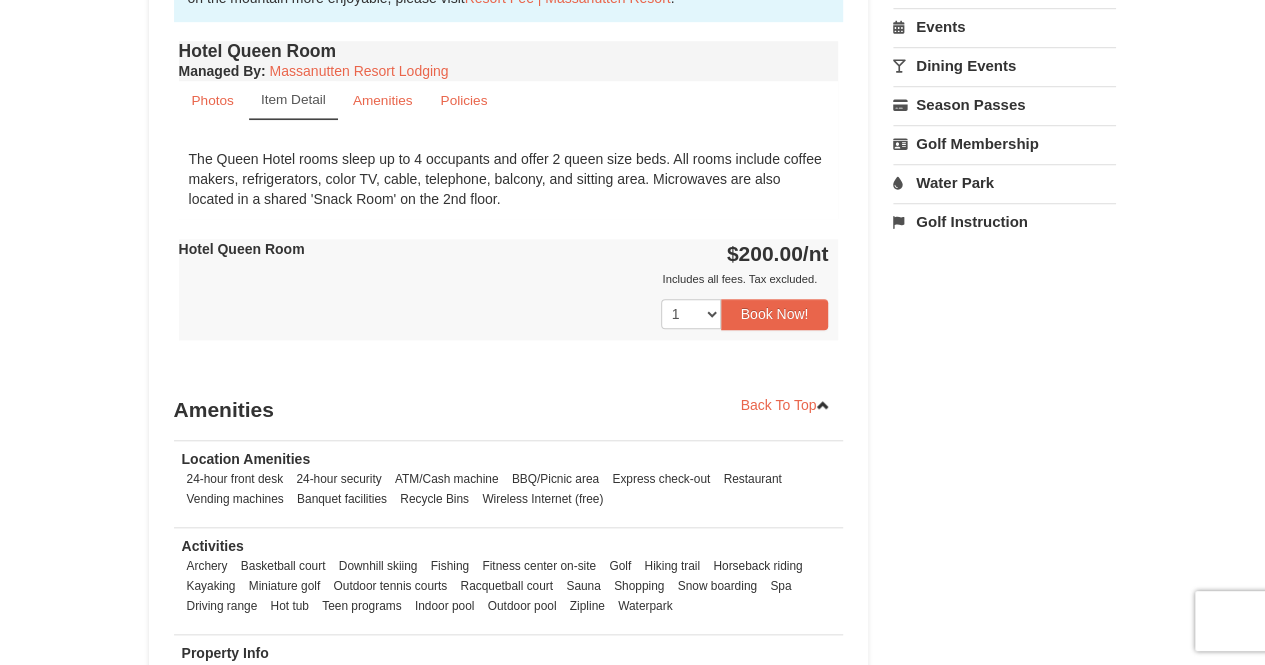 scroll, scrollTop: 718, scrollLeft: 0, axis: vertical 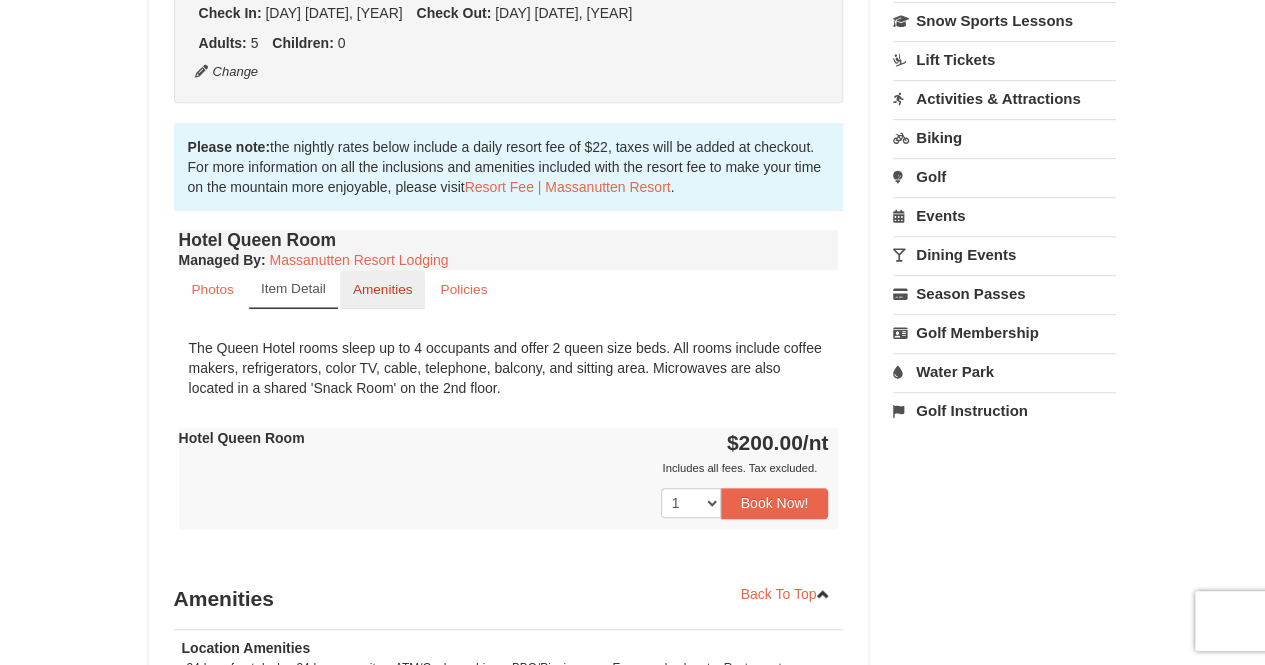 click on "Amenities" at bounding box center (383, 289) 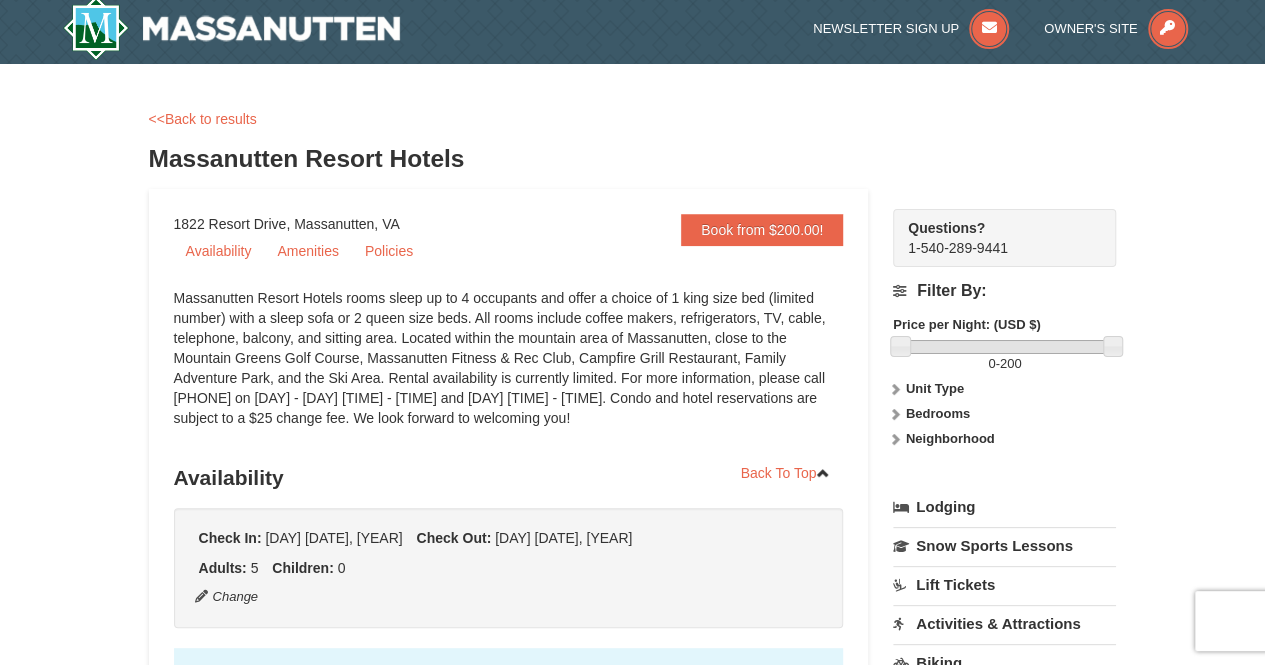 scroll, scrollTop: 0, scrollLeft: 0, axis: both 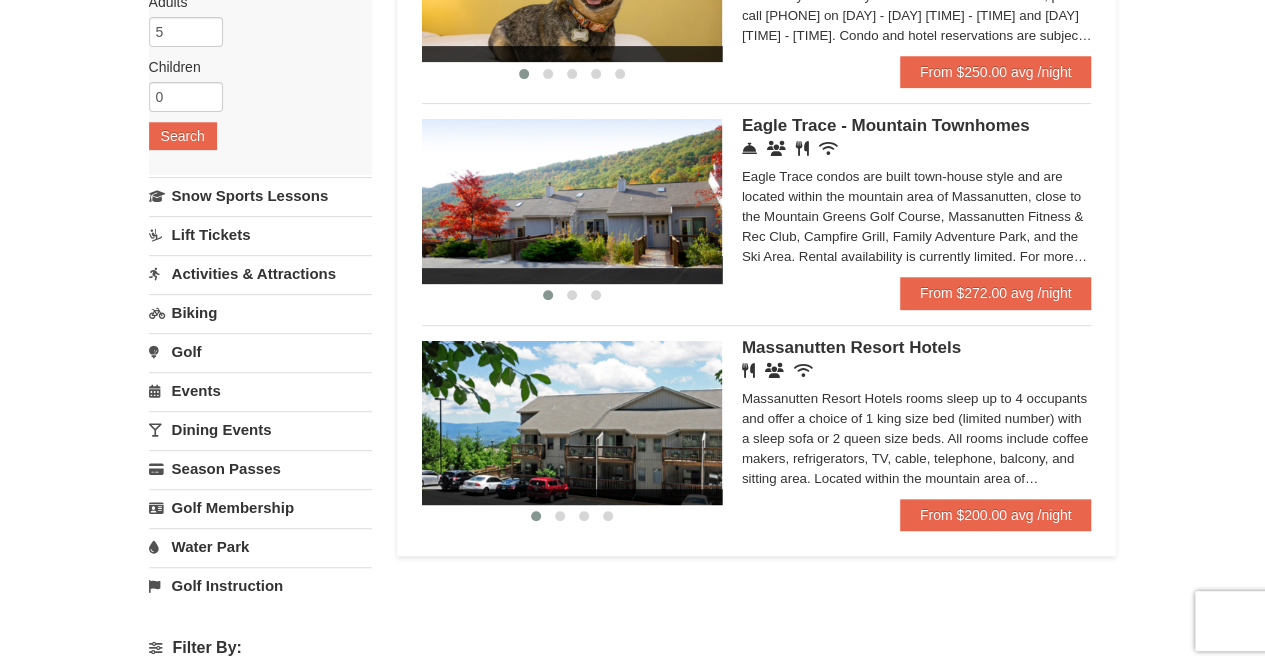 click at bounding box center (572, 201) 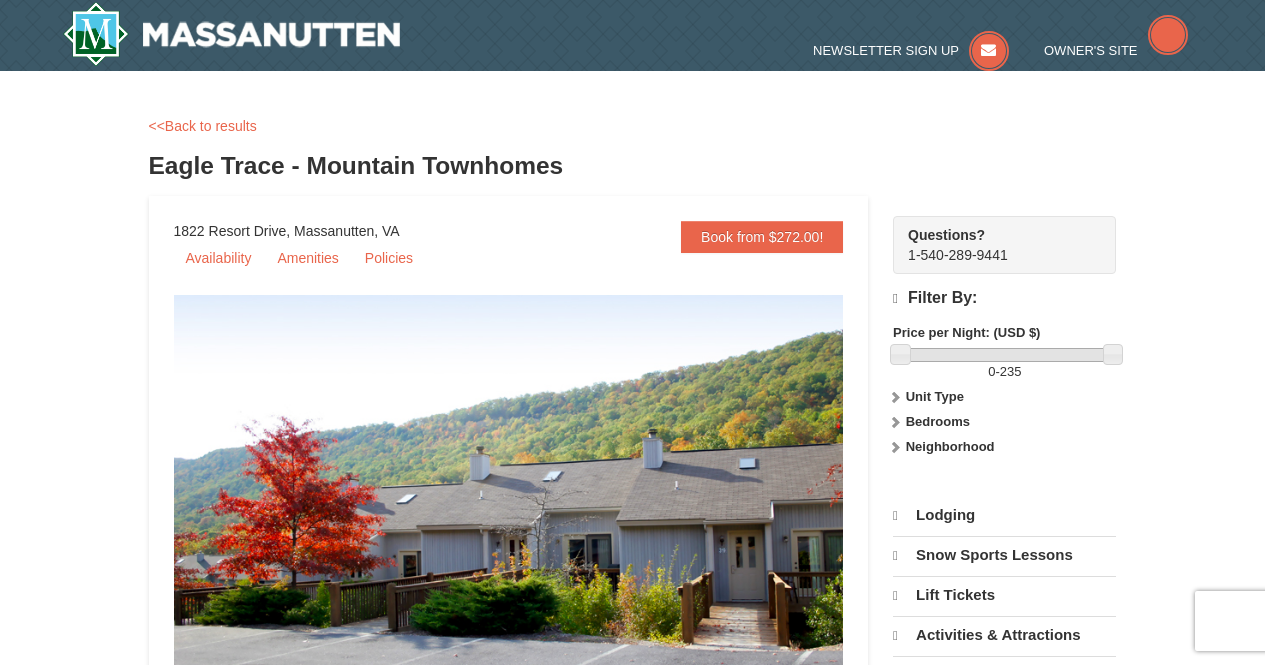 scroll, scrollTop: 0, scrollLeft: 0, axis: both 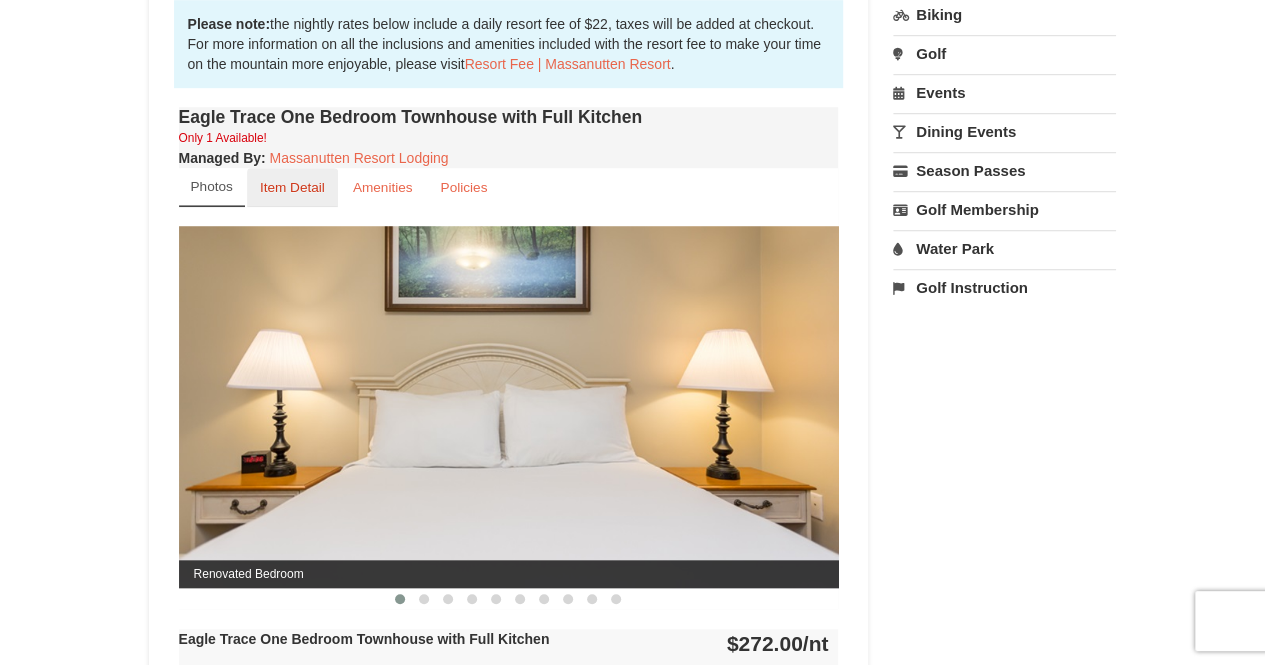 click on "Item Detail" at bounding box center [292, 187] 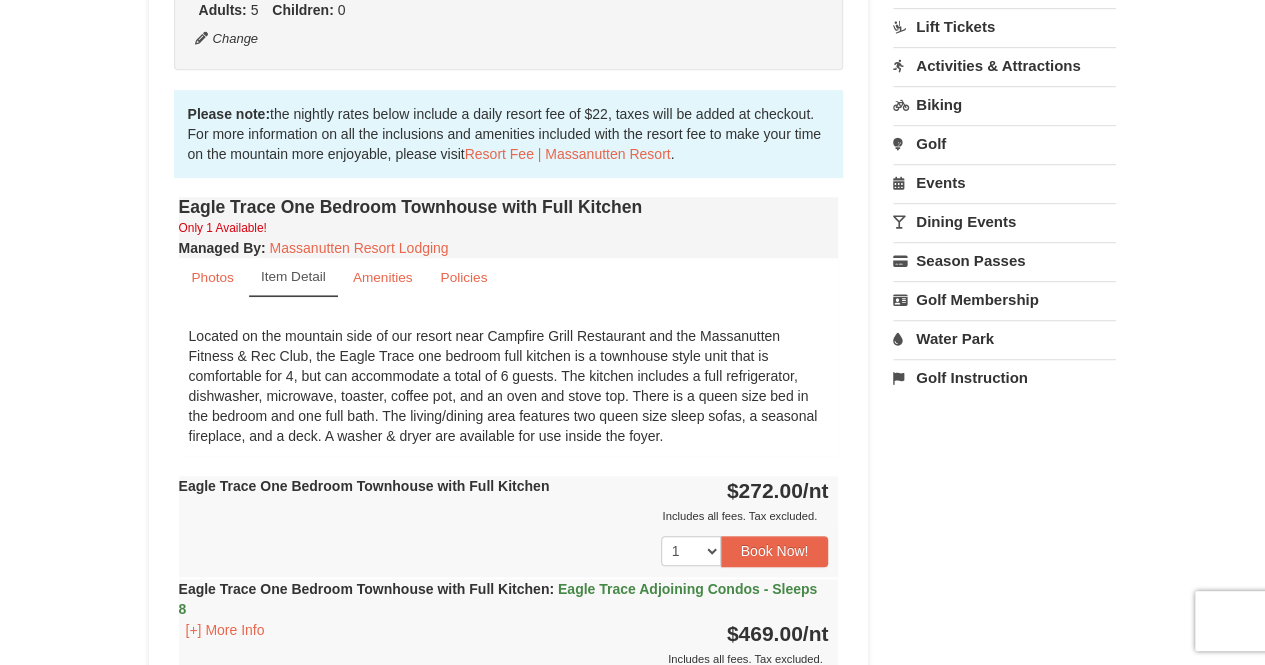 scroll, scrollTop: 567, scrollLeft: 0, axis: vertical 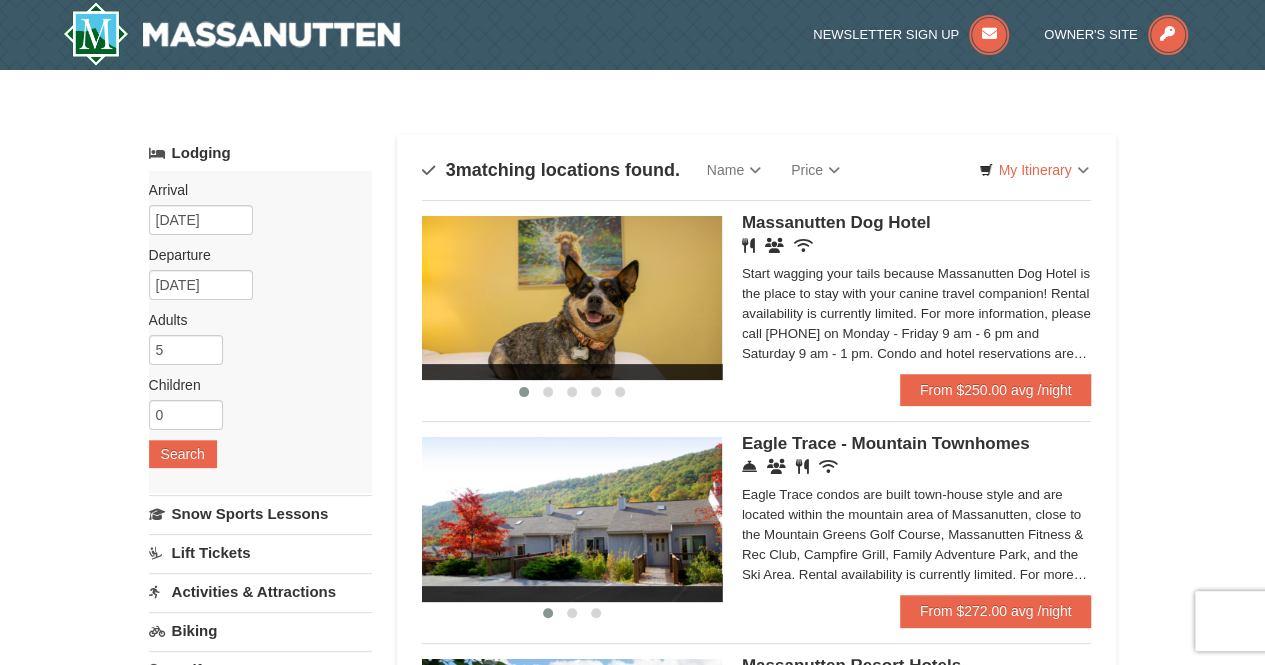 click on "×
Categories
Map
List
Filter
My Itinerary
Questions?  1-540-289-9441
Lodging
Arrival Please format dates MM/DD/YYYY Please format dates MM/DD/YYYY
12/23/2025
Departure Please format dates MM/DD/YYYY Please format dates MM/DD/YYYY
12/27/2025
5 0" at bounding box center (633, 639) 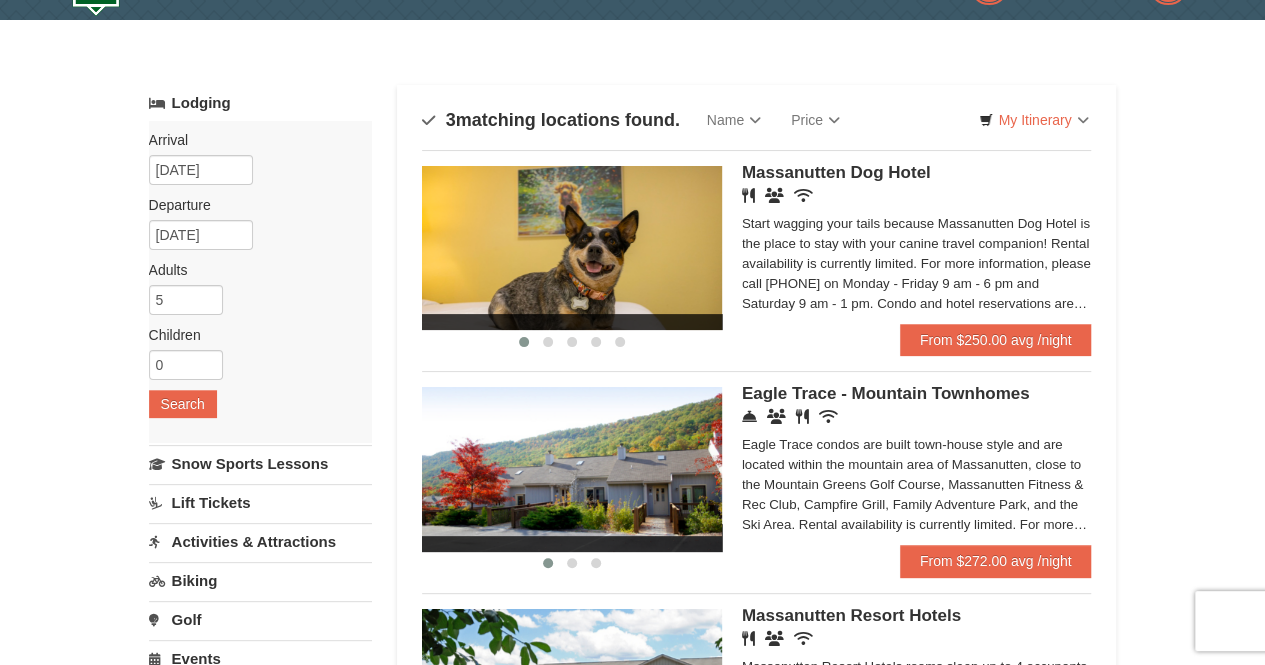 scroll, scrollTop: 0, scrollLeft: 0, axis: both 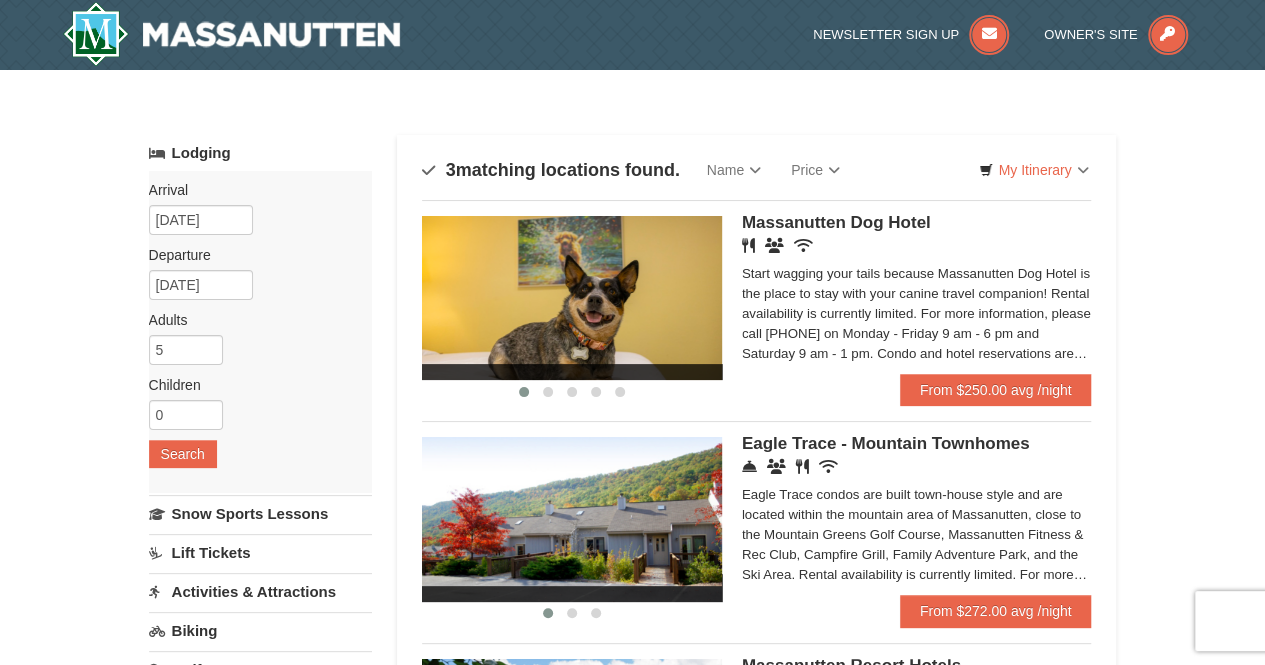 click on "×
Categories
Map
List
Filter
My Itinerary
Questions?  1-540-289-9441
Lodging
Arrival Please format dates MM/DD/YYYY Please format dates MM/DD/YYYY
12/23/2025
Departure Please format dates MM/DD/YYYY Please format dates MM/DD/YYYY
12/27/2025
Adults 5 0 May" at bounding box center [632, 639] 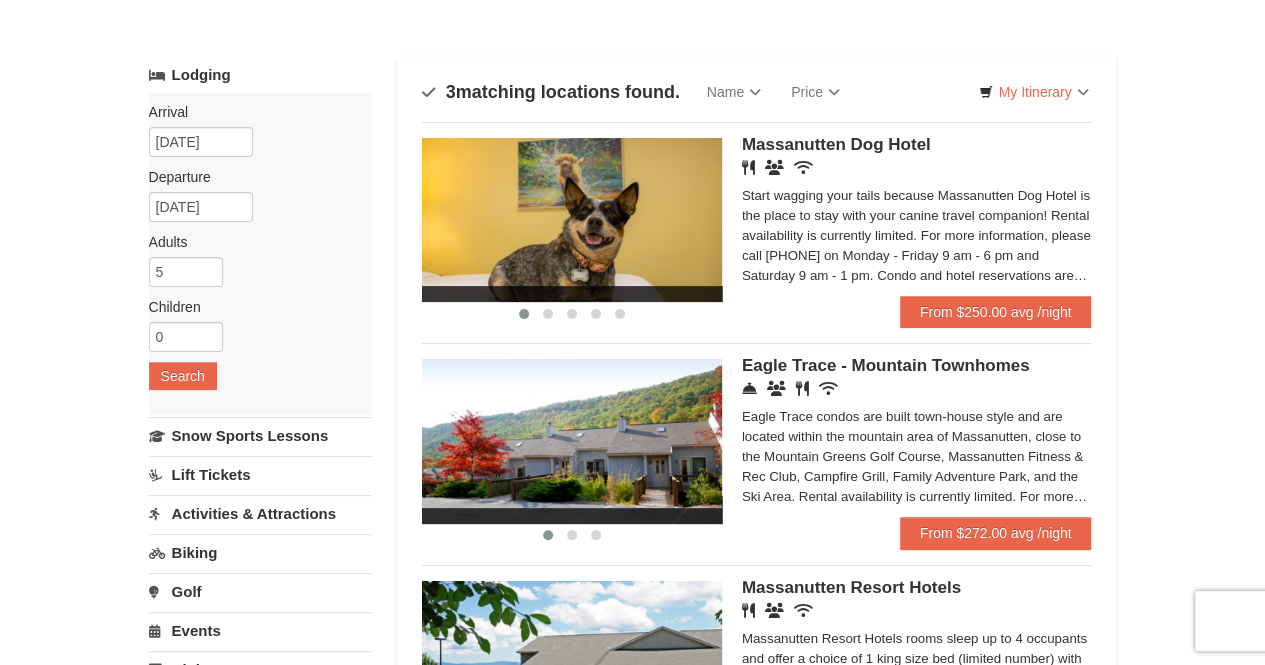 scroll, scrollTop: 80, scrollLeft: 0, axis: vertical 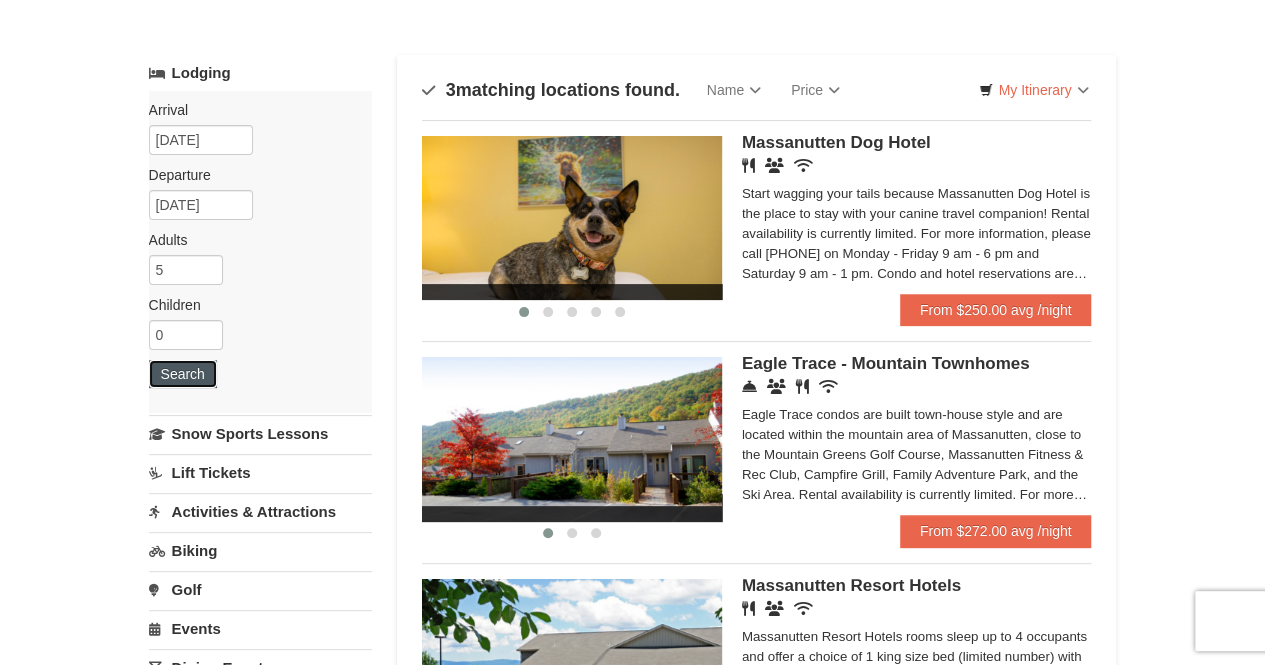 click on "Search" at bounding box center (183, 374) 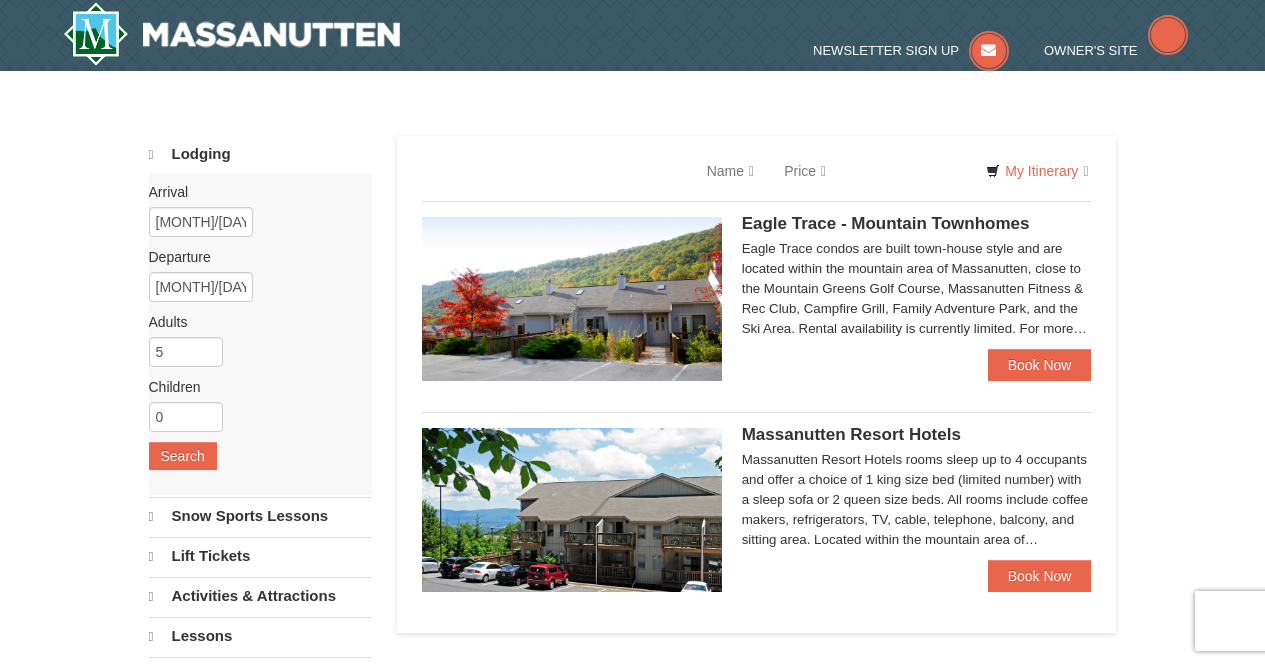 scroll, scrollTop: 0, scrollLeft: 0, axis: both 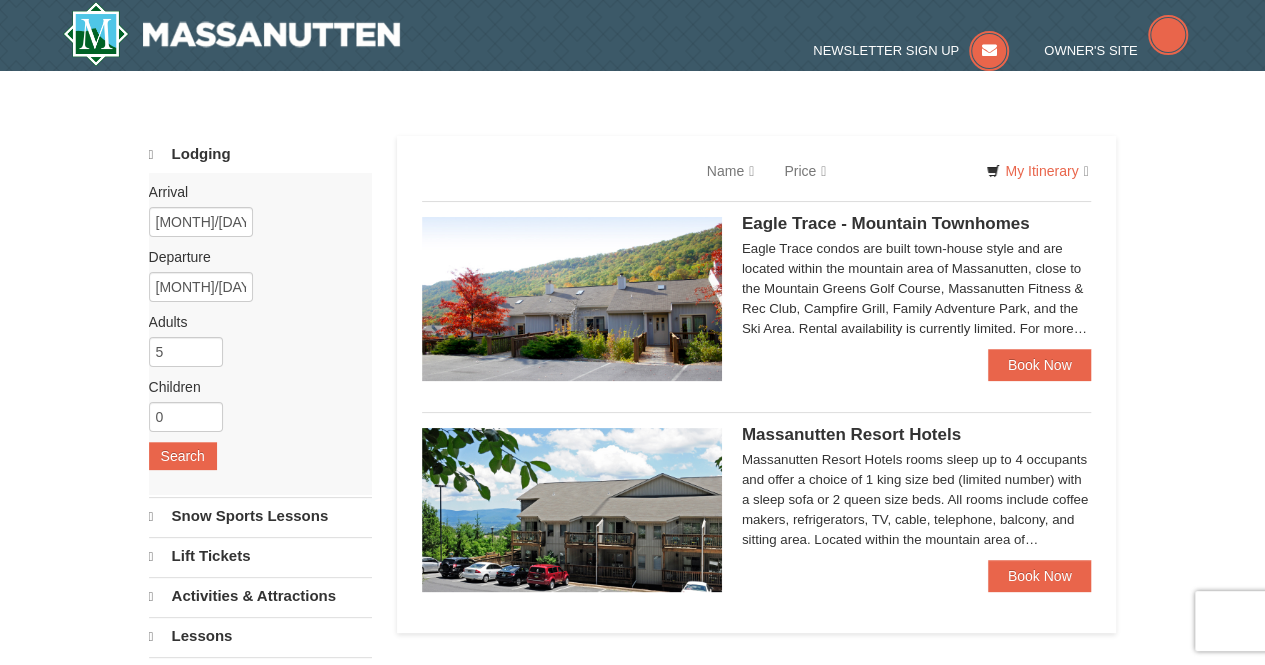 select on "8" 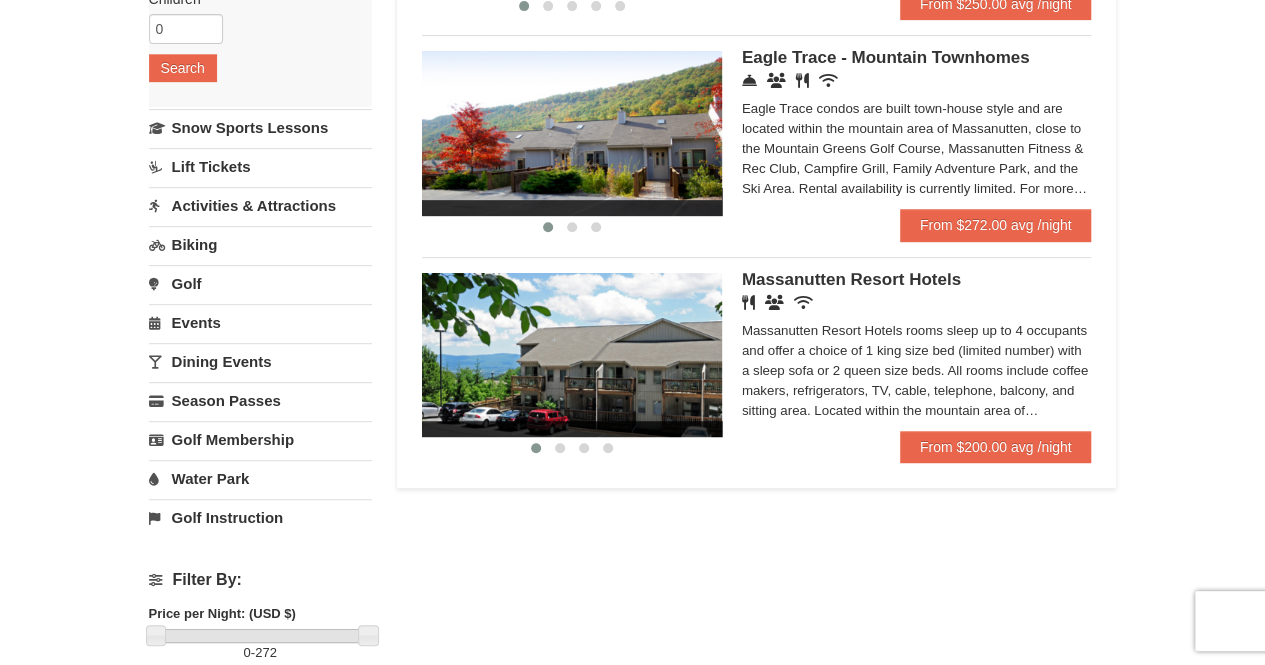 scroll, scrollTop: 387, scrollLeft: 0, axis: vertical 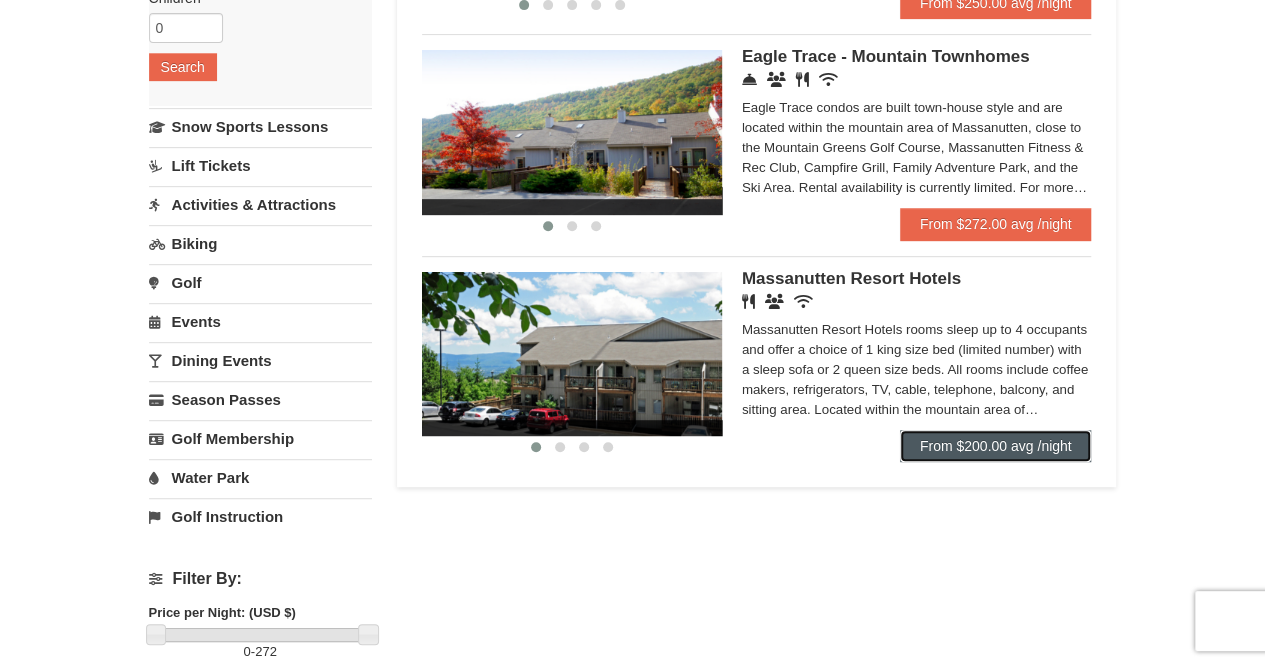 click on "From $200.00 avg /night" at bounding box center [996, 446] 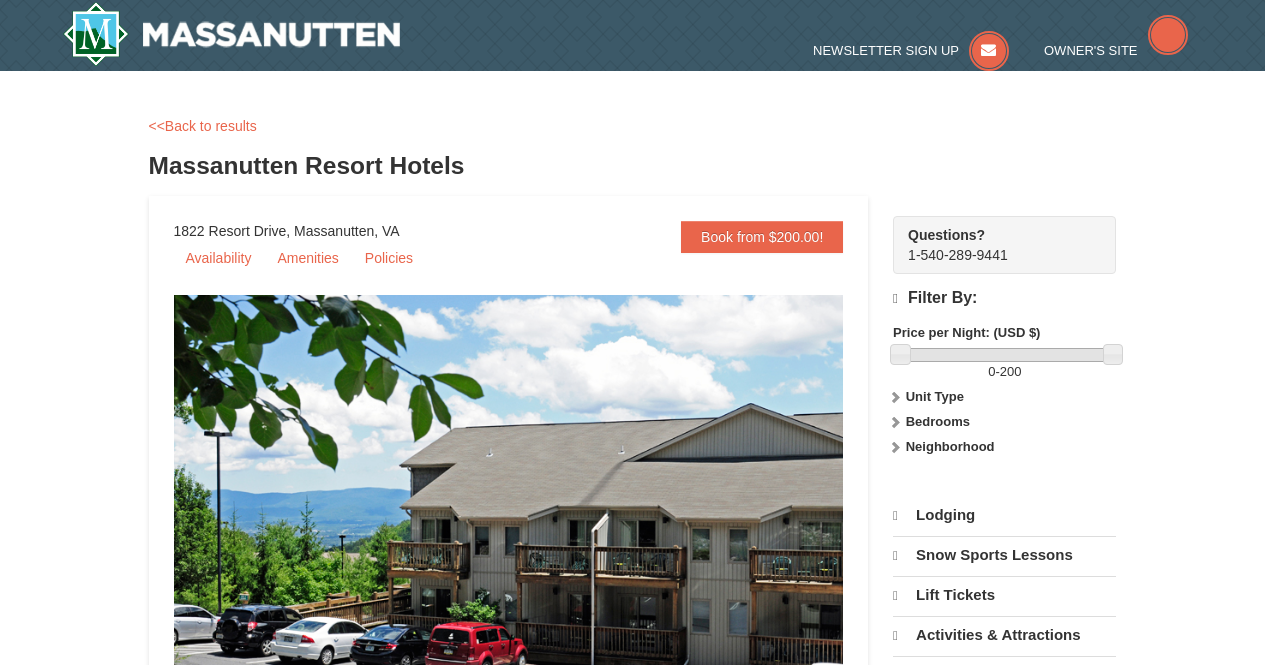 scroll, scrollTop: 0, scrollLeft: 0, axis: both 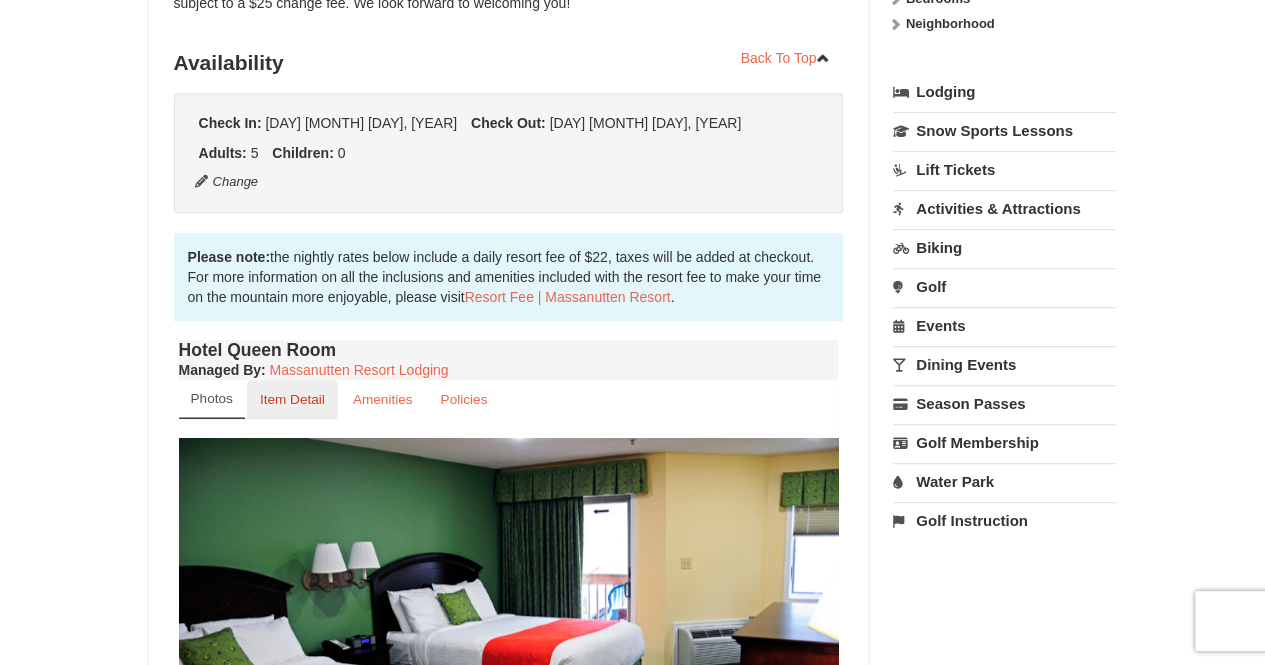 click on "Item Detail" at bounding box center (292, 399) 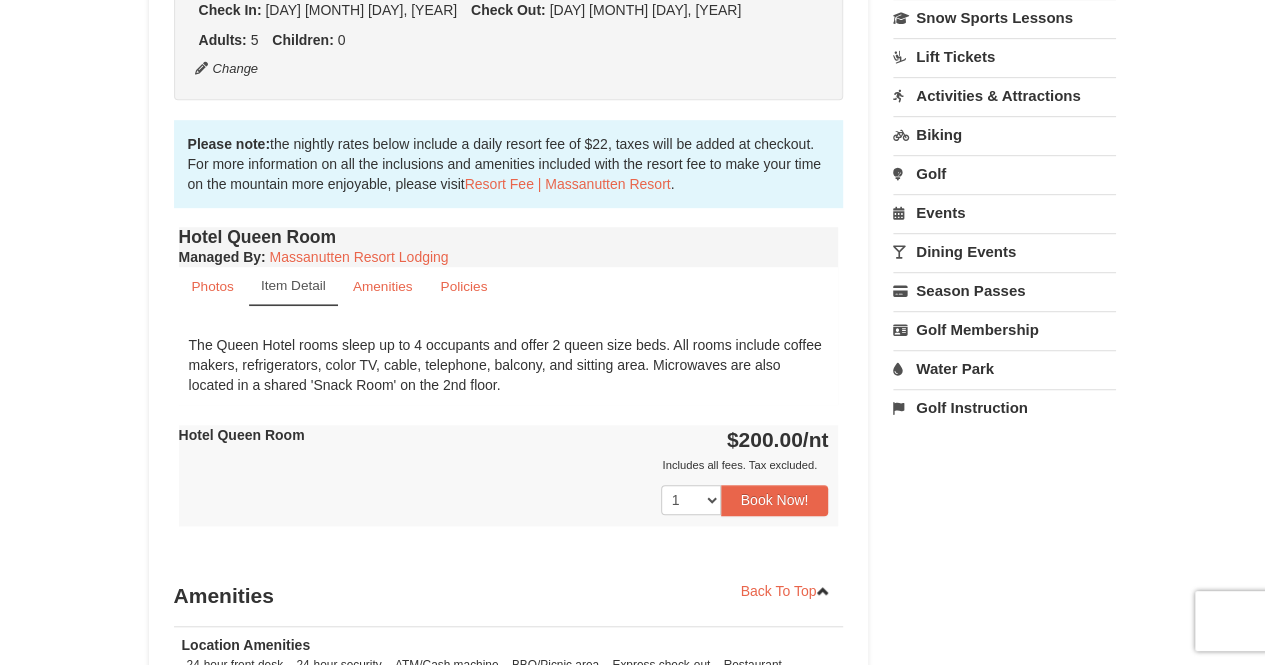 scroll, scrollTop: 536, scrollLeft: 0, axis: vertical 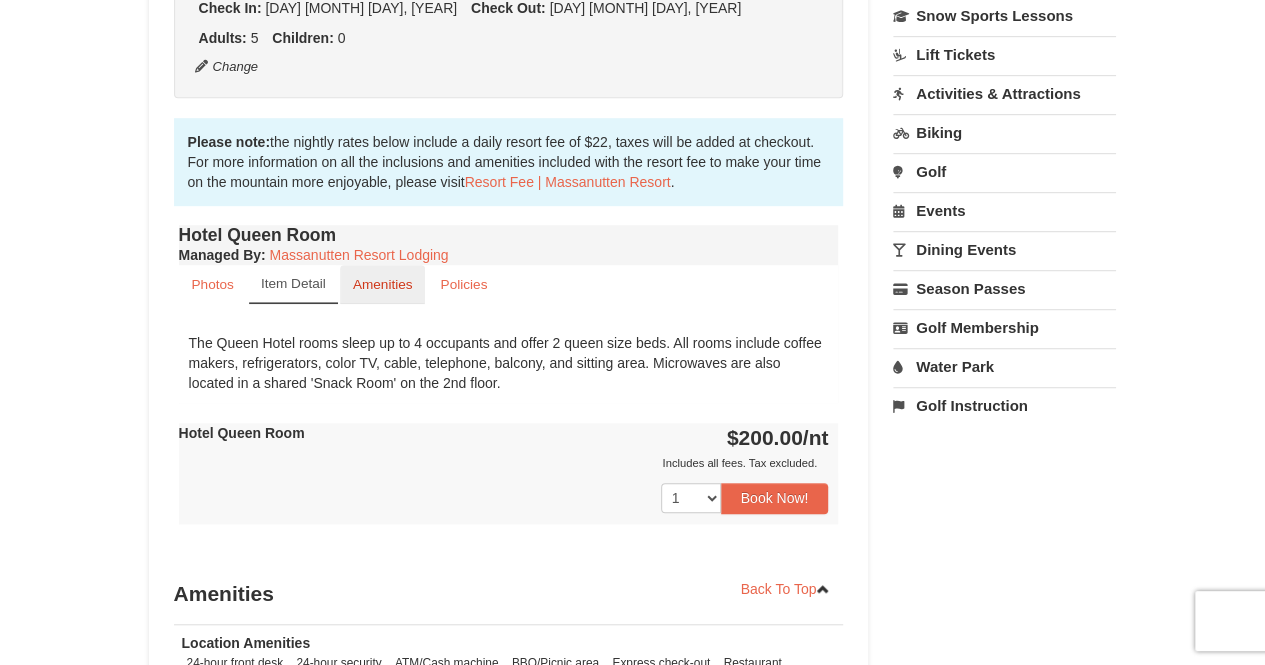 click on "Amenities" at bounding box center [383, 284] 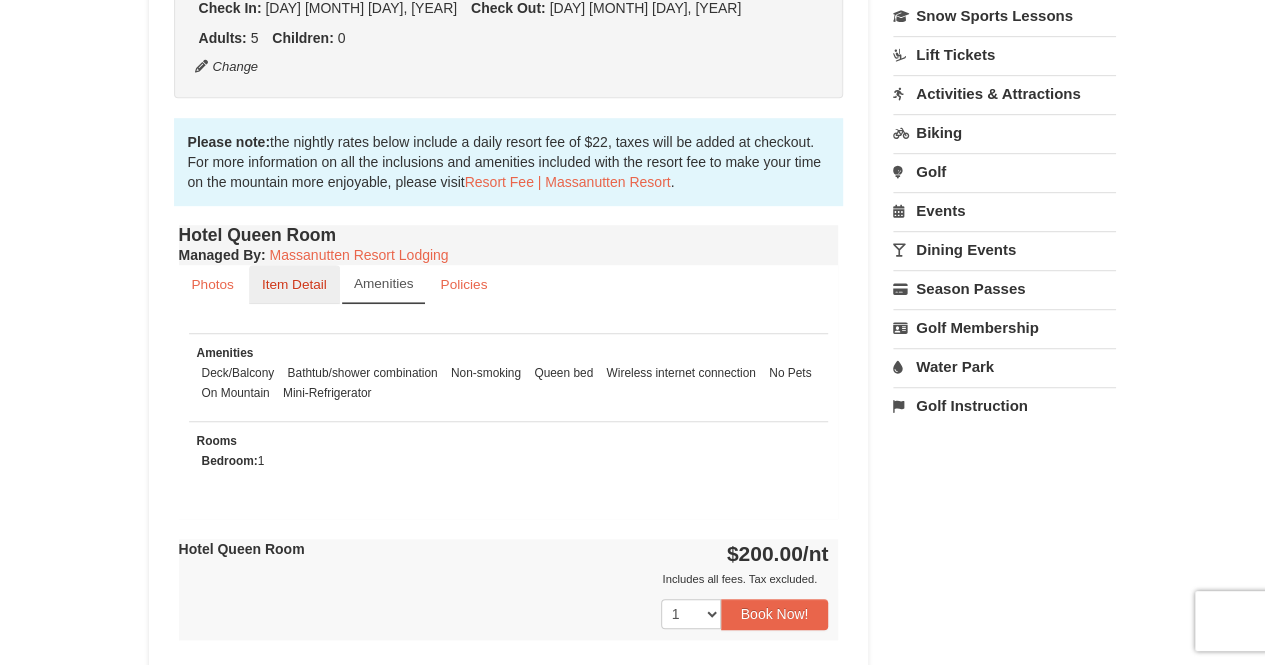 click on "Item Detail" at bounding box center [294, 284] 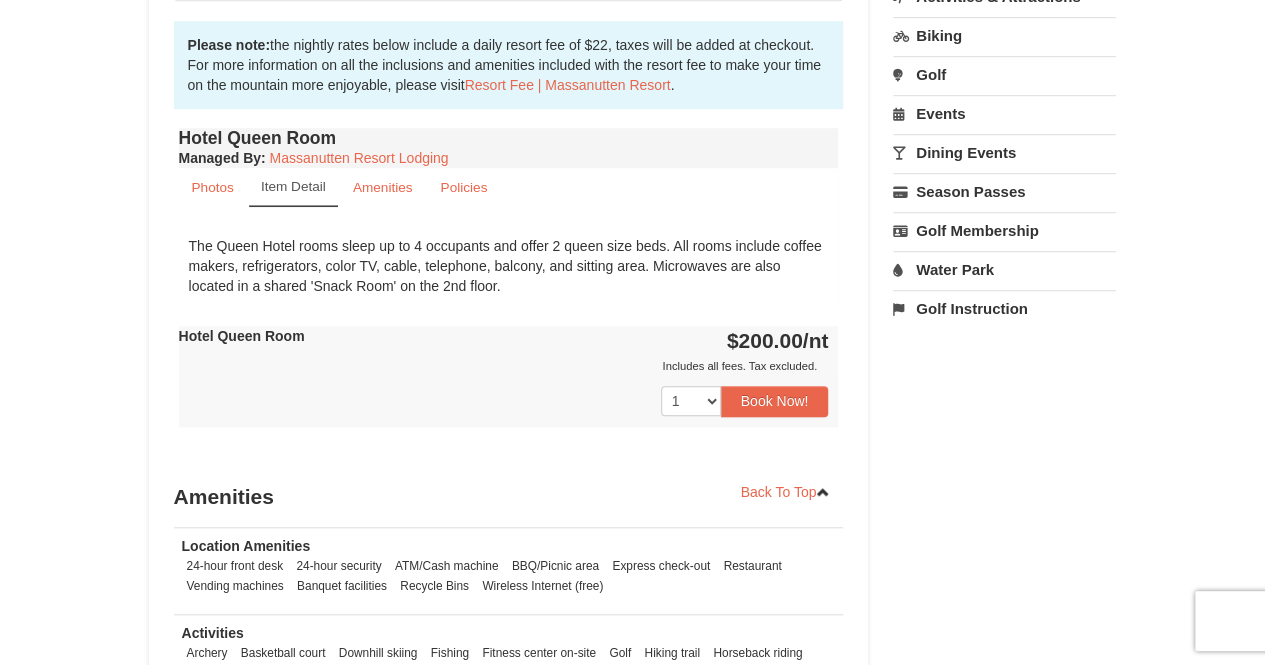 scroll, scrollTop: 641, scrollLeft: 0, axis: vertical 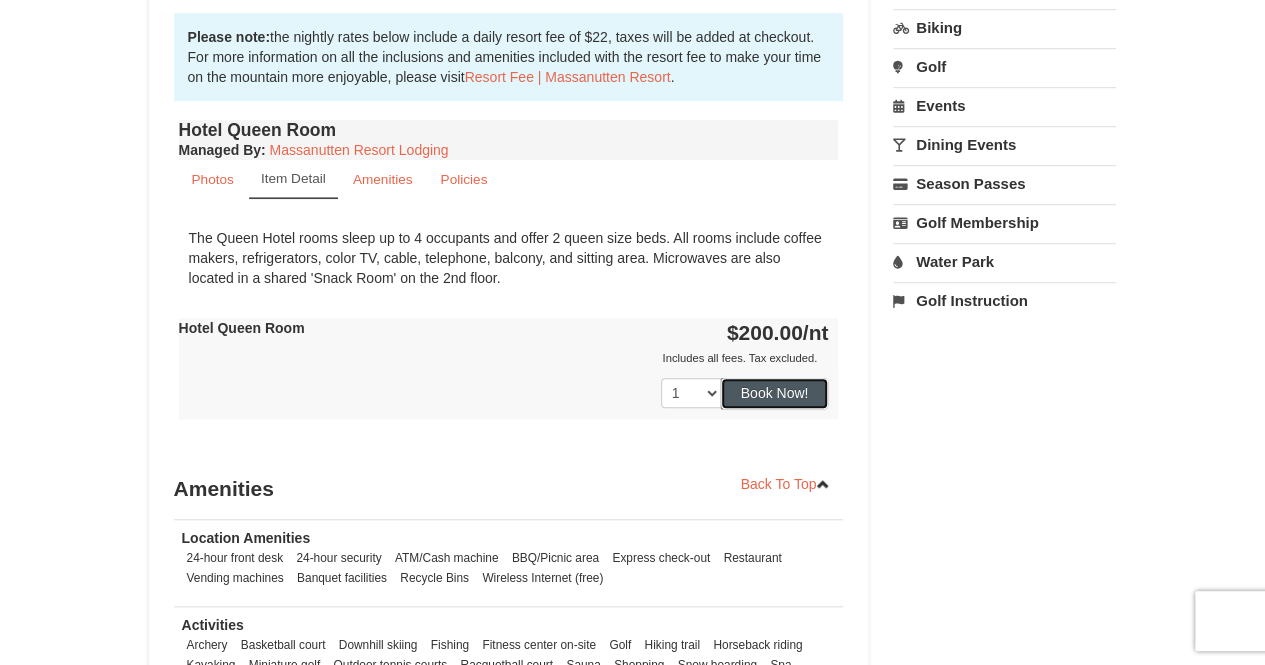click on "Book Now!" at bounding box center (775, 393) 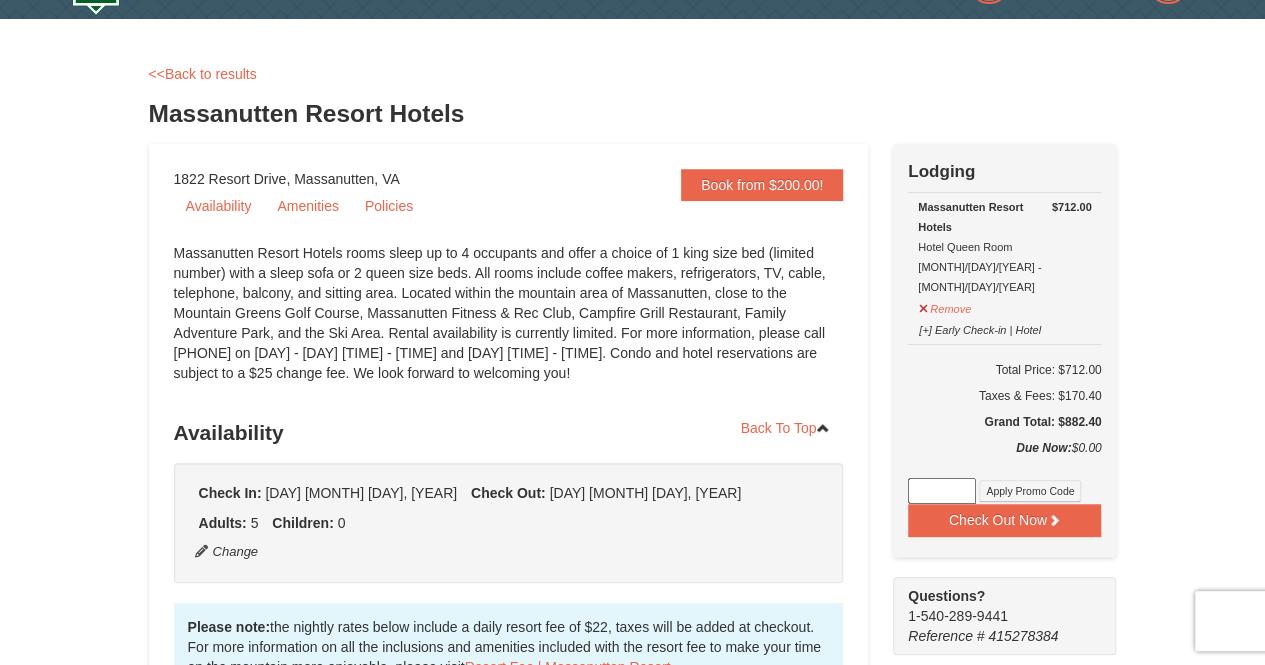 scroll, scrollTop: 0, scrollLeft: 0, axis: both 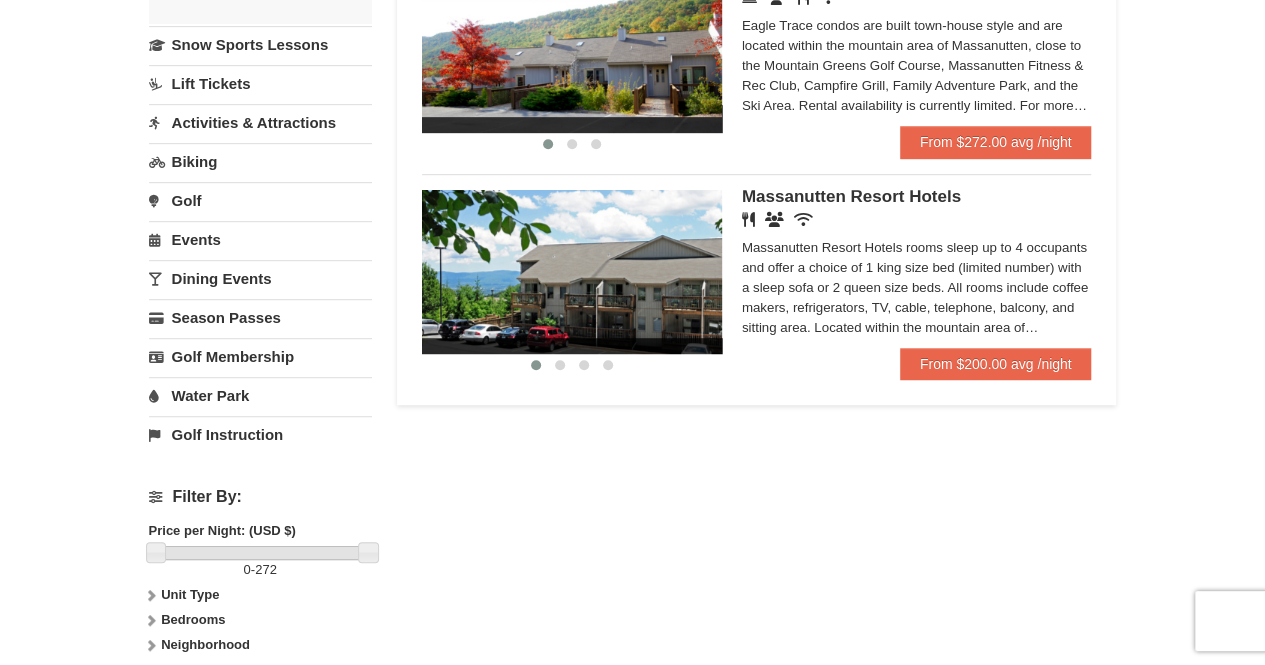 click on "Massanutten Resort Hotels rooms sleep up to 4 occupants and offer a choice of 1 king size bed (limited number) with a sleep sofa or 2 queen size beds. All rooms include coffee makers, refrigerators, TV, cable, telephone, balcony, and sitting area. Located within the mountain area of Massanutten, close to the Mountain Greens Golf Course, Massanutten Fitness & Rec Club, Campfire Grill Restaurant, Family Adventure Park, and the Ski Area.
Rental availability is currently limited. For more information, please call [PHONE] on [DAY] - [DAY] [TIME] and [DAY] [TIME]. Condo and hotel reservations are subject to a $25 change fee.
We look forward to welcoming you!" at bounding box center [917, 288] 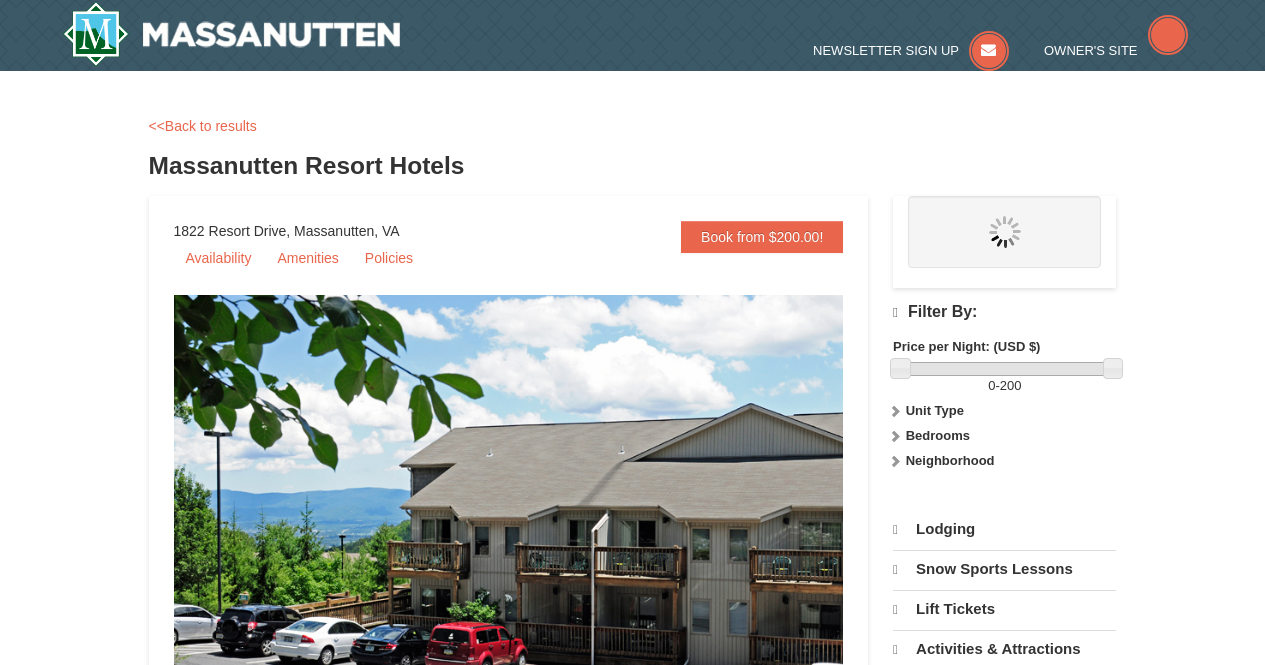 scroll, scrollTop: 0, scrollLeft: 0, axis: both 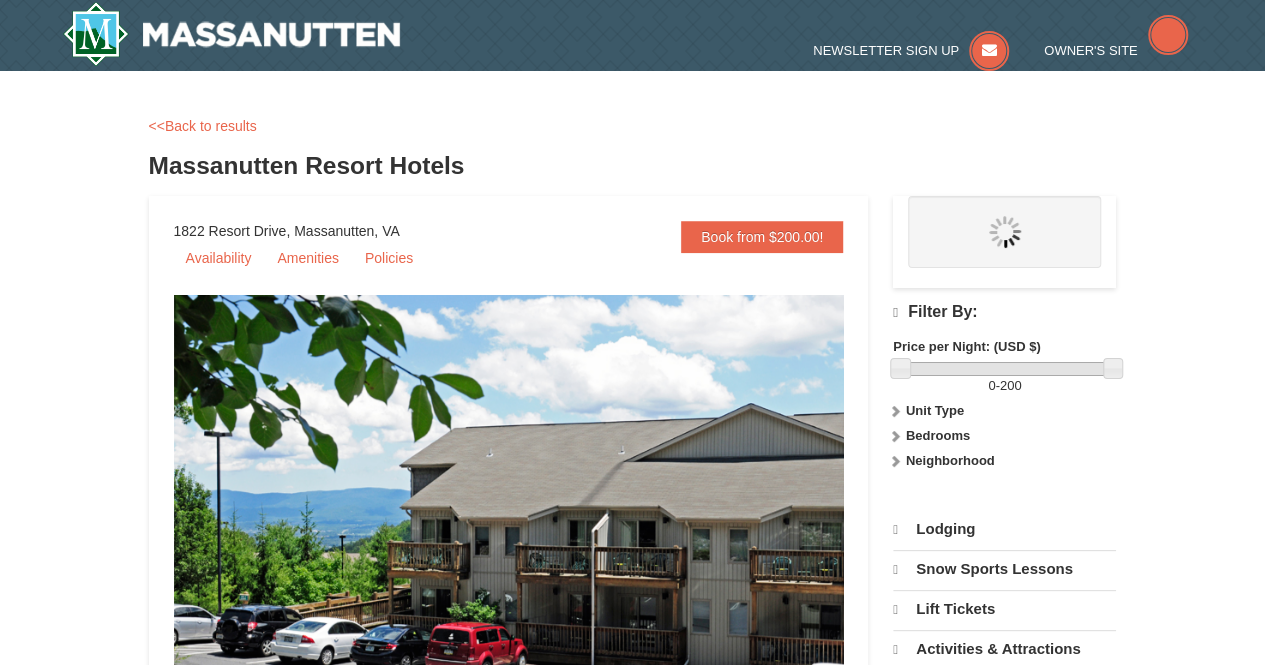 select on "8" 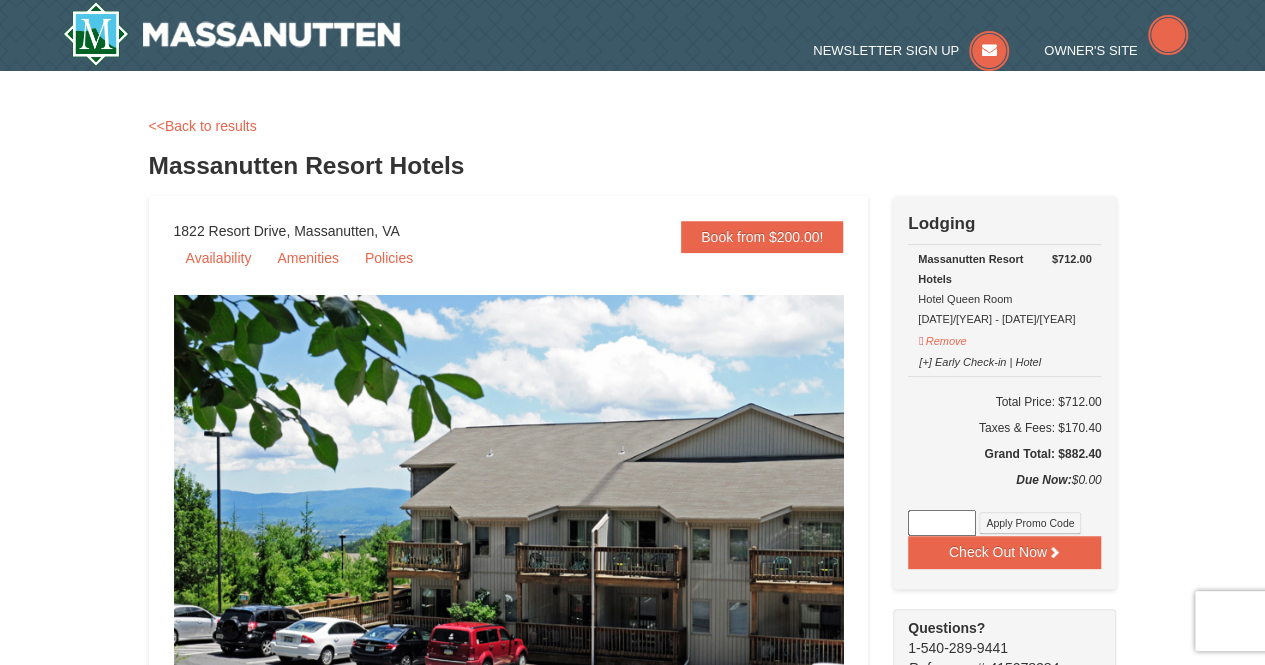 scroll, scrollTop: 0, scrollLeft: 0, axis: both 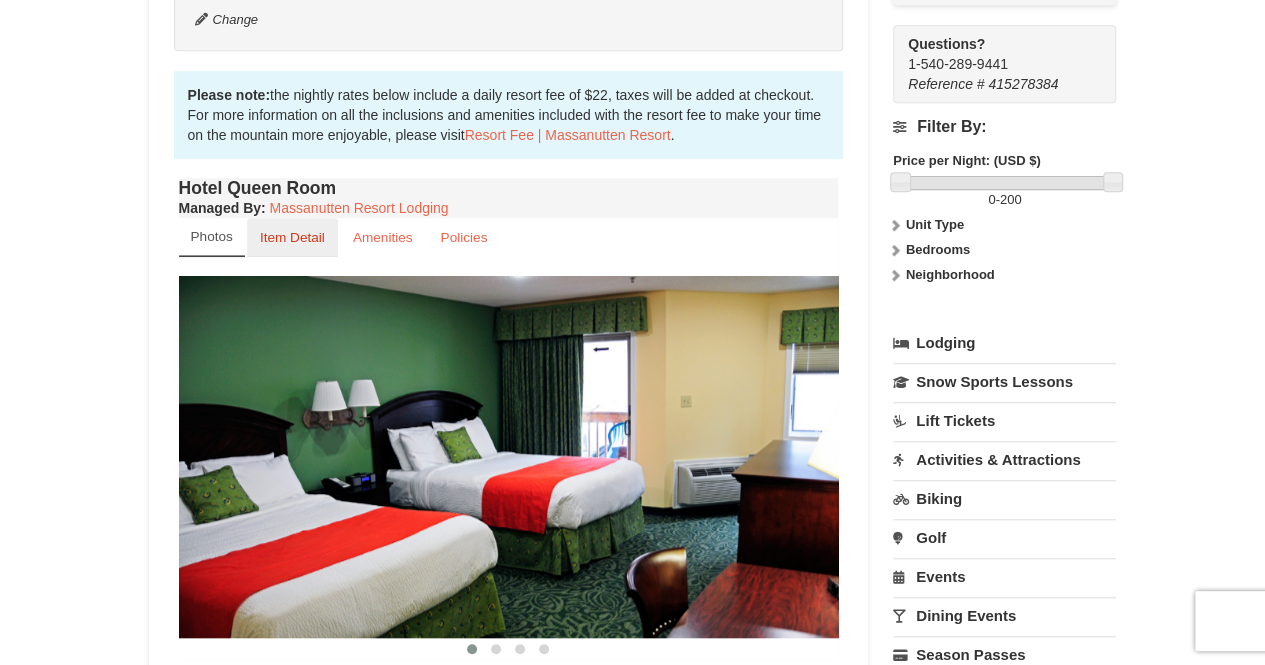 click on "Item Detail" at bounding box center (292, 237) 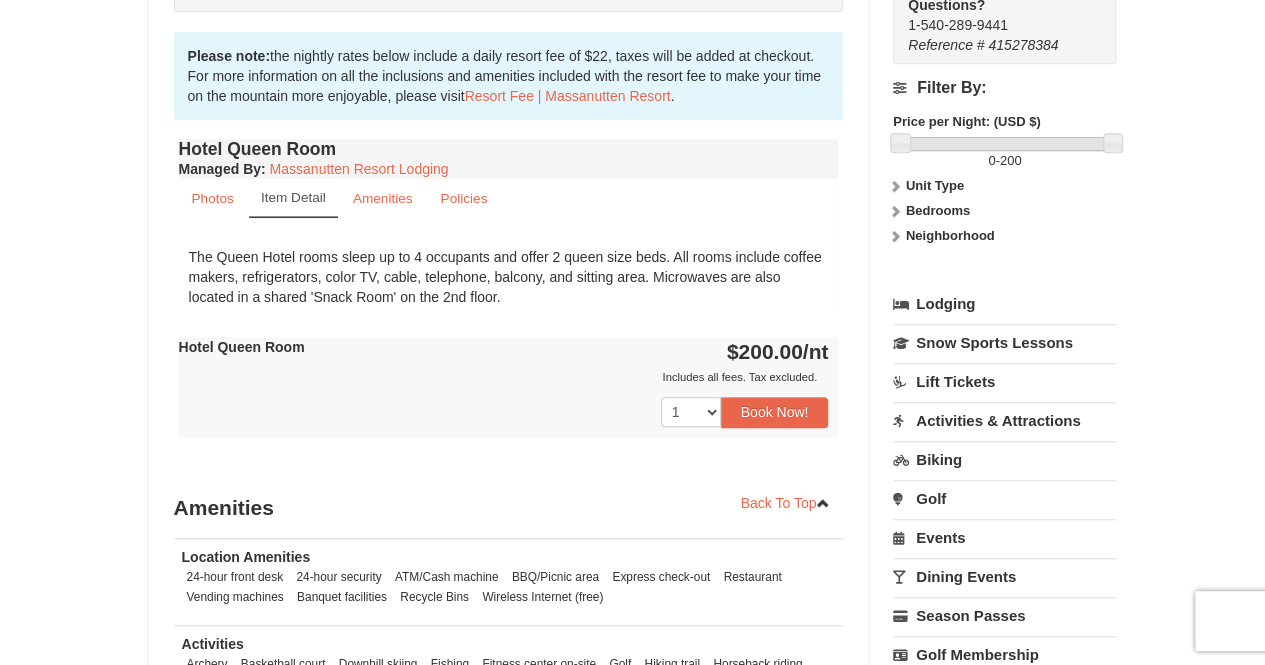 scroll, scrollTop: 617, scrollLeft: 0, axis: vertical 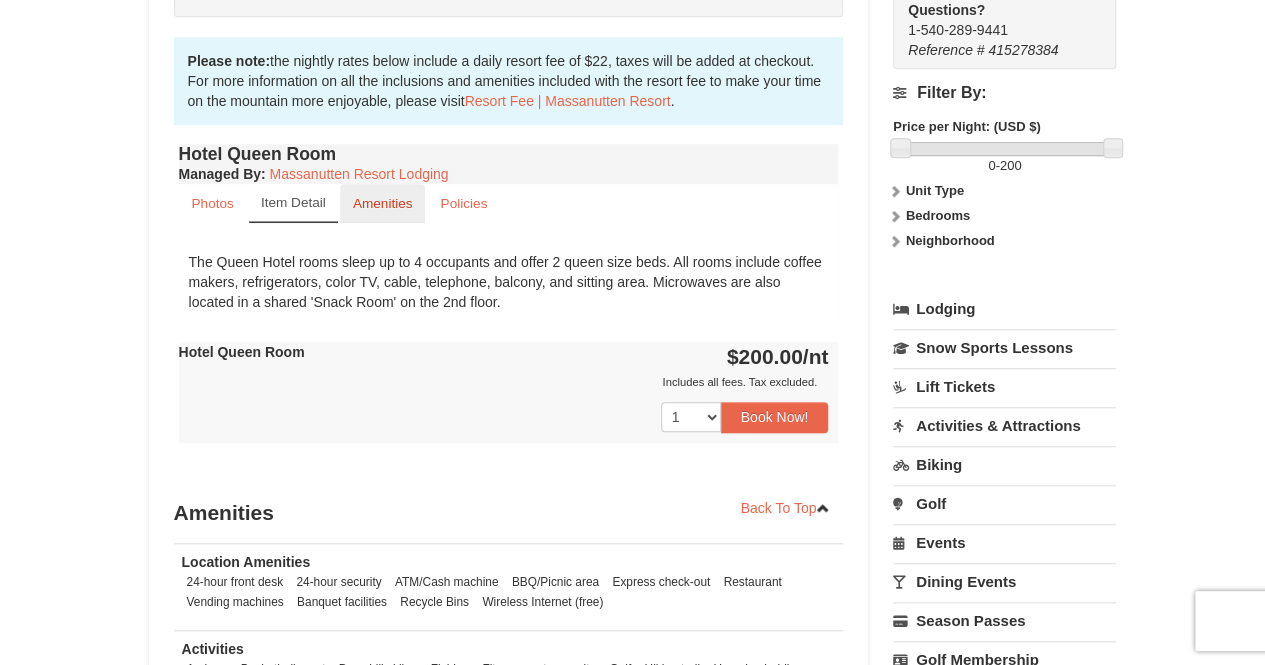 click on "Amenities" at bounding box center (383, 203) 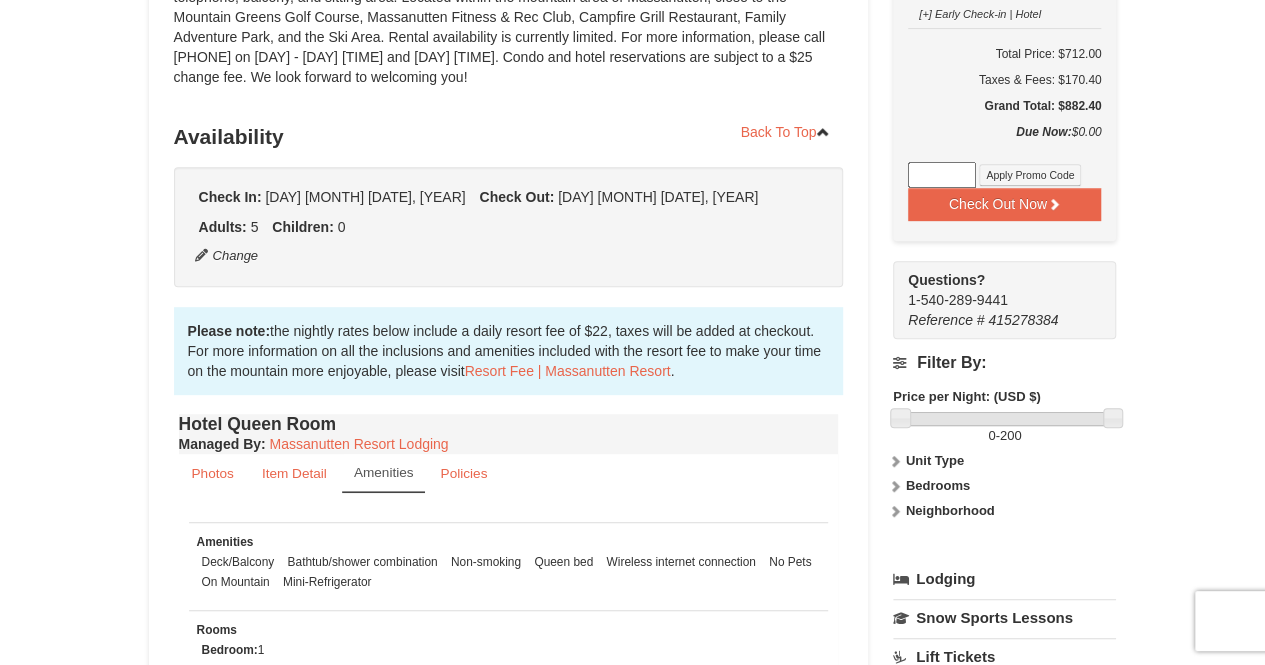 scroll, scrollTop: 346, scrollLeft: 0, axis: vertical 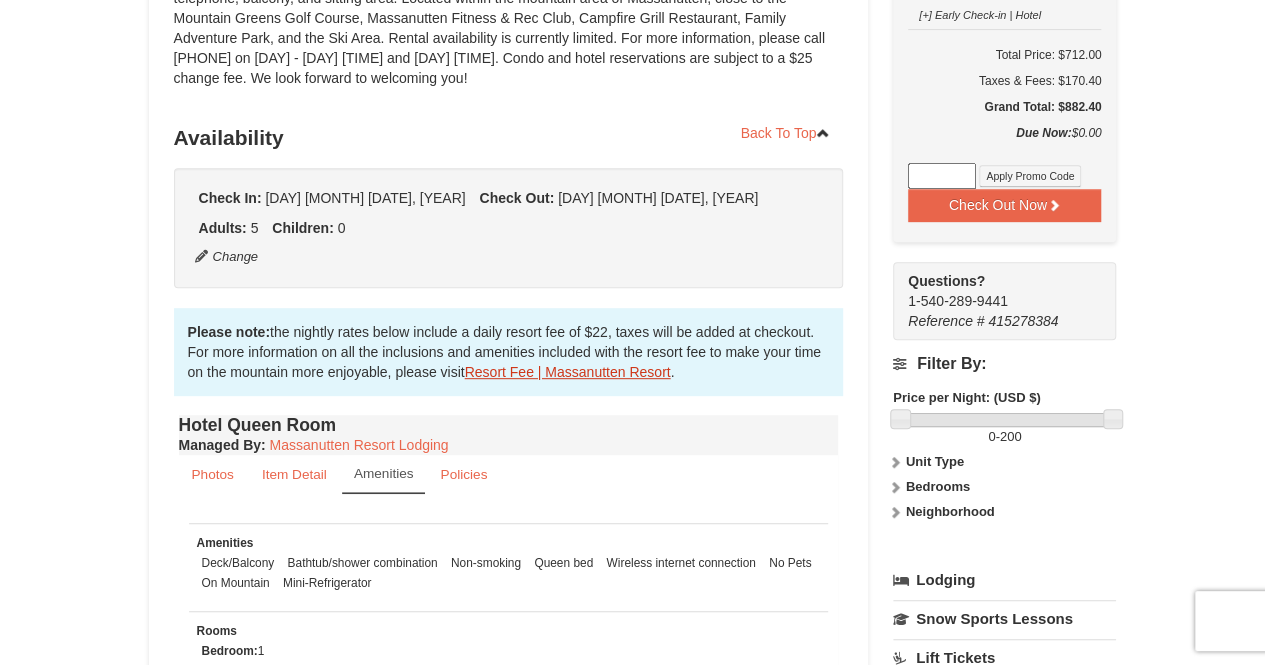 click on "Resort Fee | Massanutten Resort" at bounding box center (568, 372) 